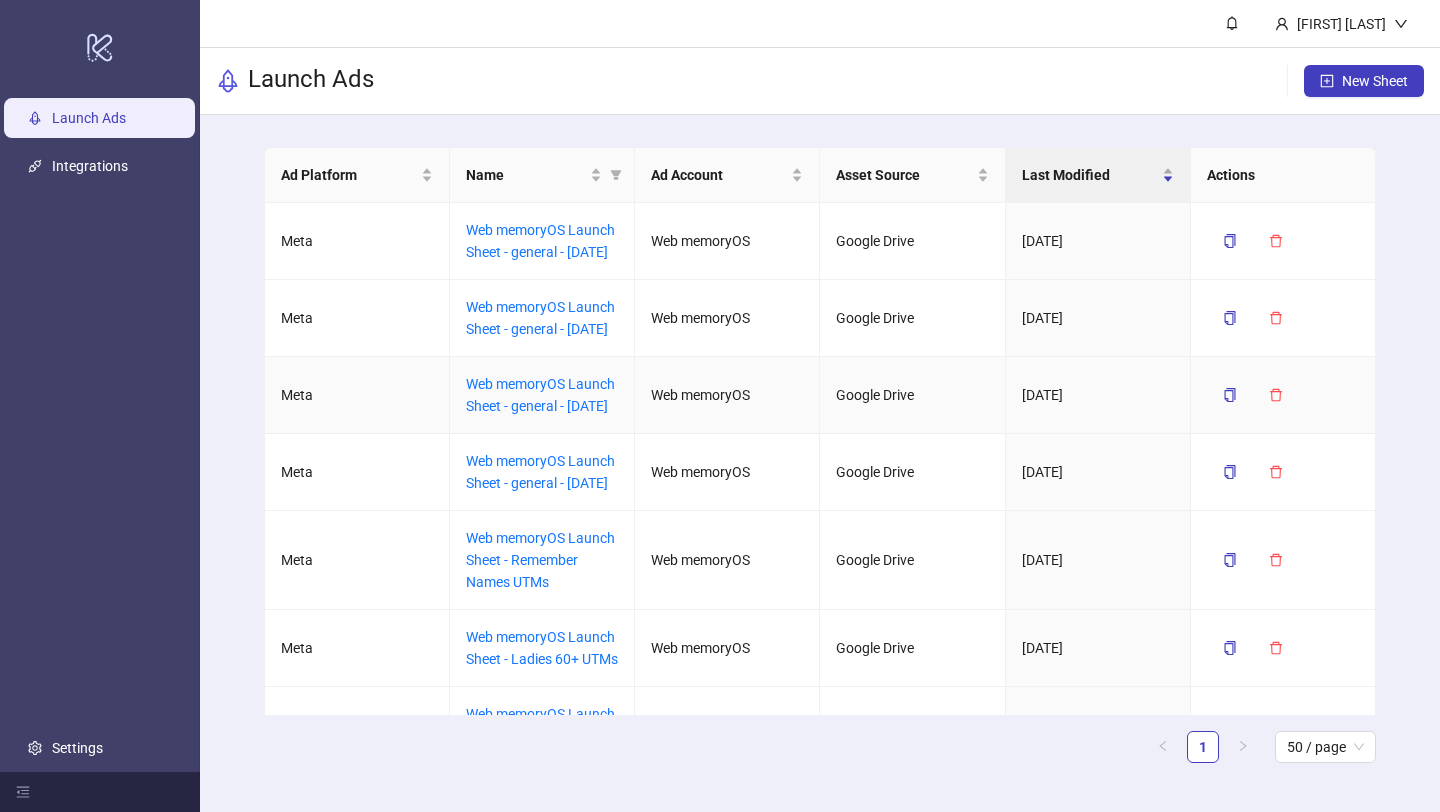 scroll, scrollTop: 0, scrollLeft: 0, axis: both 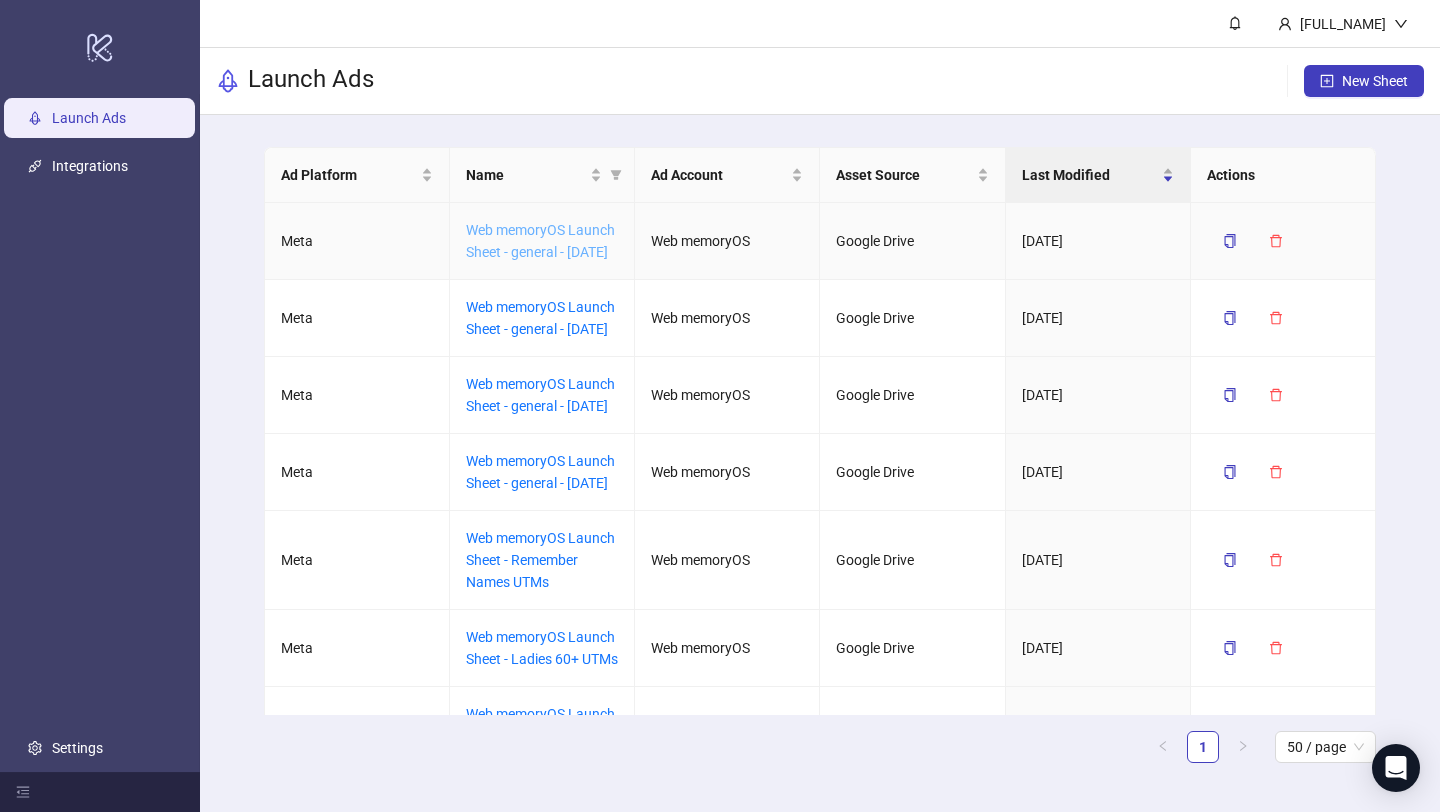 click on "Web memoryOS Launch Sheet - general - [DATE]" at bounding box center (540, 241) 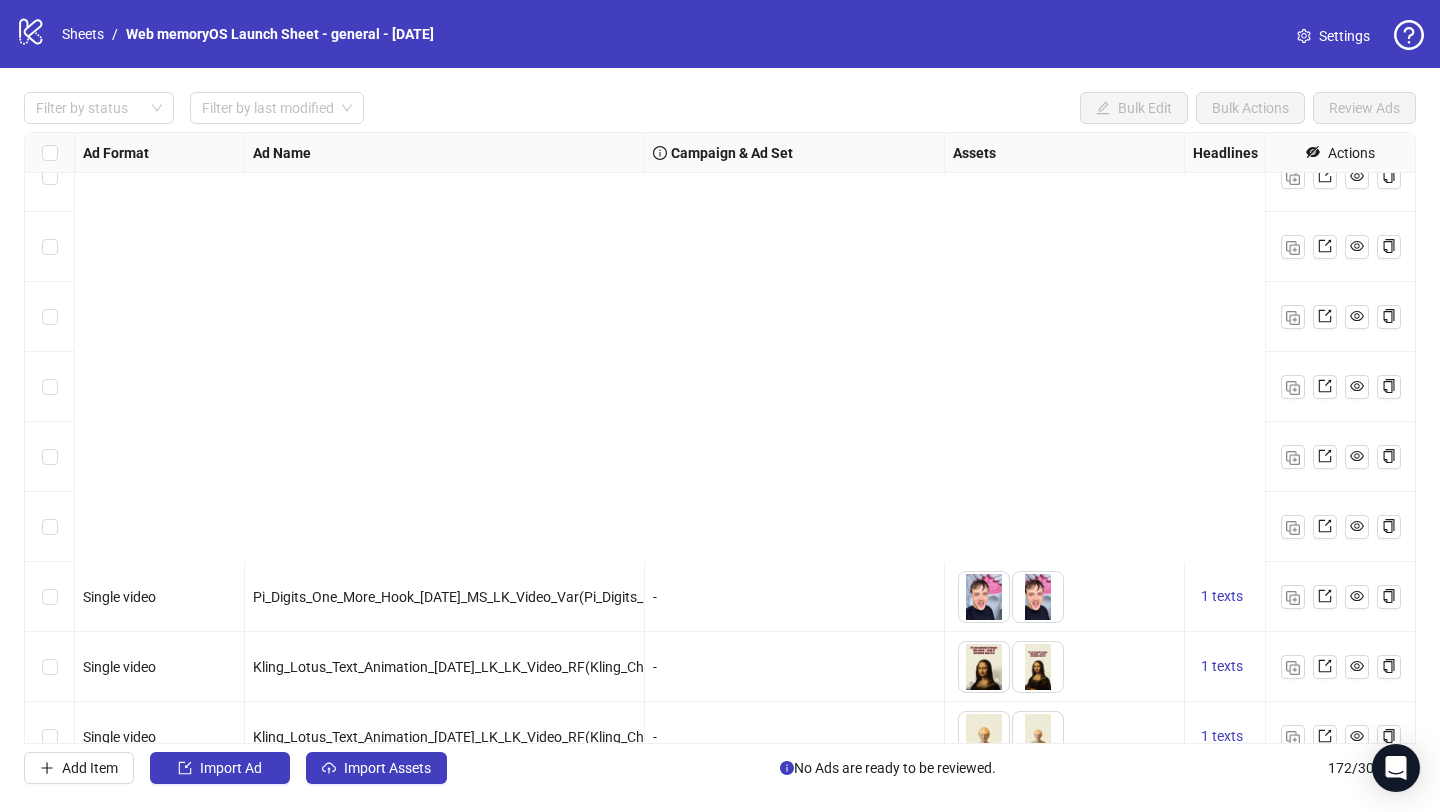 scroll, scrollTop: 11470, scrollLeft: 0, axis: vertical 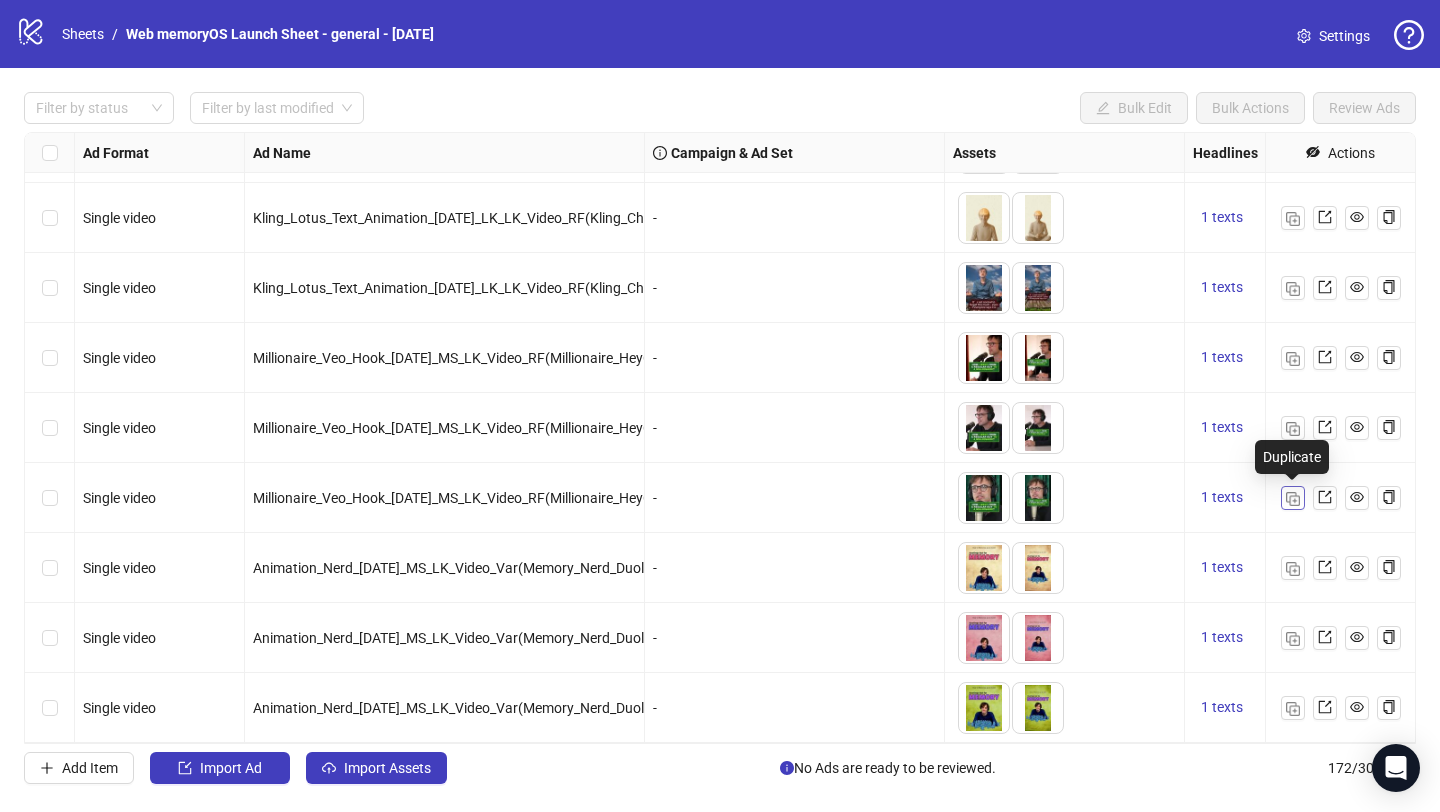 click at bounding box center [1293, 499] 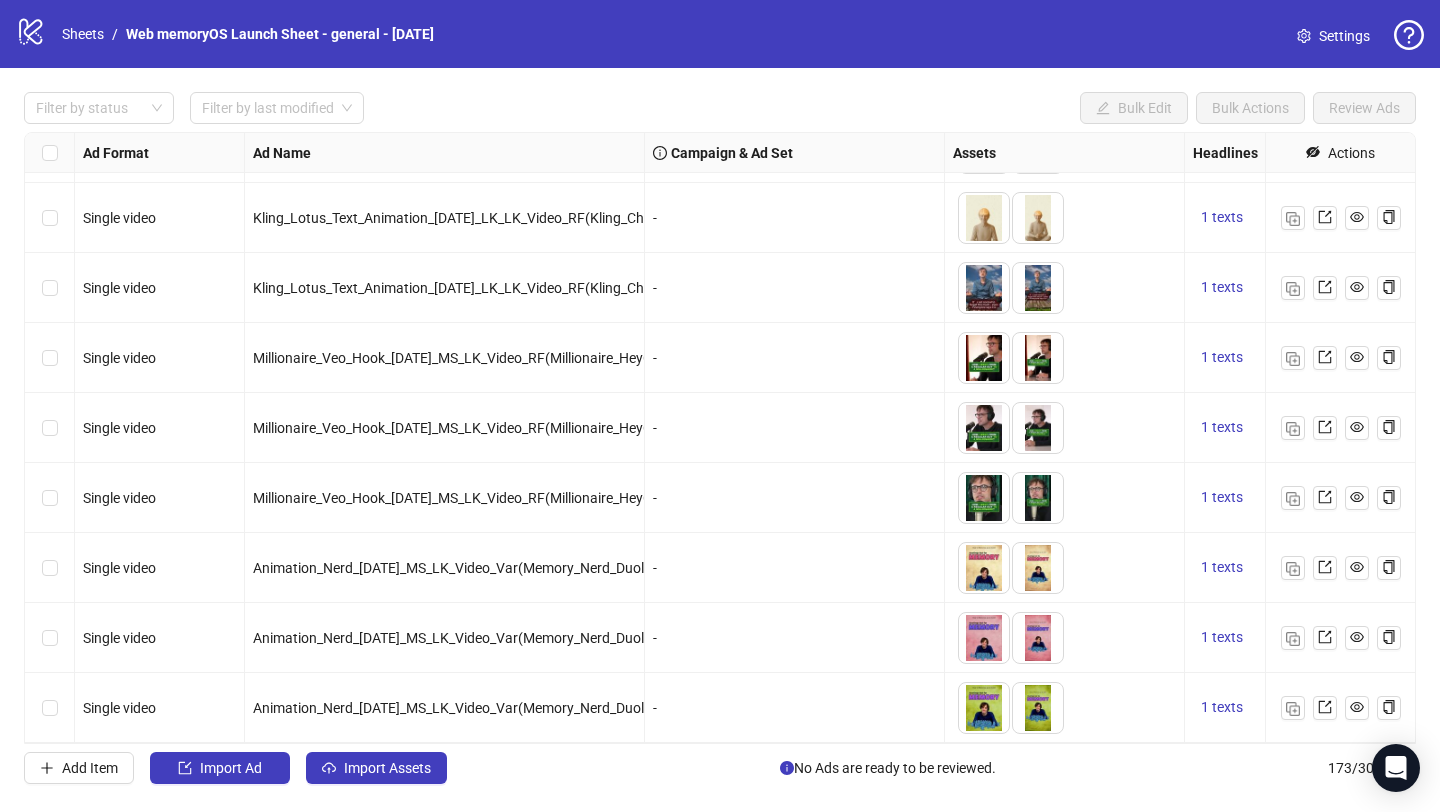 scroll, scrollTop: 11540, scrollLeft: 0, axis: vertical 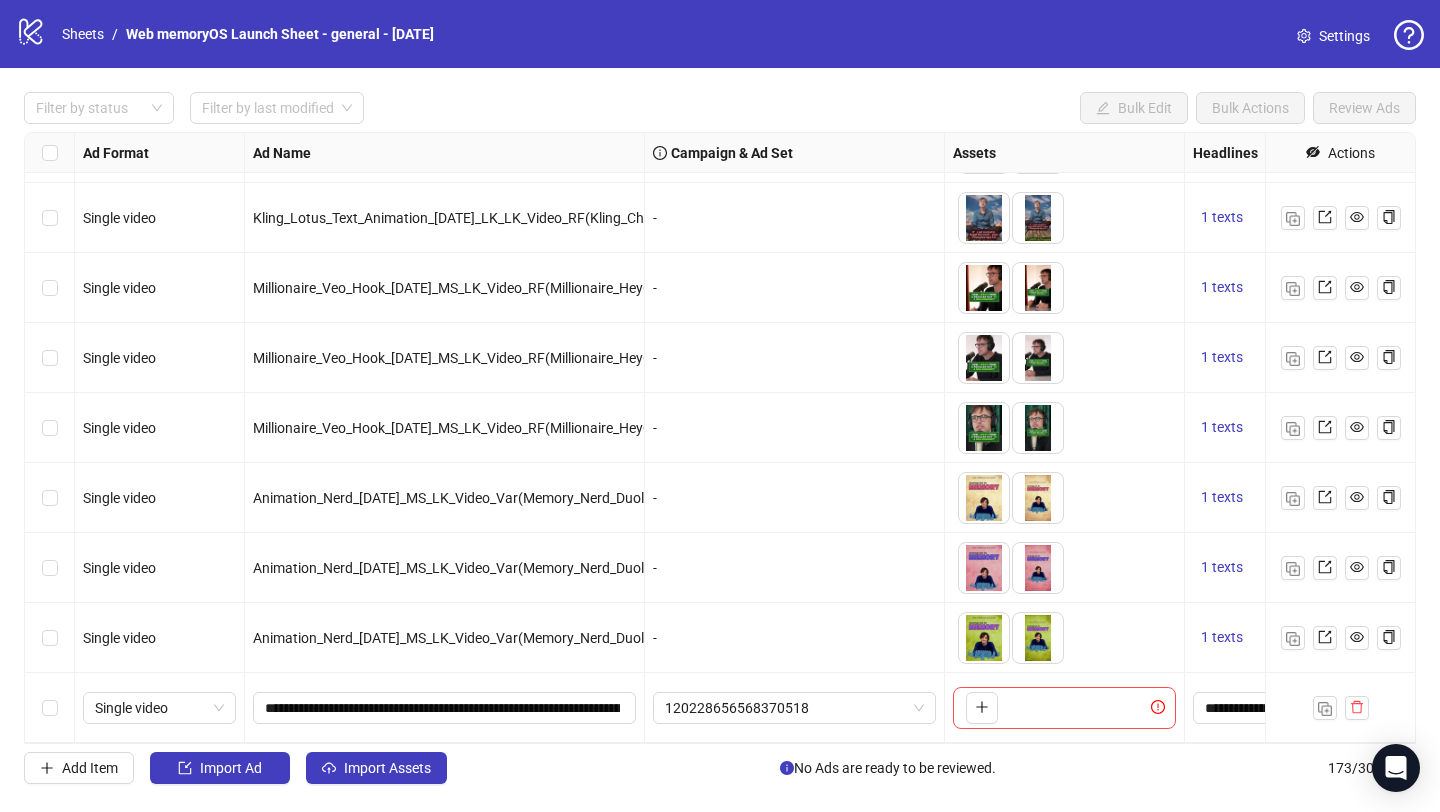 click on "To pick up a draggable item, press the space bar.
While dragging, use the arrow keys to move the item.
Press space again to drop the item in its new position, or press escape to cancel." at bounding box center [1064, 708] 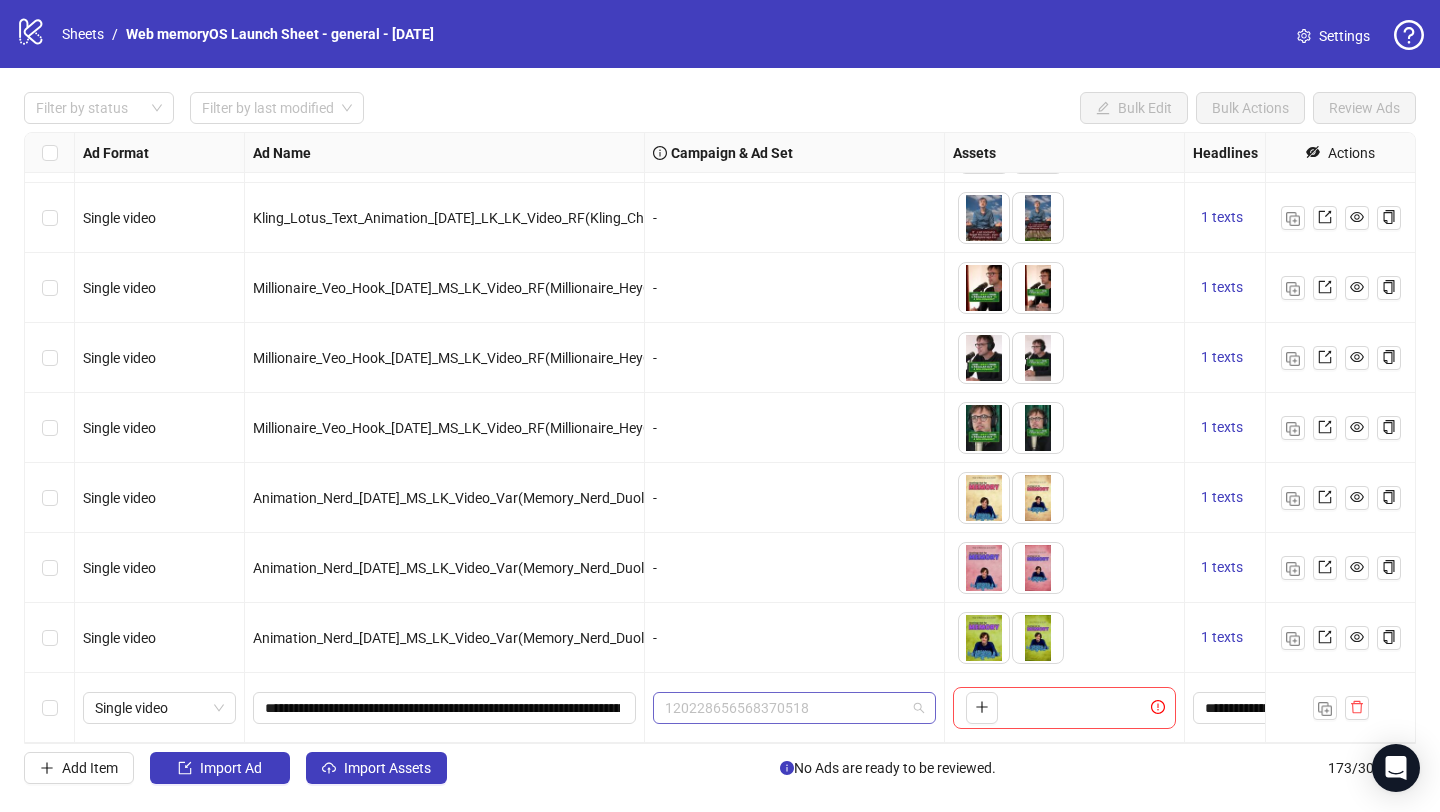 click on "120228656568370518" at bounding box center (794, 708) 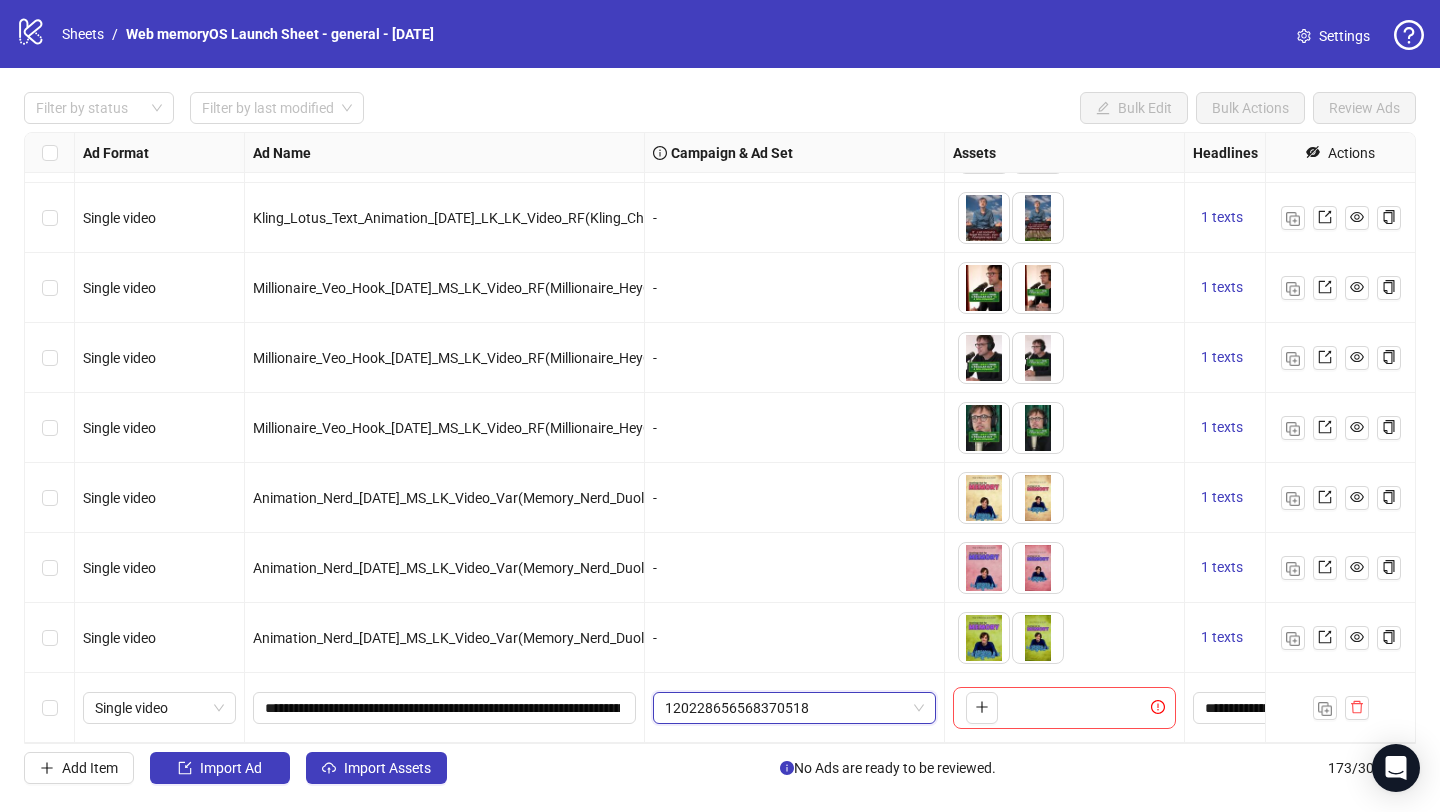 click on "[NUMBER]" at bounding box center (794, 708) 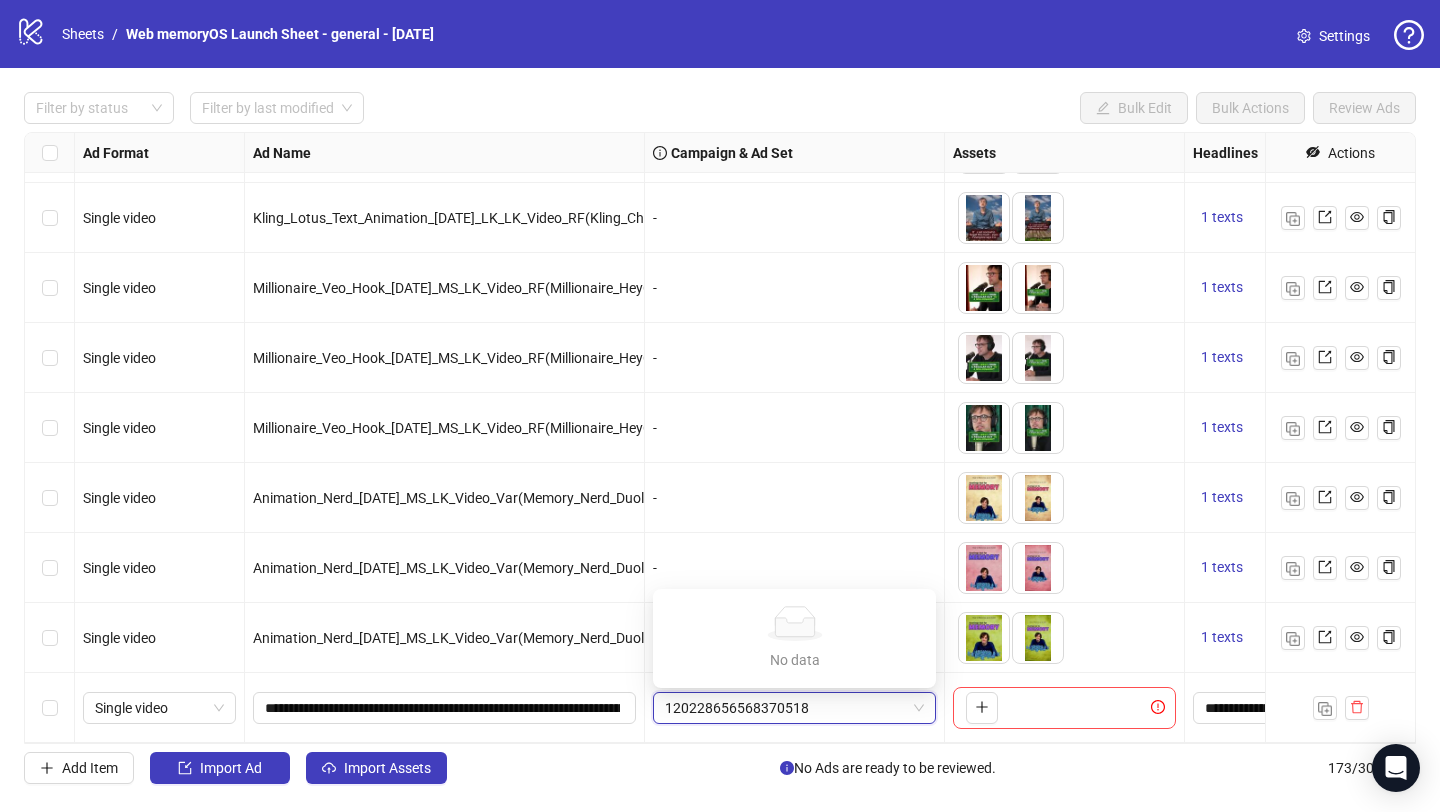 click on "[NUMBER]" at bounding box center [794, 708] 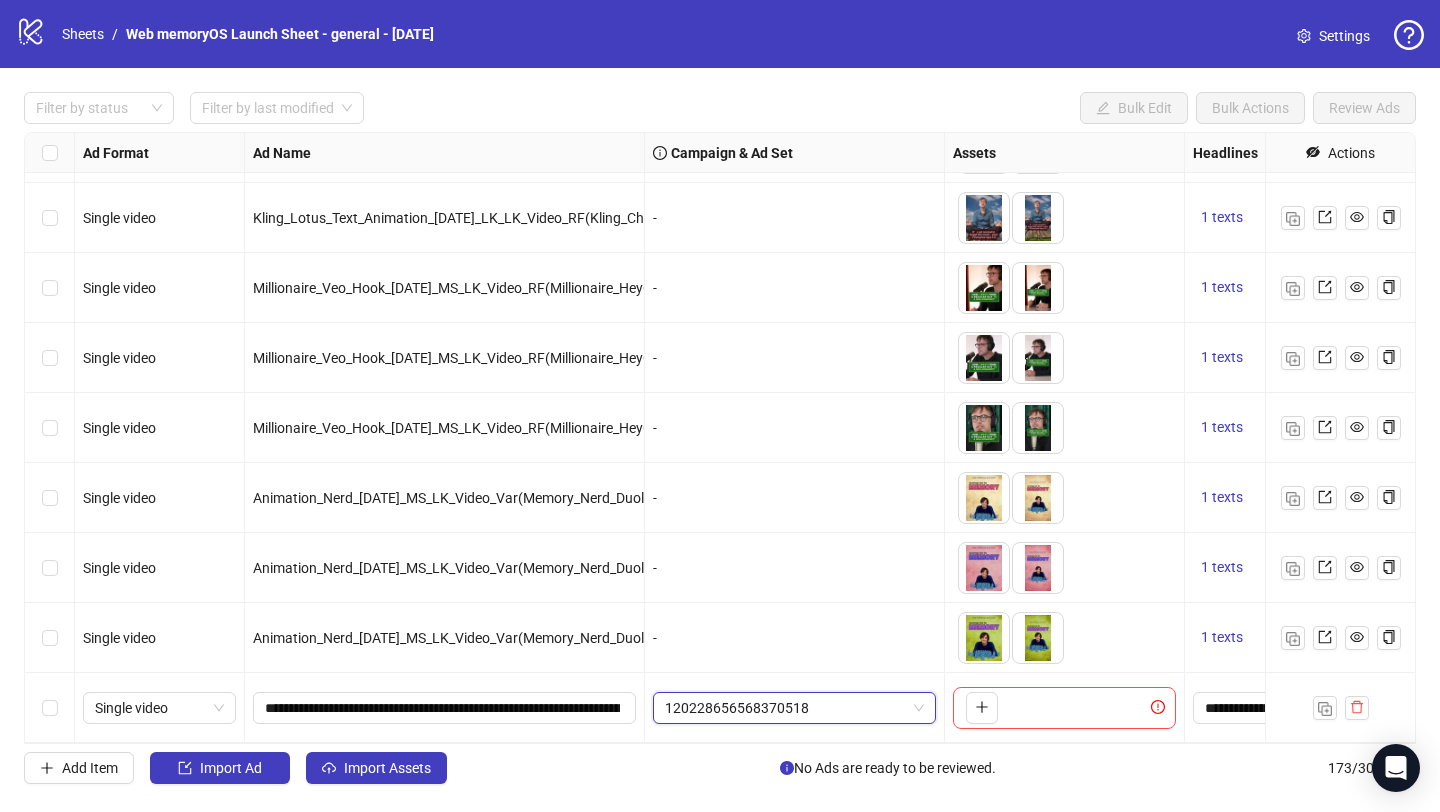 click on "[NUMBER]" at bounding box center (794, 708) 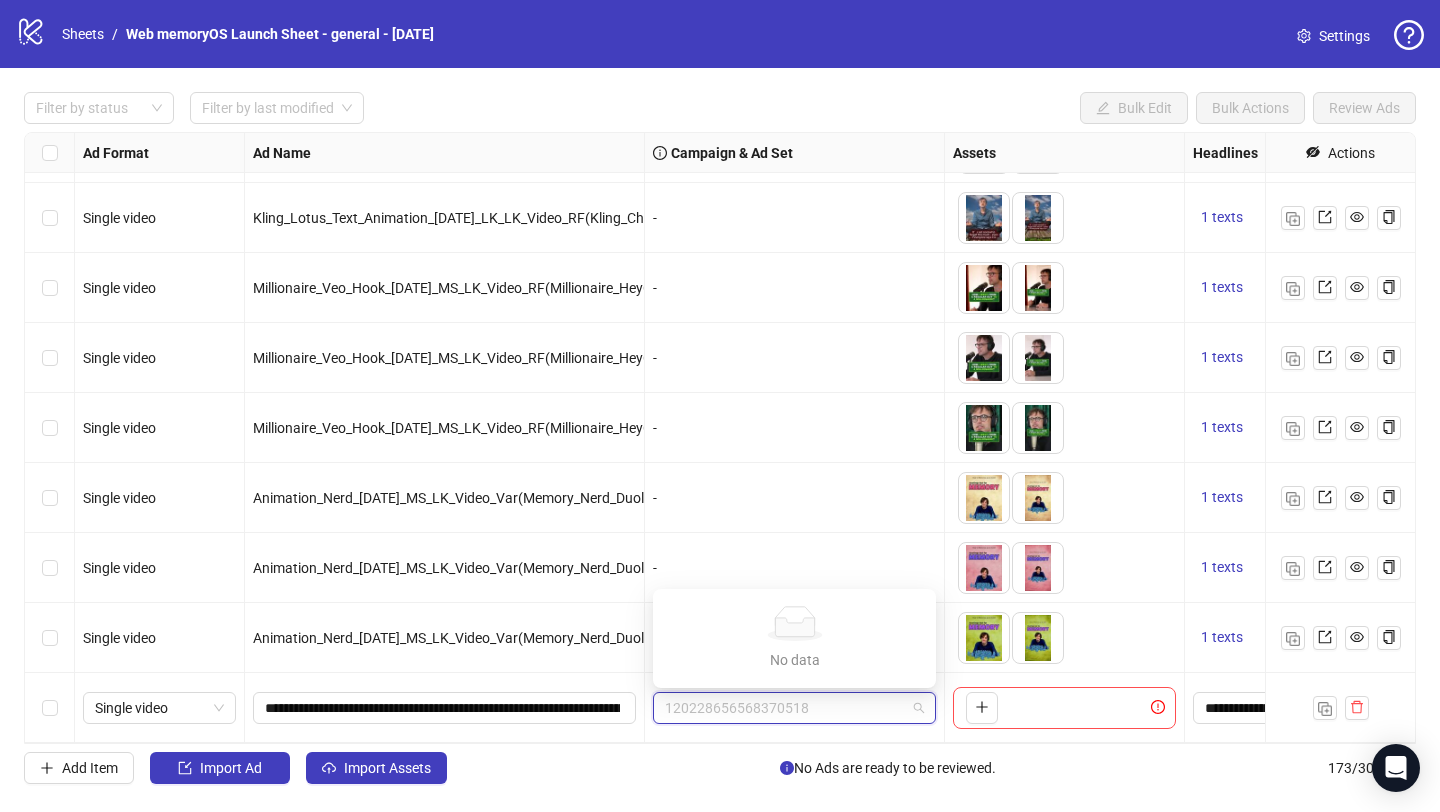 click on "[NUMBER]" at bounding box center [794, 708] 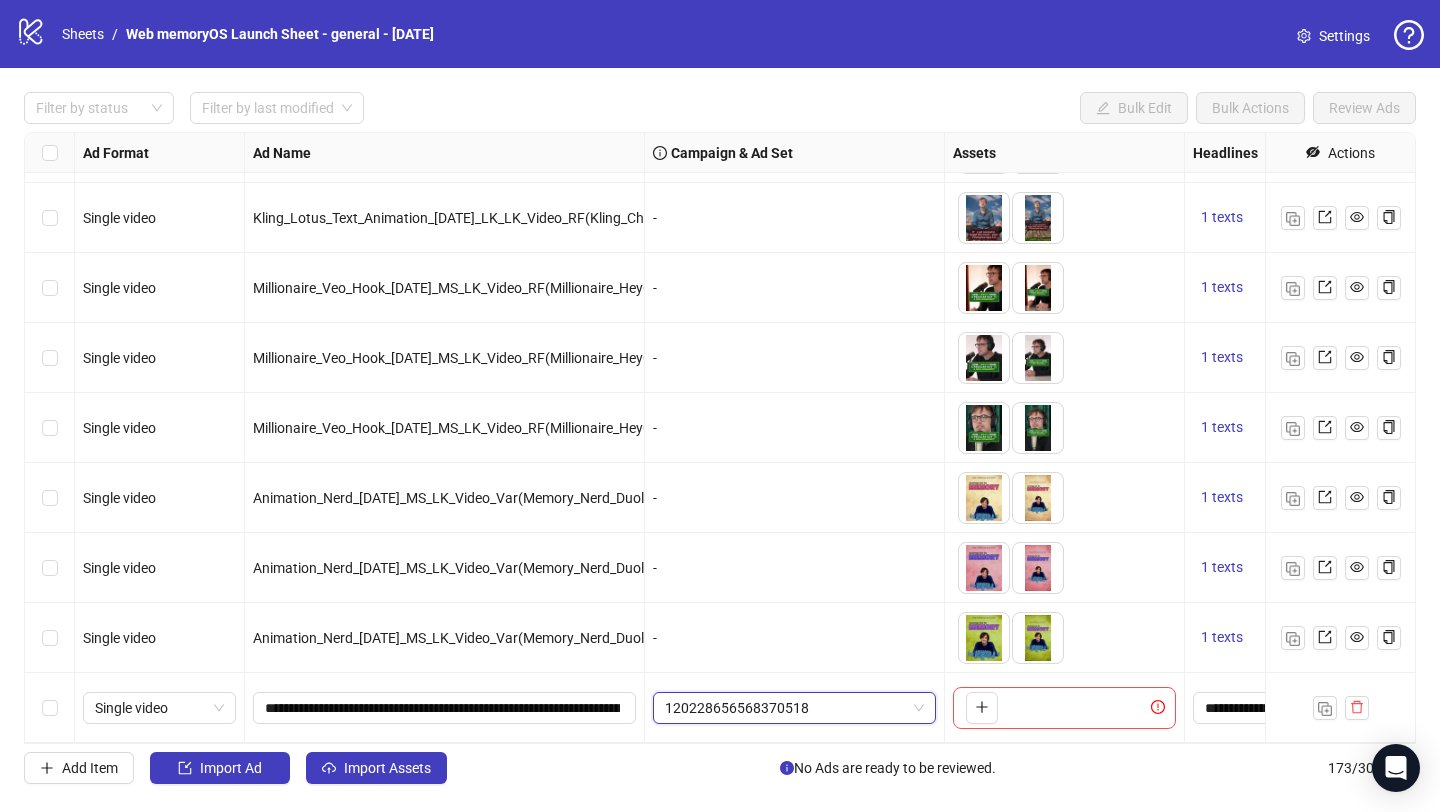 paste on "[TEXT]" 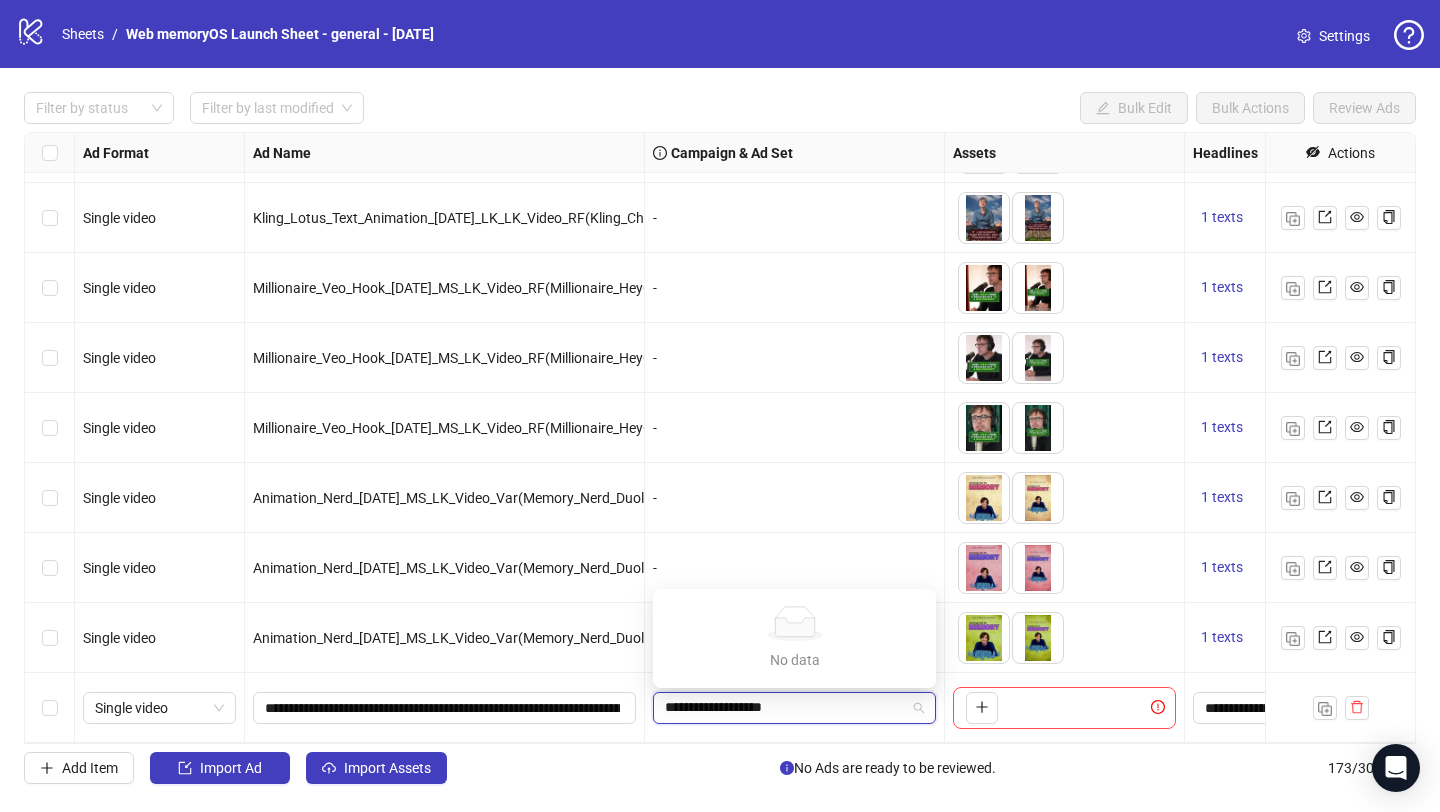 click on "[TEXT]" at bounding box center [785, 708] 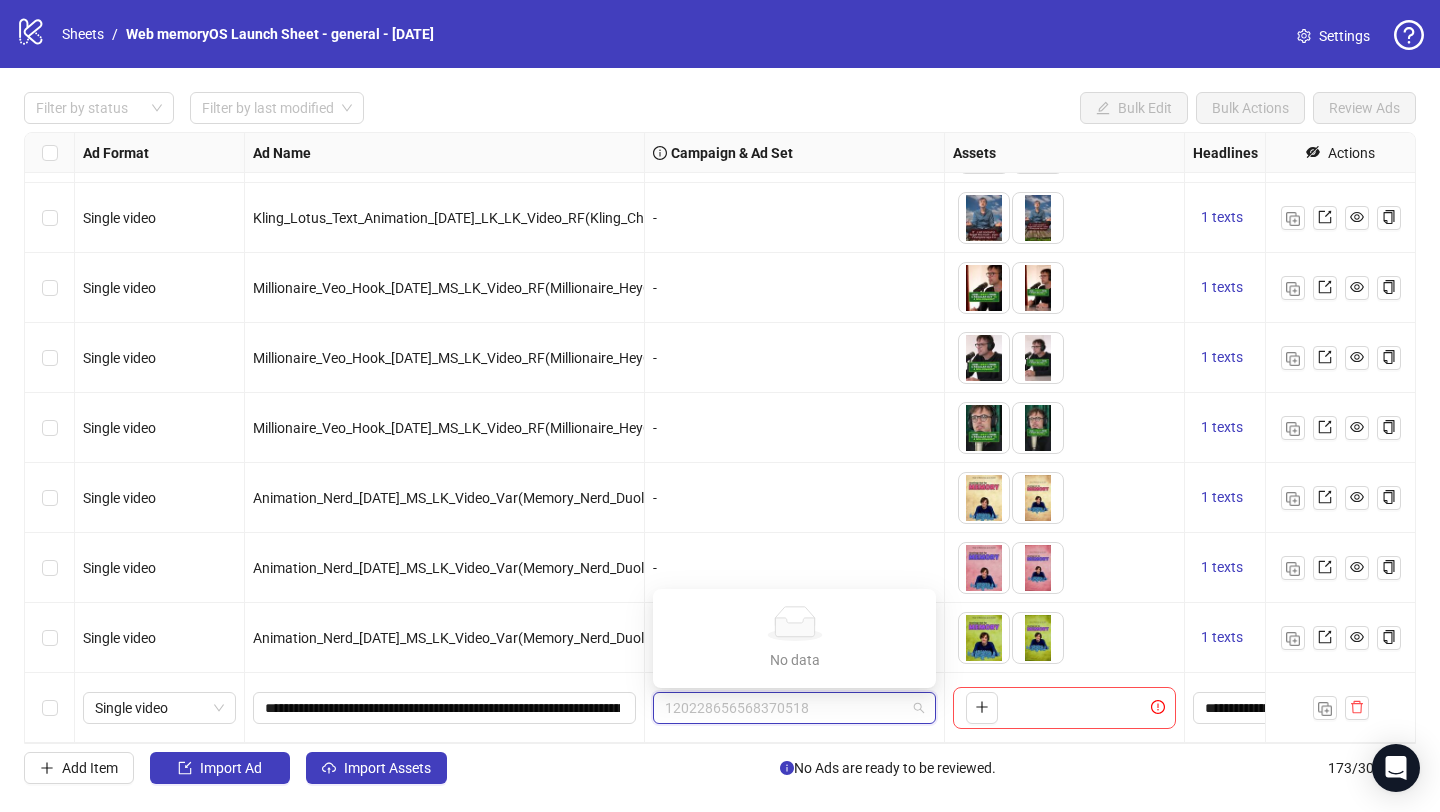 paste on "[TEXT]" 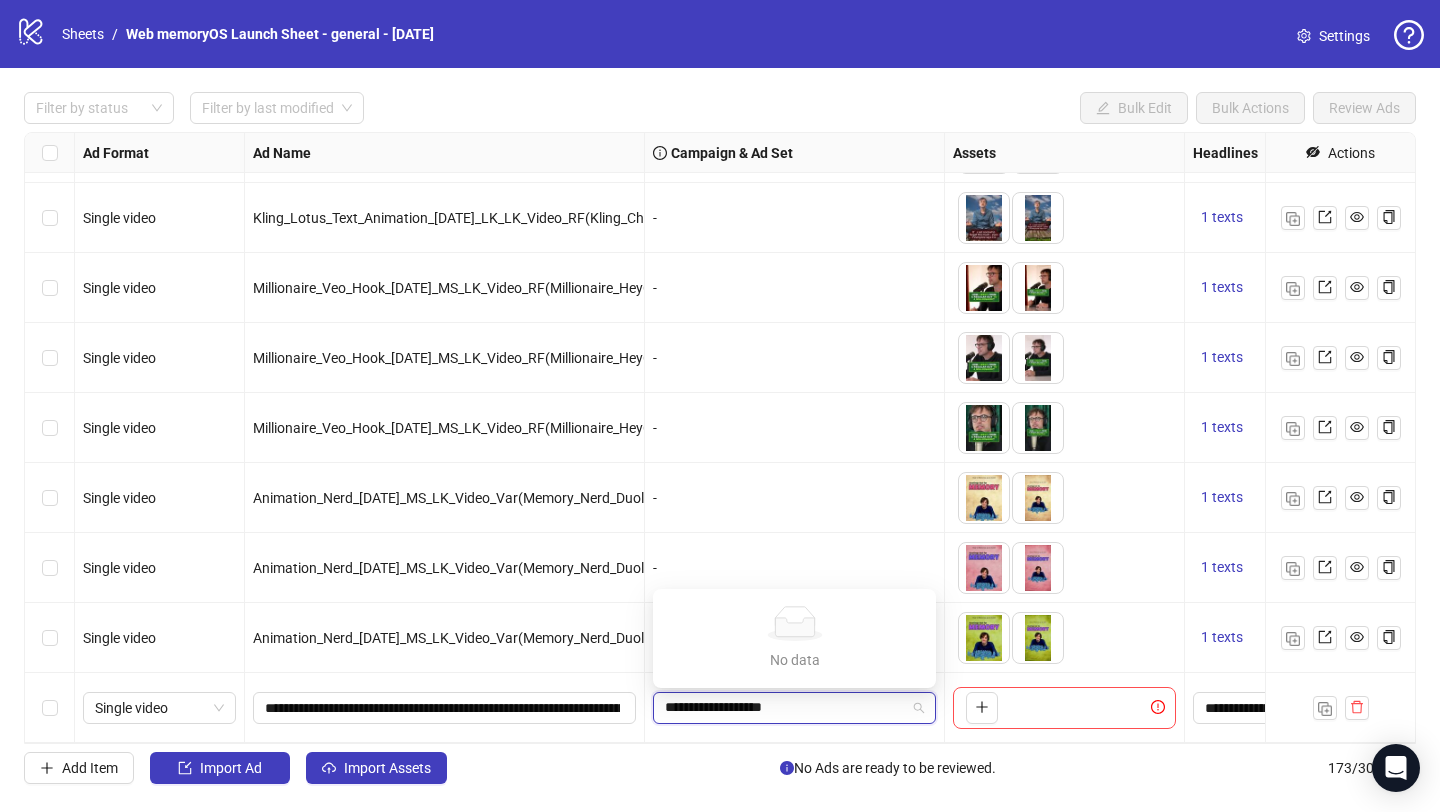 click on "[TEXT]" at bounding box center [785, 708] 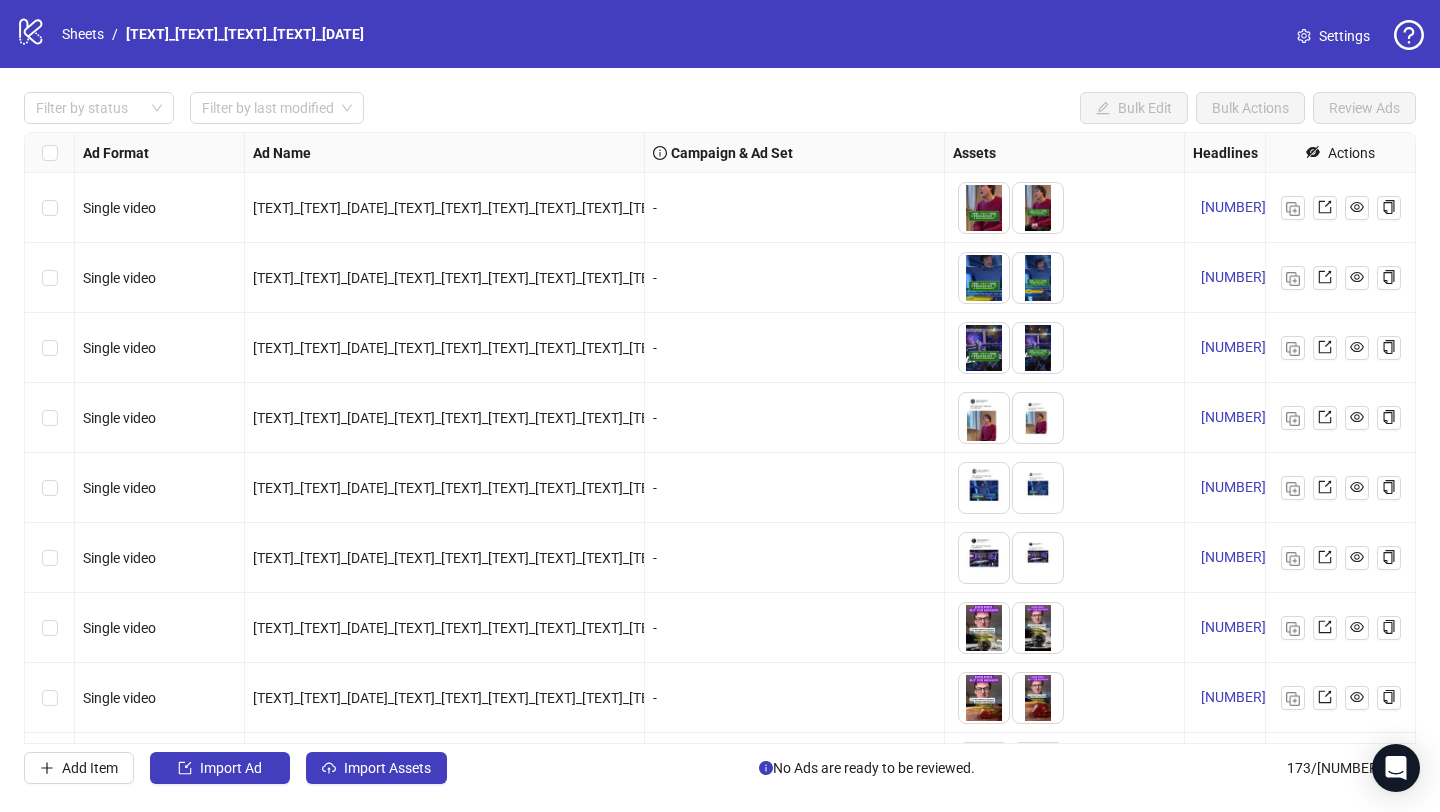 scroll, scrollTop: 0, scrollLeft: 0, axis: both 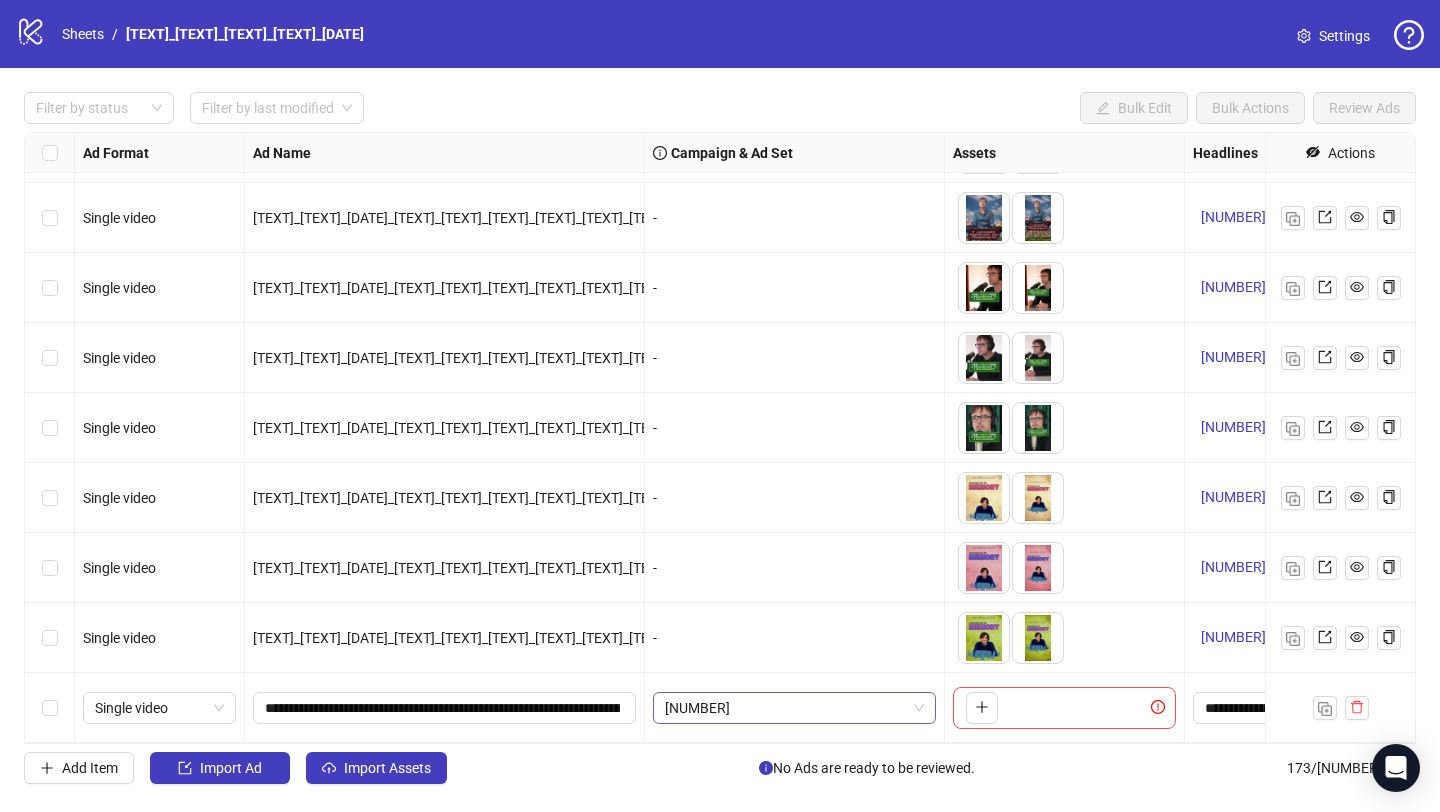 click on "[NUMBER]" at bounding box center (159, 708) 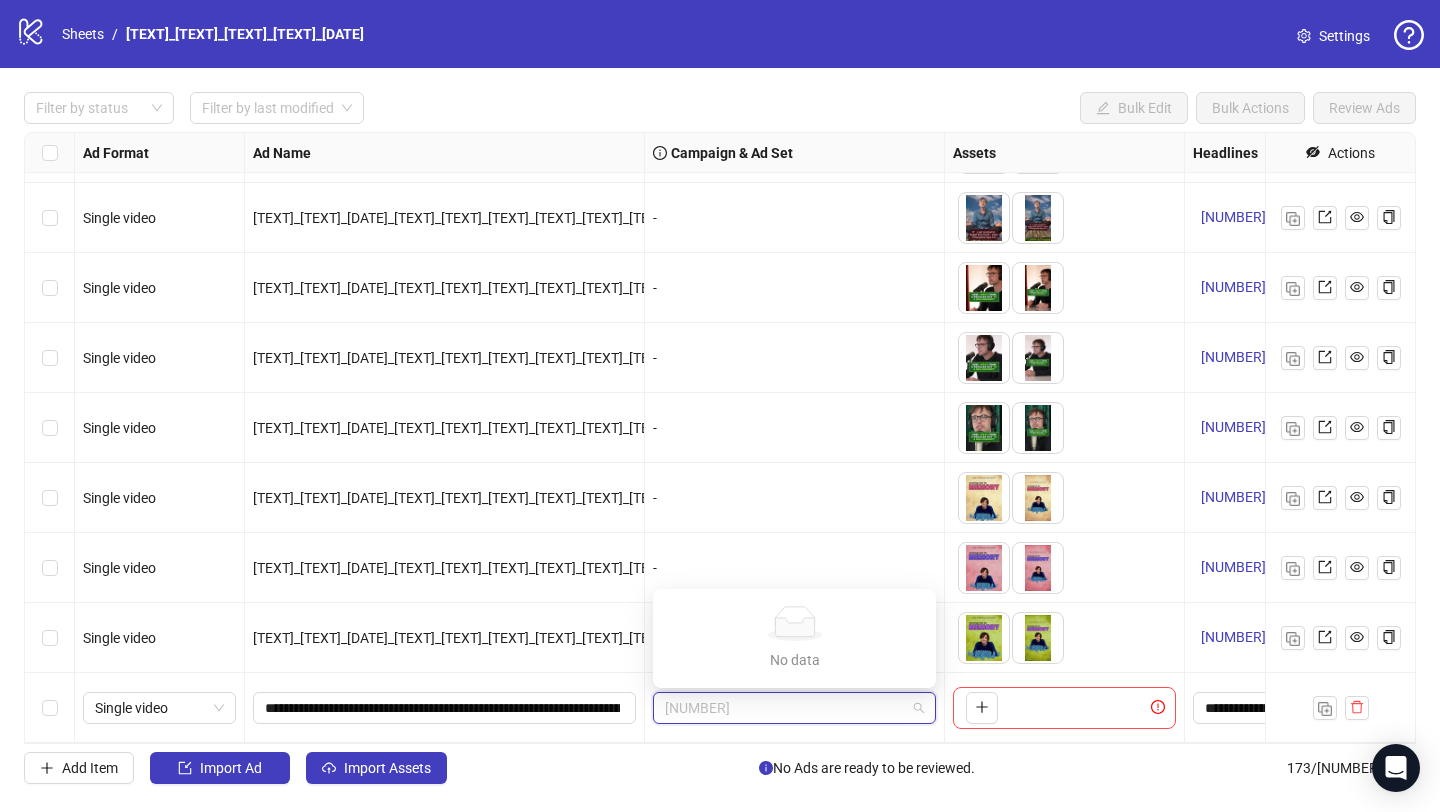 paste on "[TEXT]" 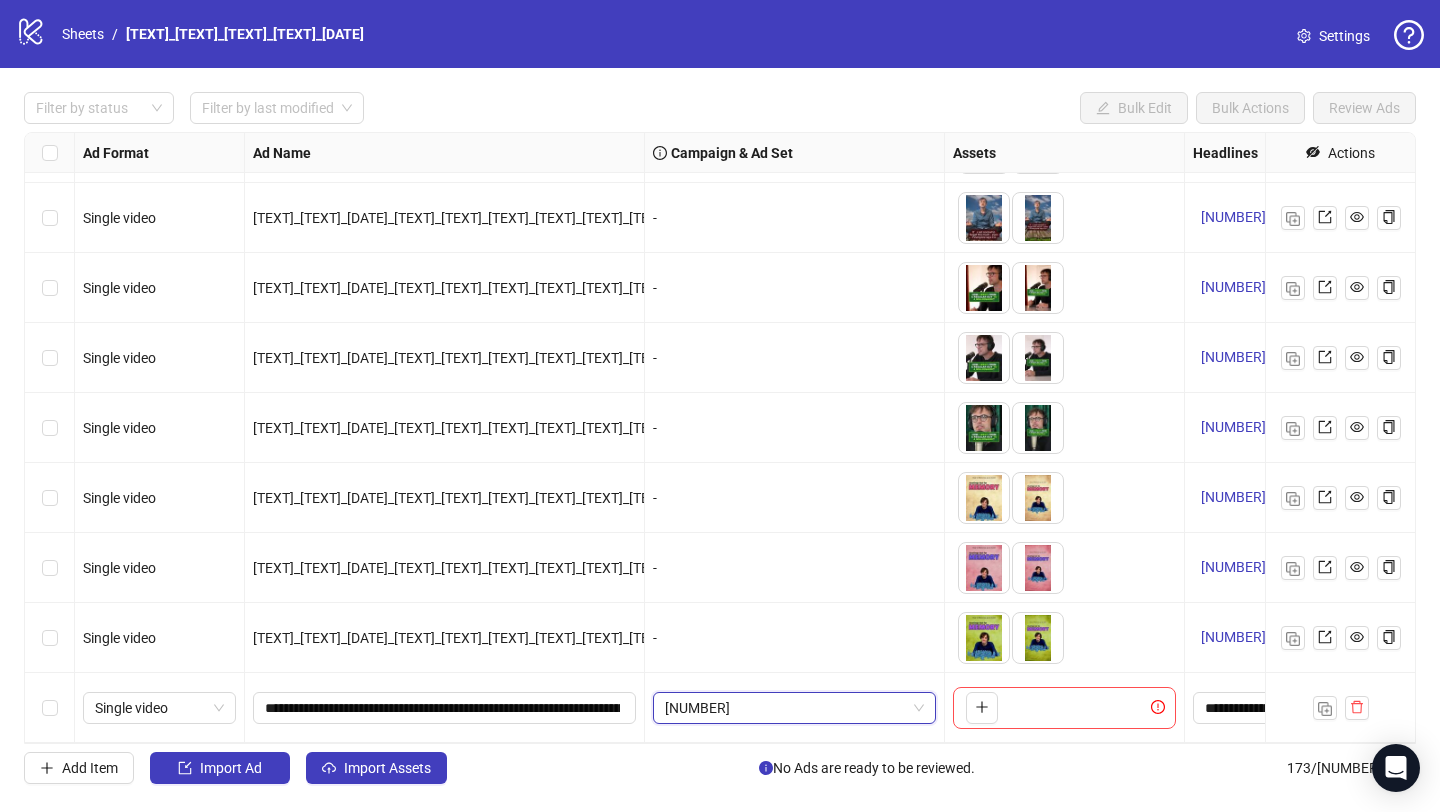 click on "[NUMBER]" at bounding box center (794, 708) 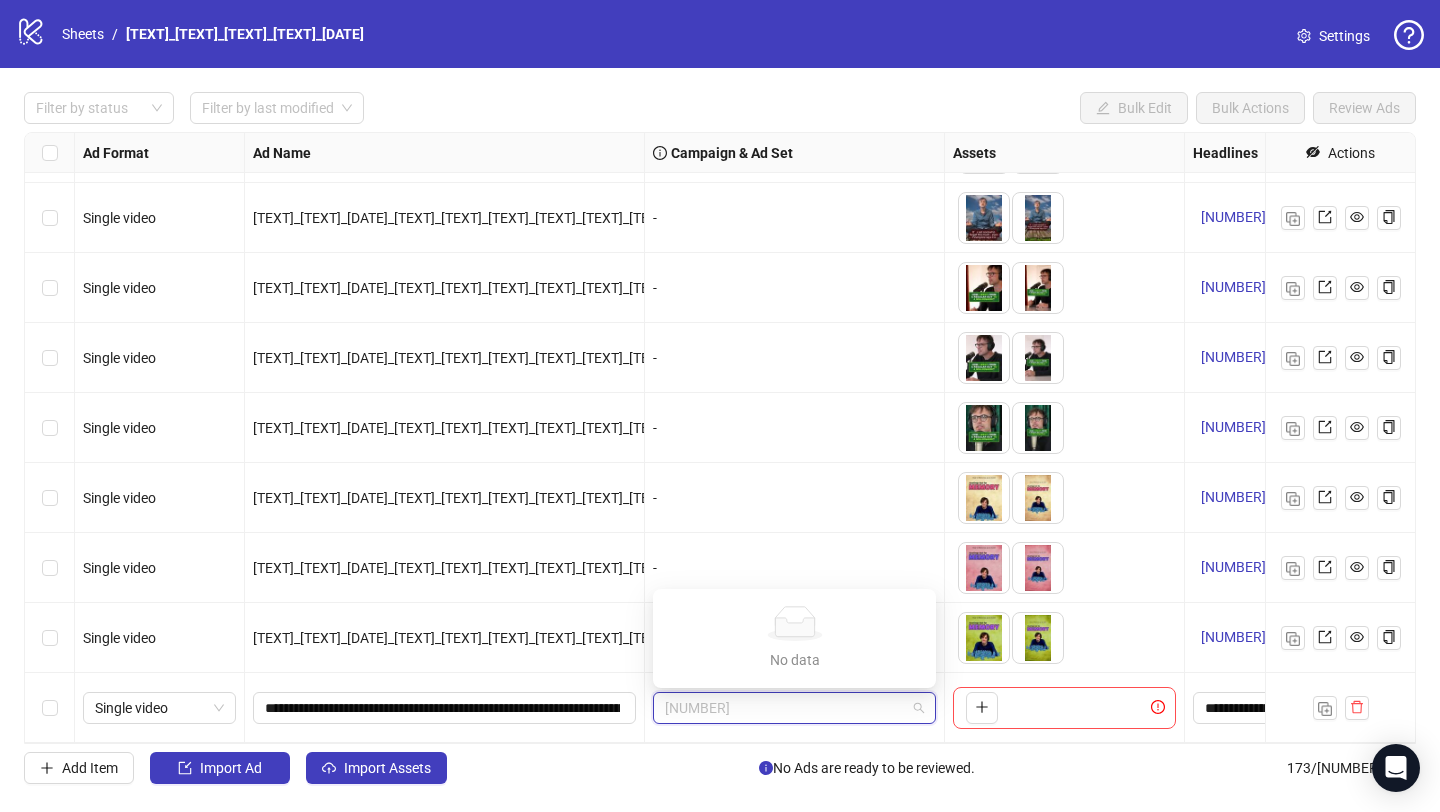 click on "[NUMBER]" at bounding box center [794, 708] 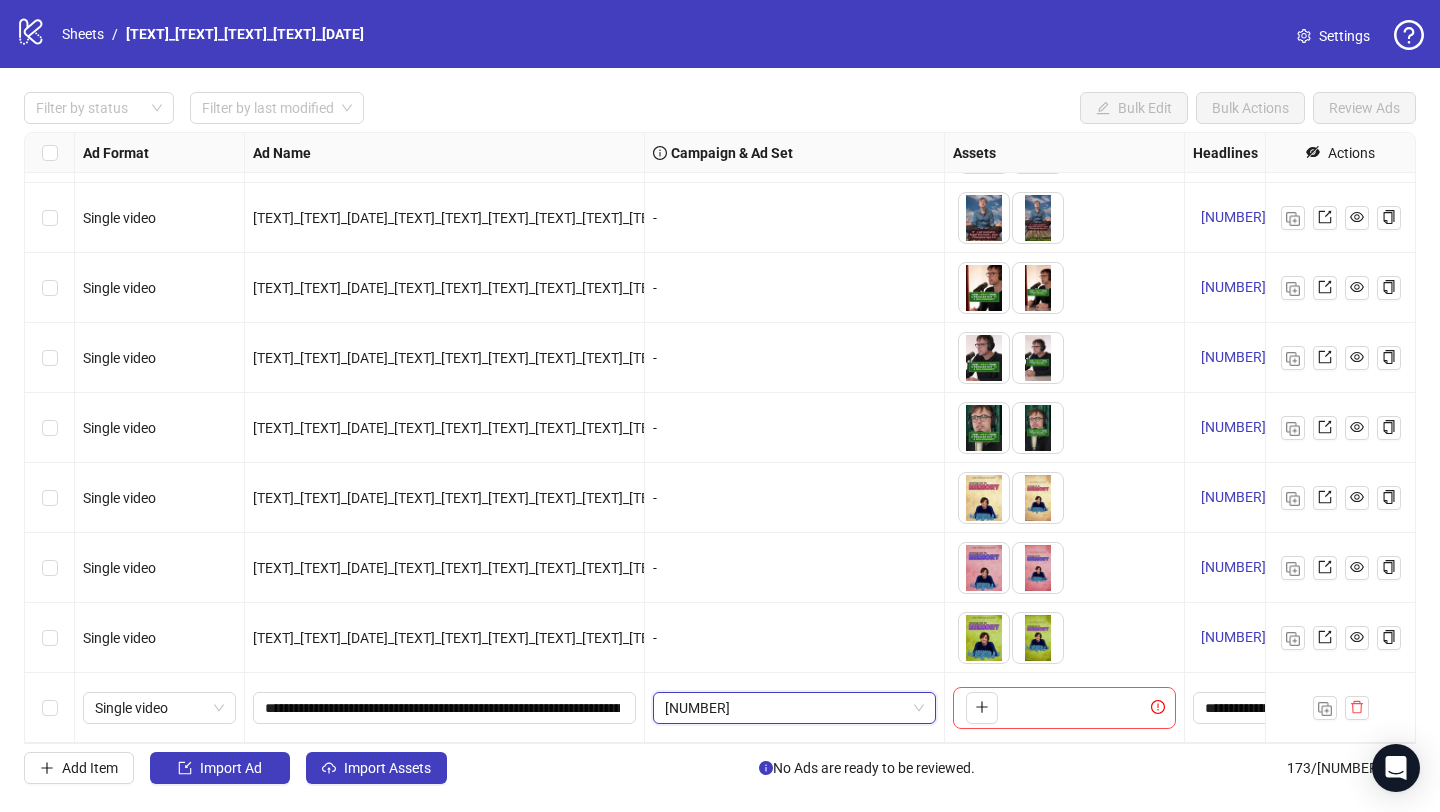 click on "[NUMBER]" at bounding box center [794, 708] 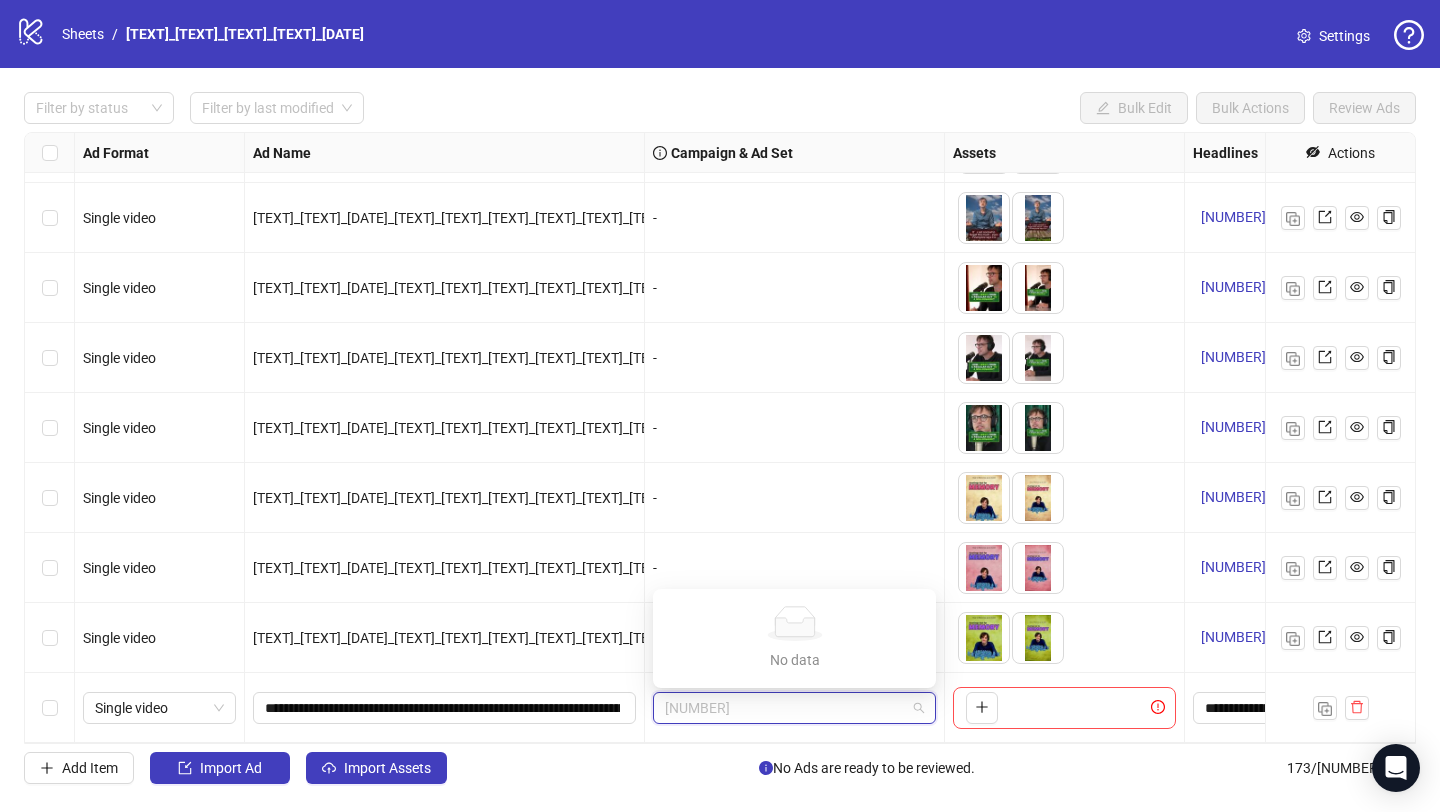 paste on "[TEXT]" 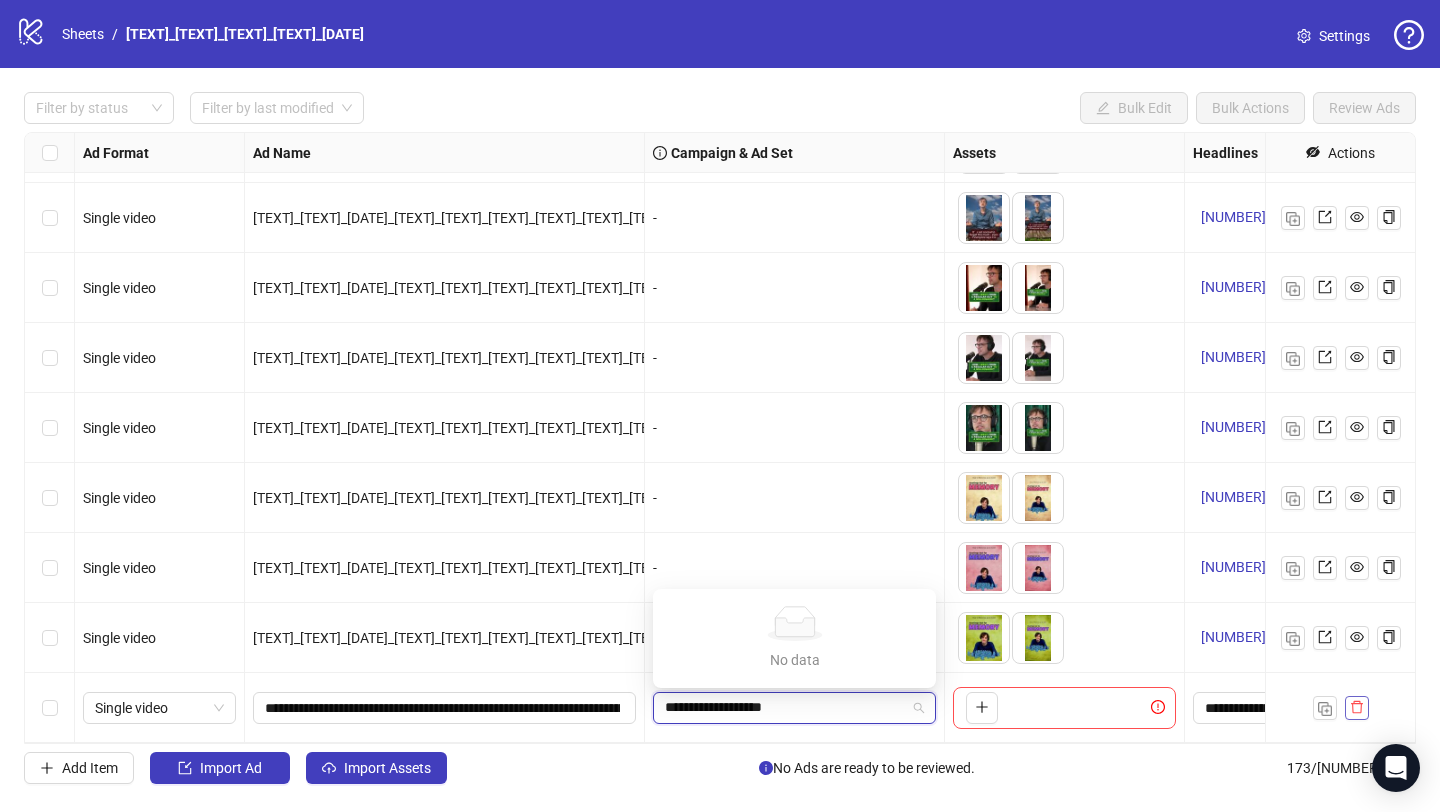 type on "[TEXT]" 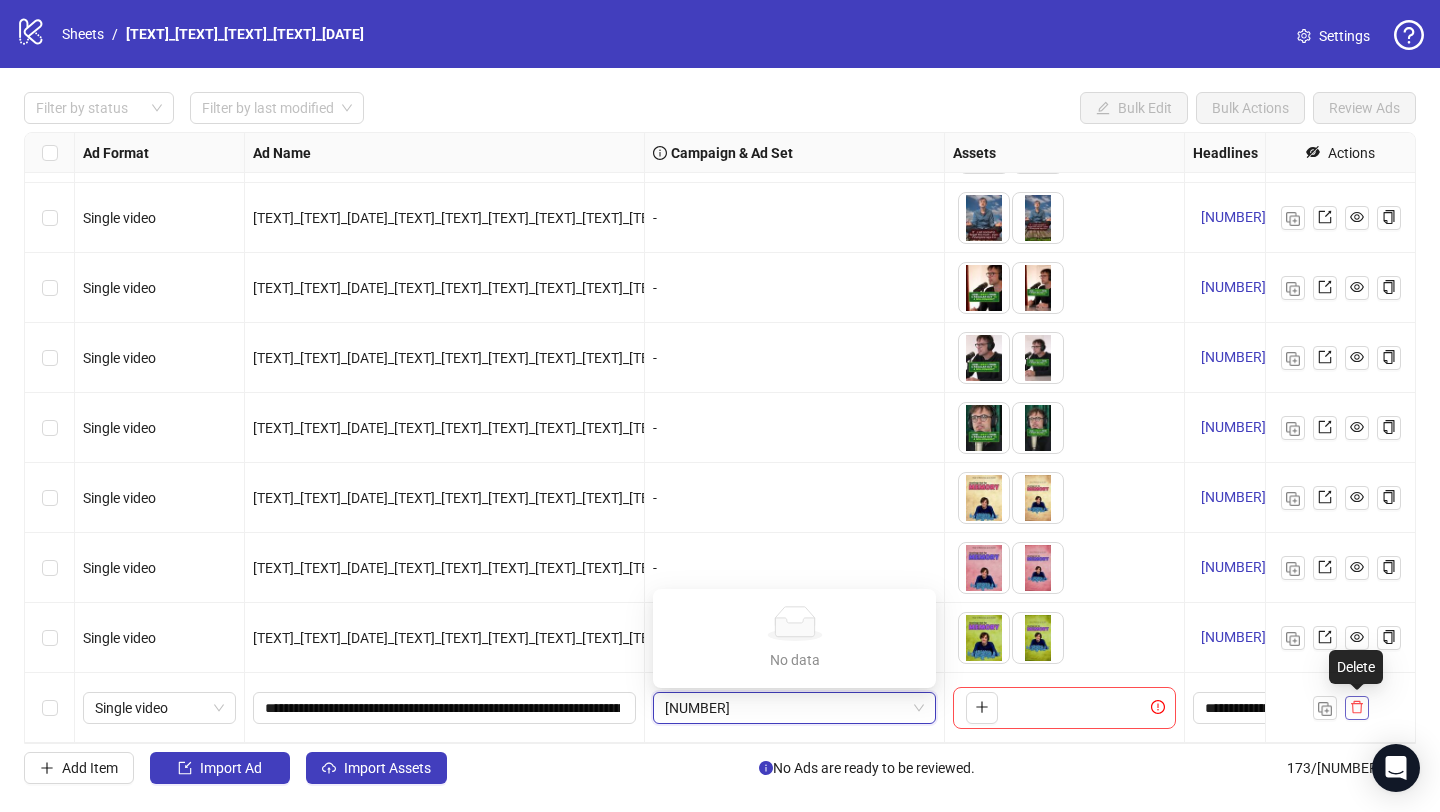 click at bounding box center (1357, 707) 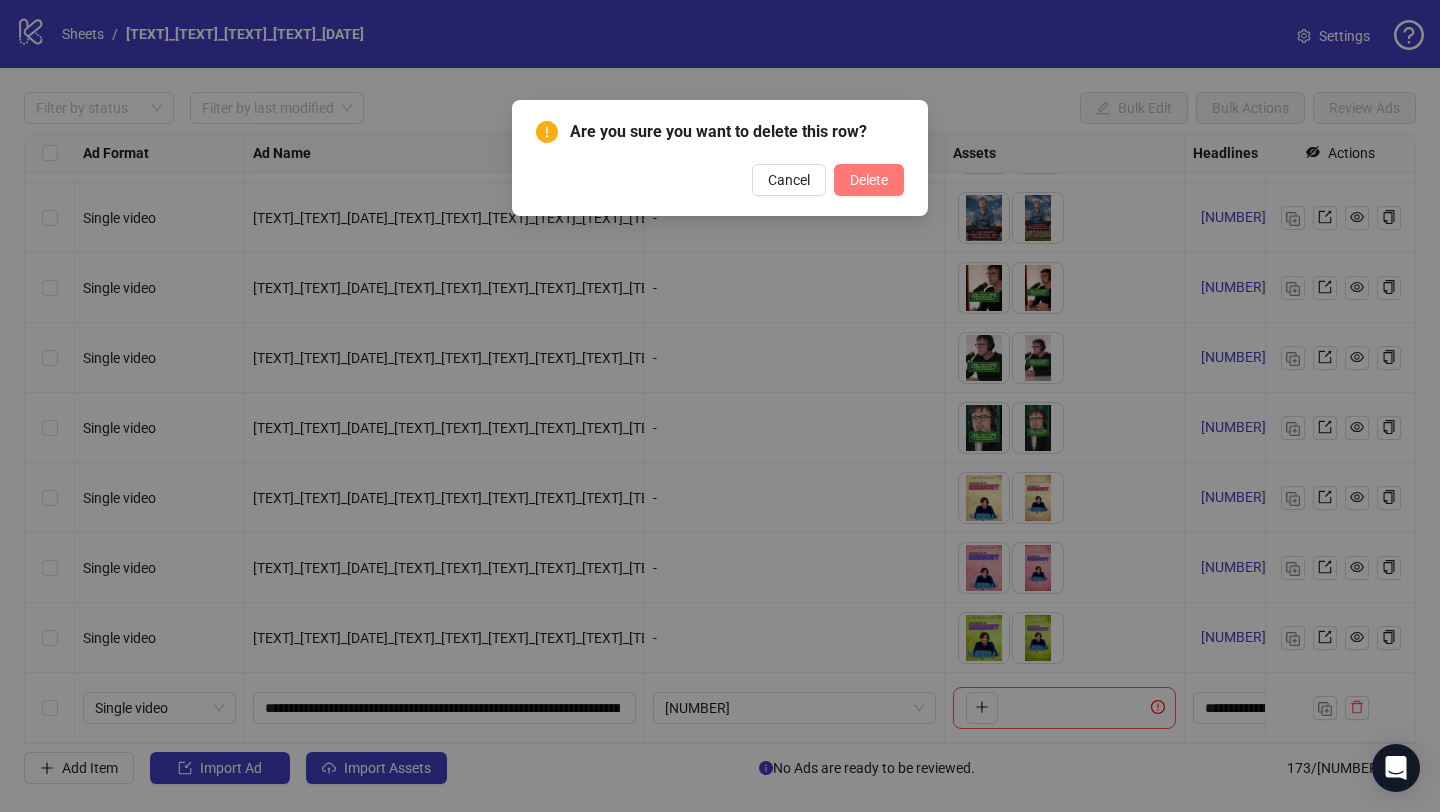 click on "Delete" at bounding box center (869, 180) 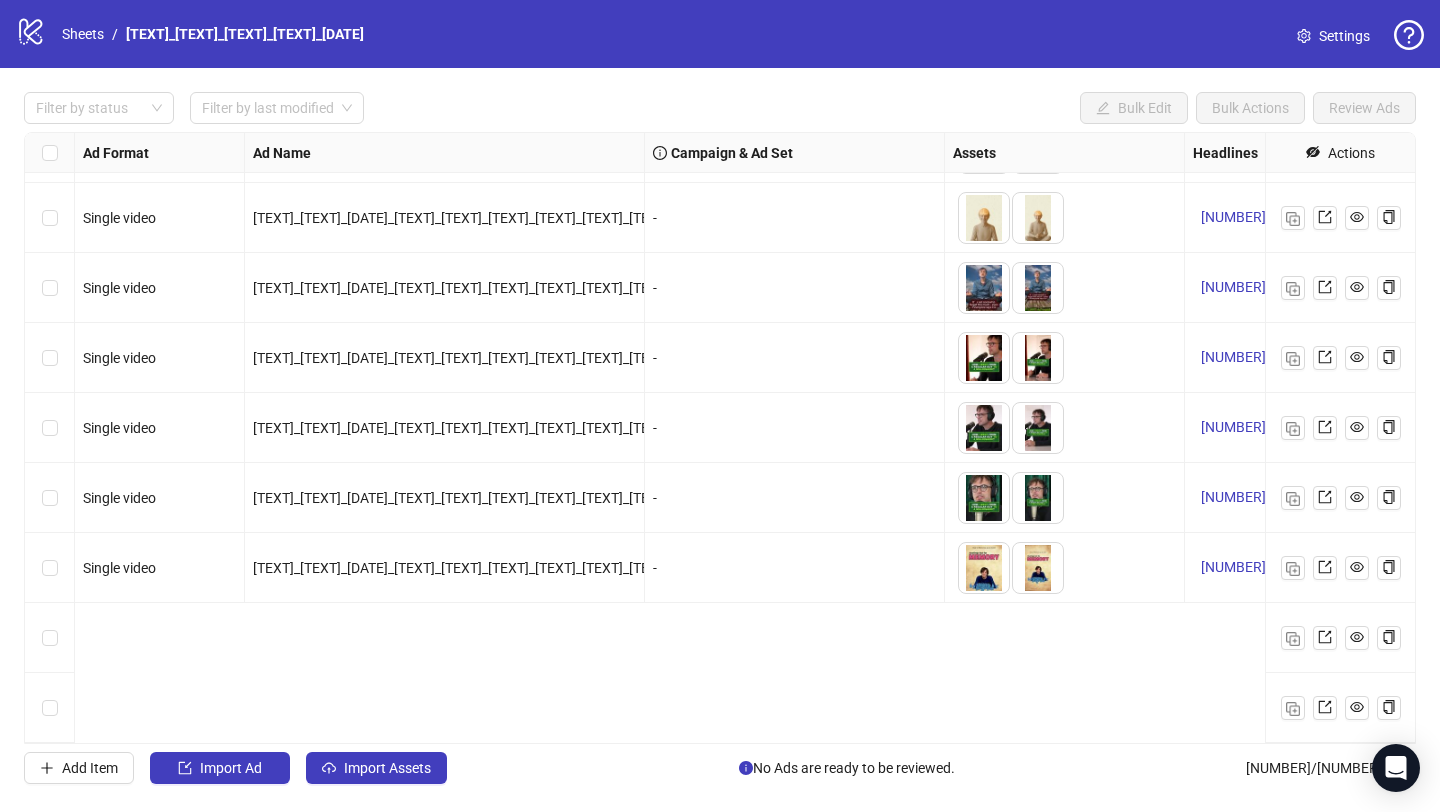 scroll, scrollTop: 10983, scrollLeft: 0, axis: vertical 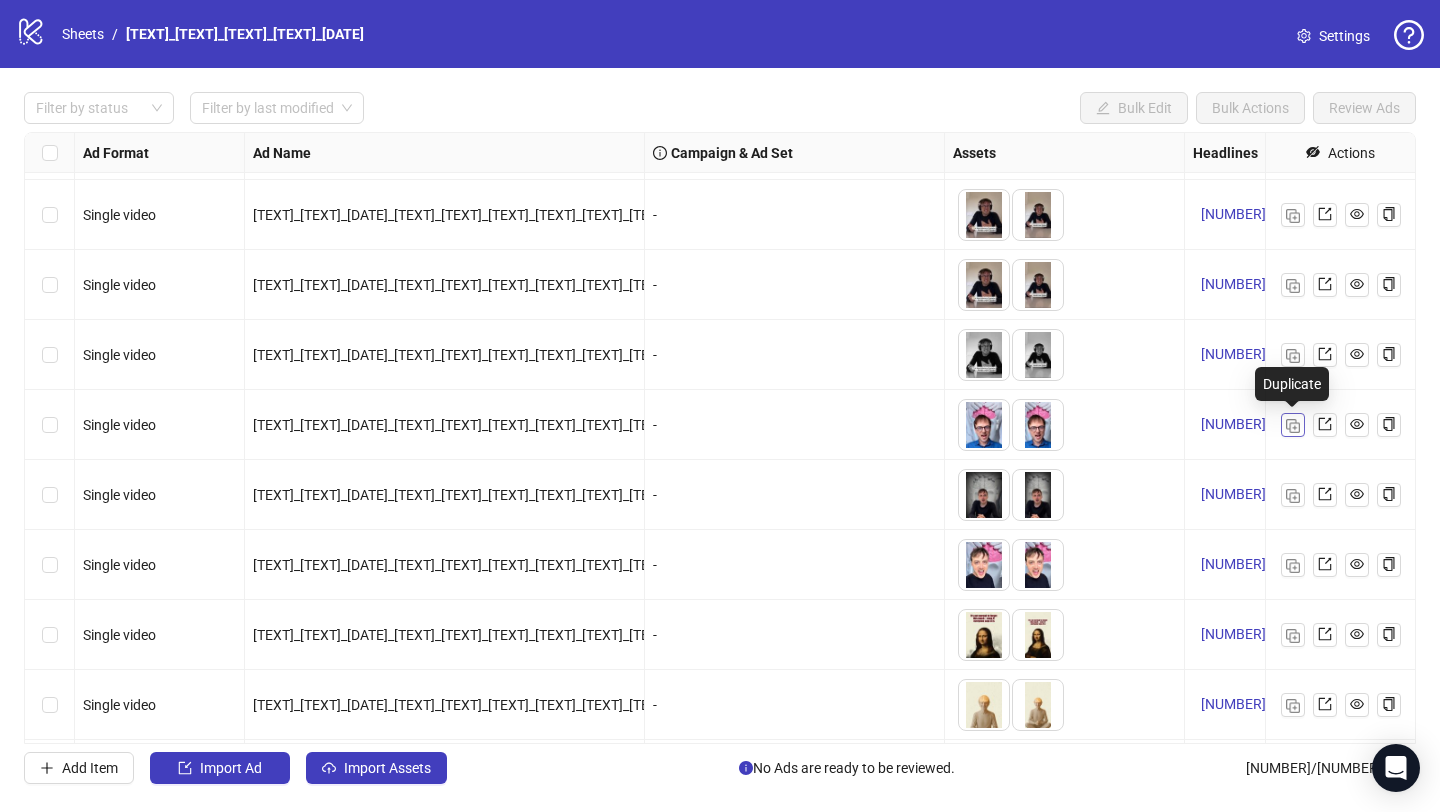 click at bounding box center (1293, 426) 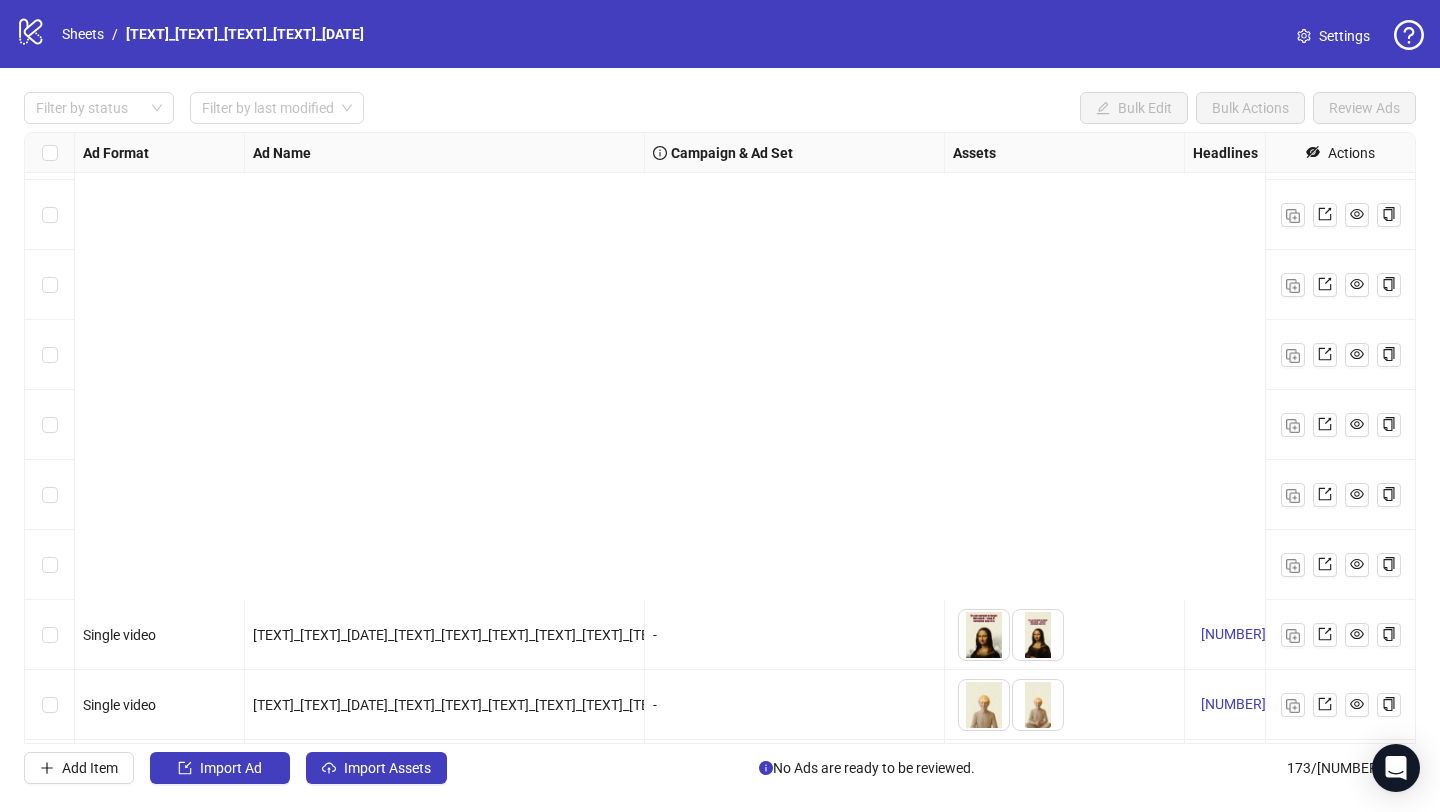 scroll, scrollTop: 11540, scrollLeft: 0, axis: vertical 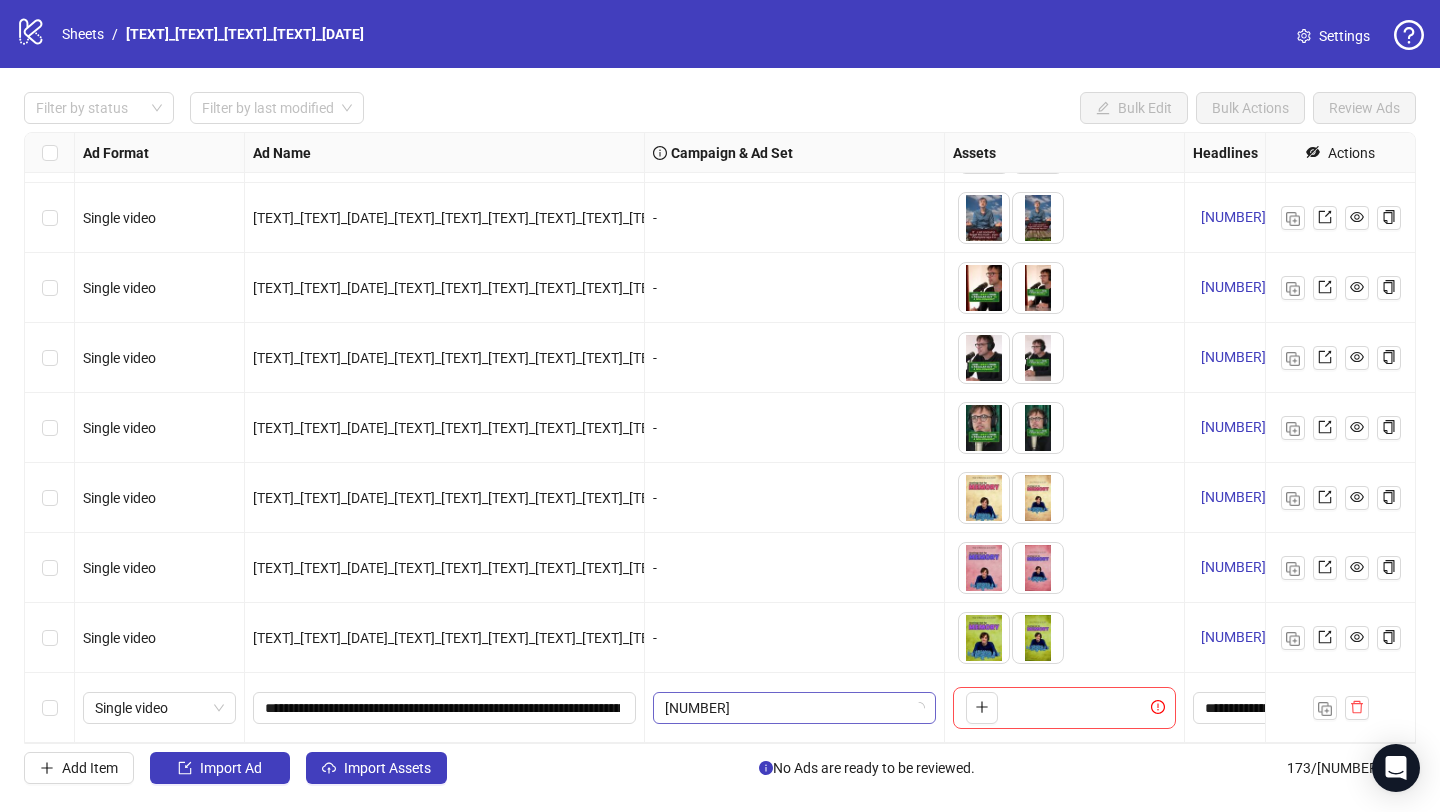 click on "[NUMBER]" at bounding box center [794, 708] 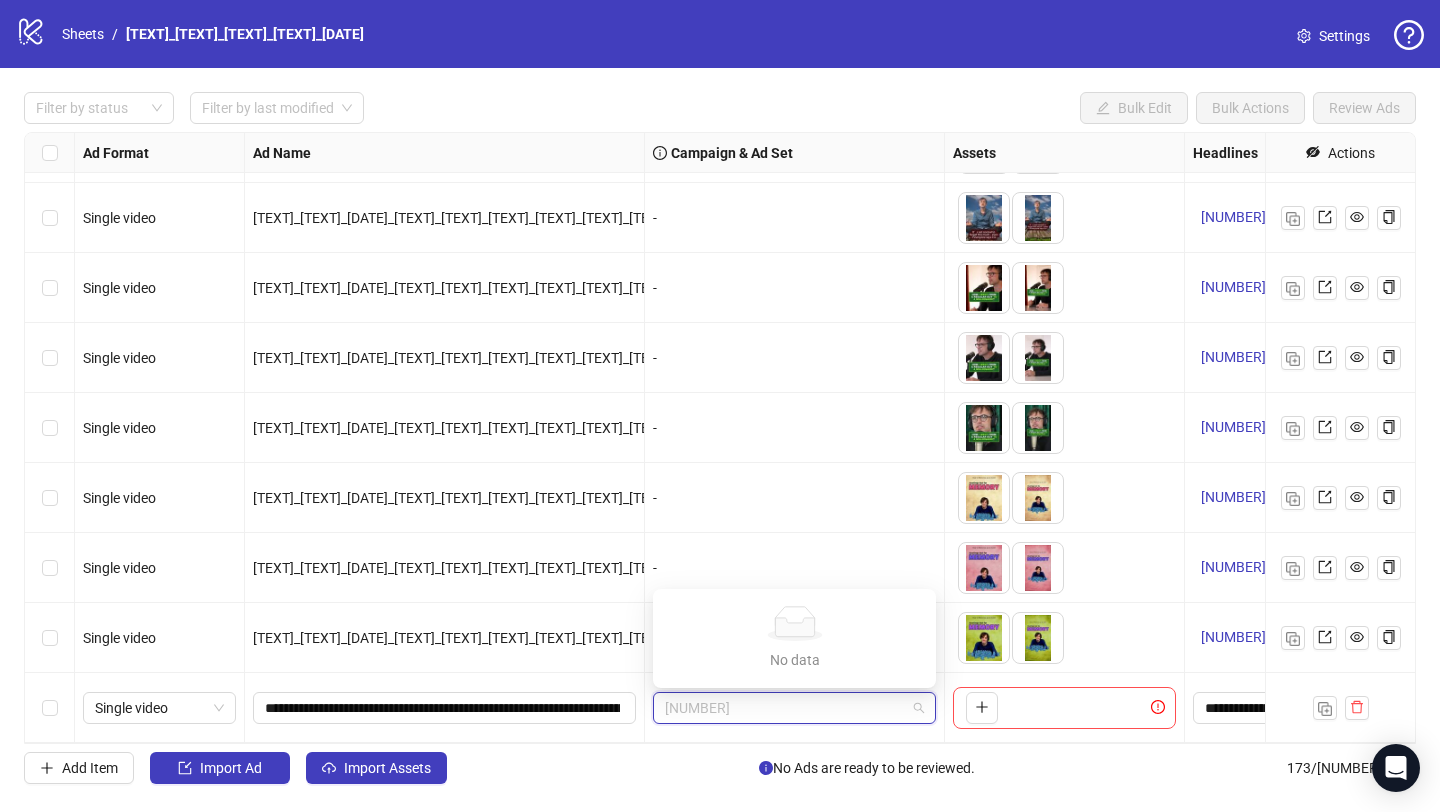 paste on "[TEXT]" 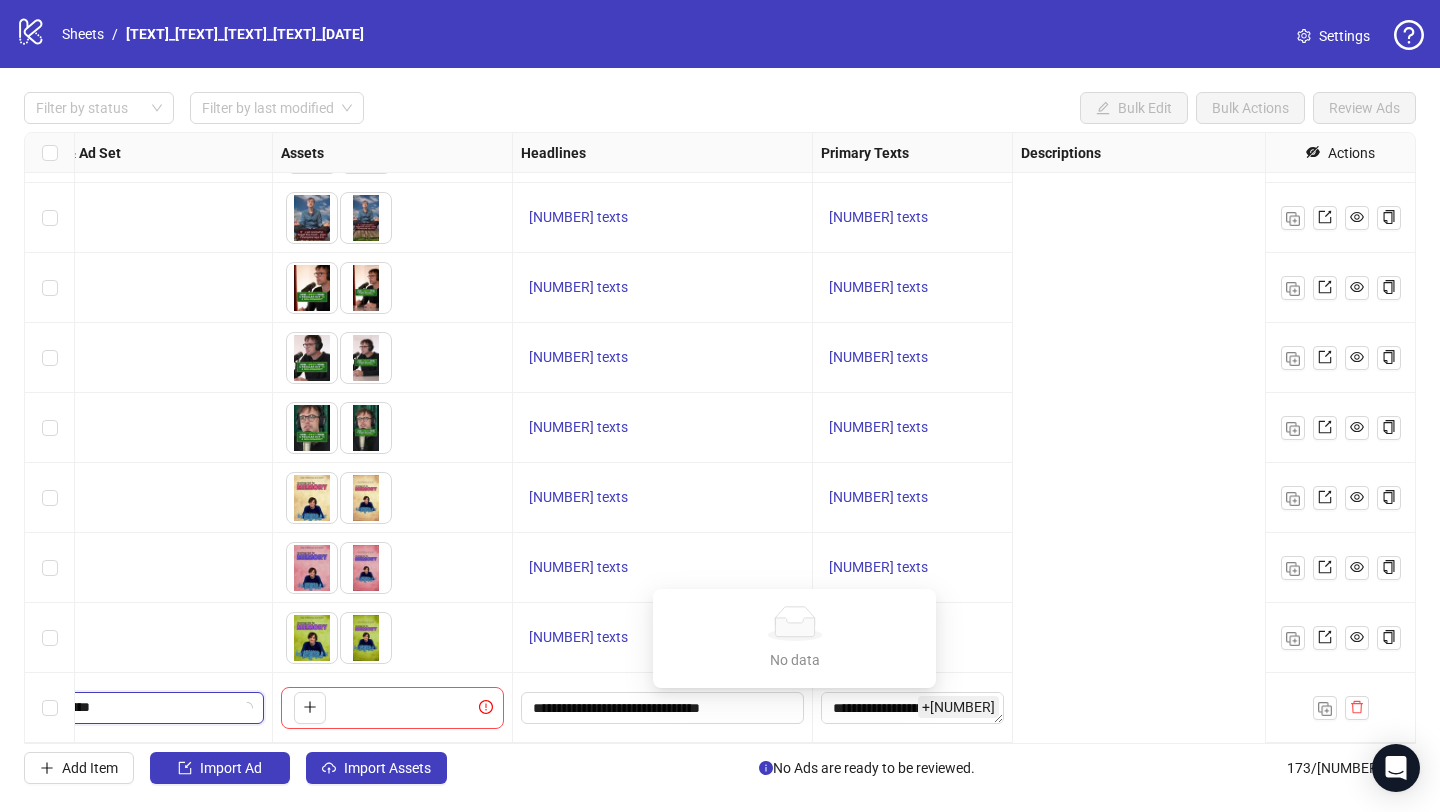 scroll, scrollTop: 11540, scrollLeft: 0, axis: vertical 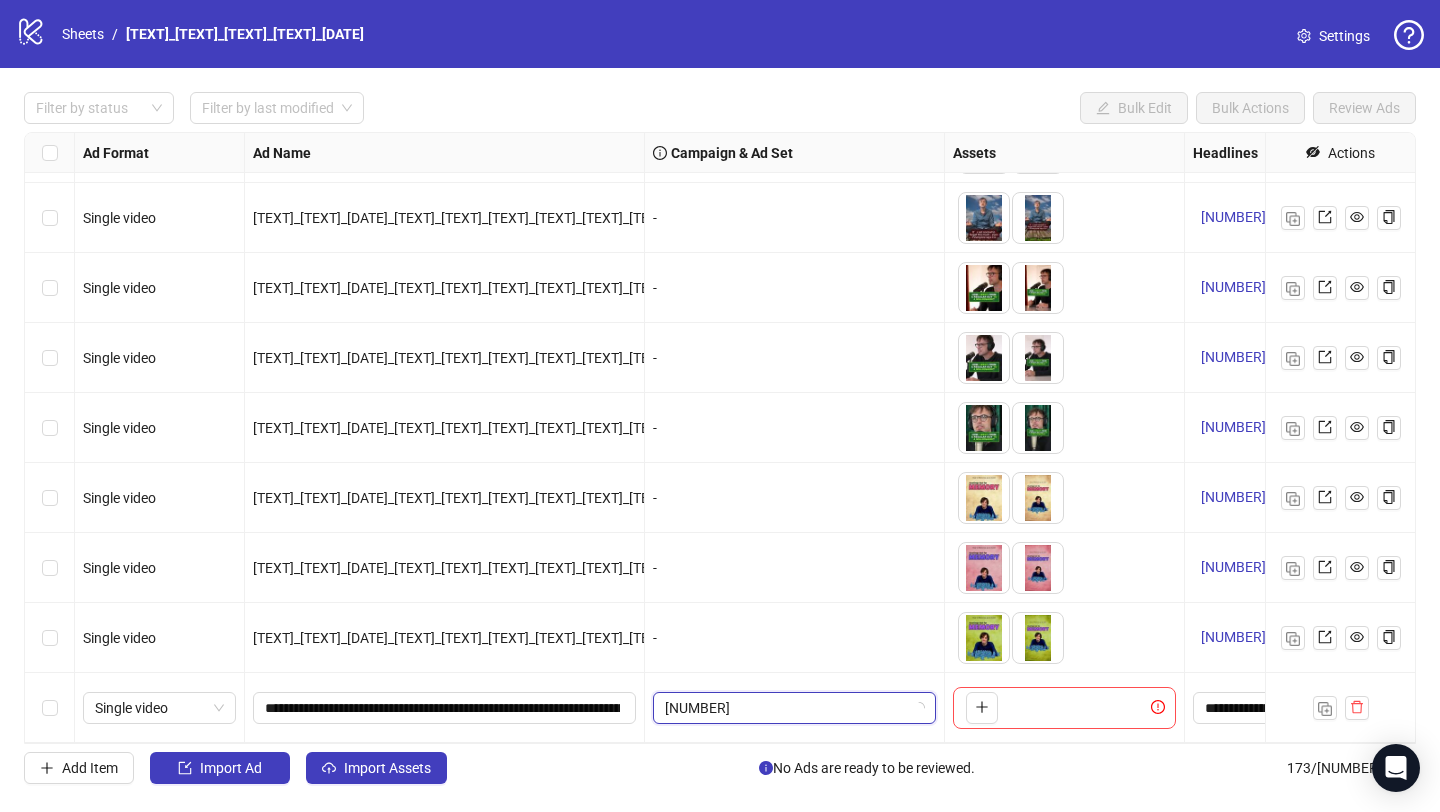 click on "[NUMBER]" at bounding box center (794, 708) 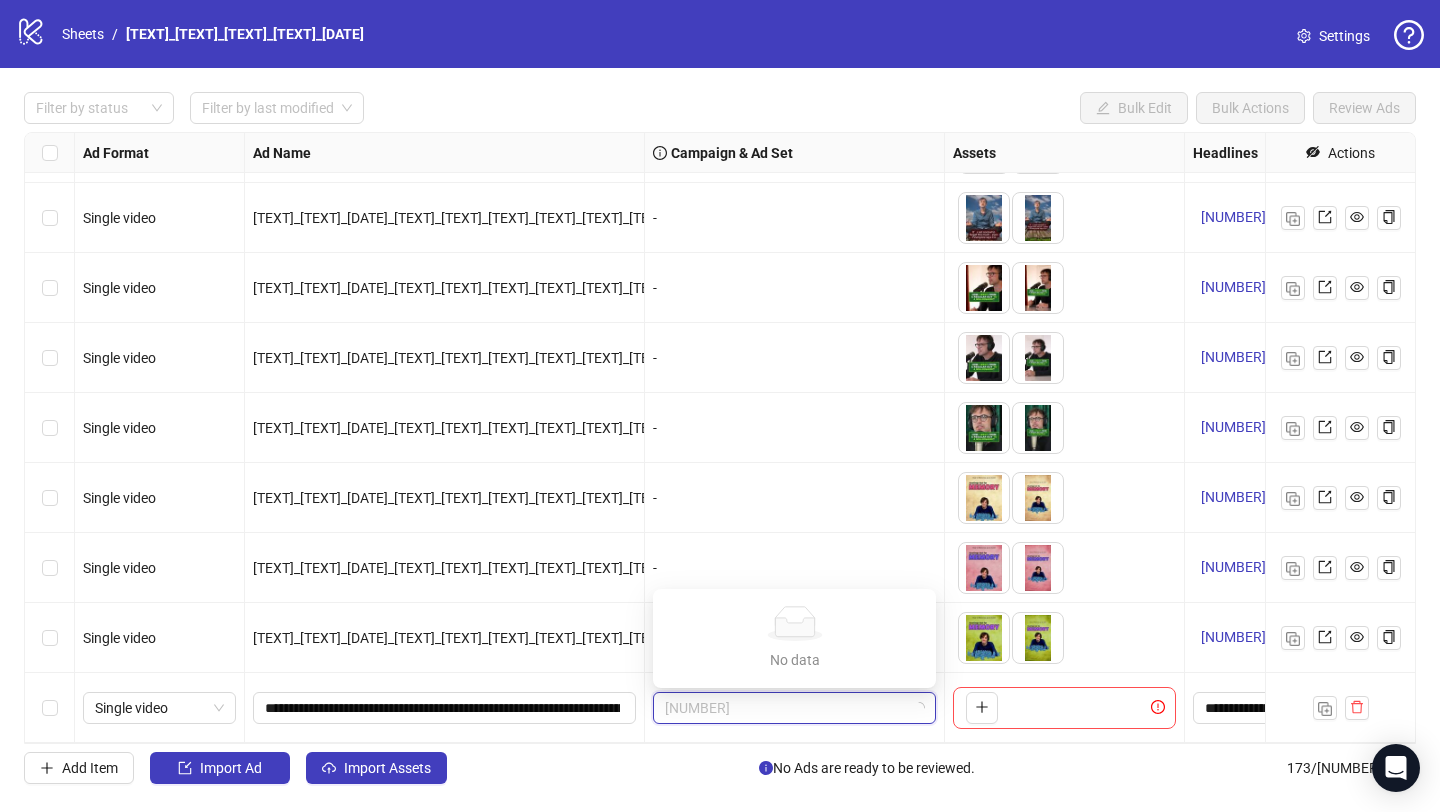 paste on "[TEXT]" 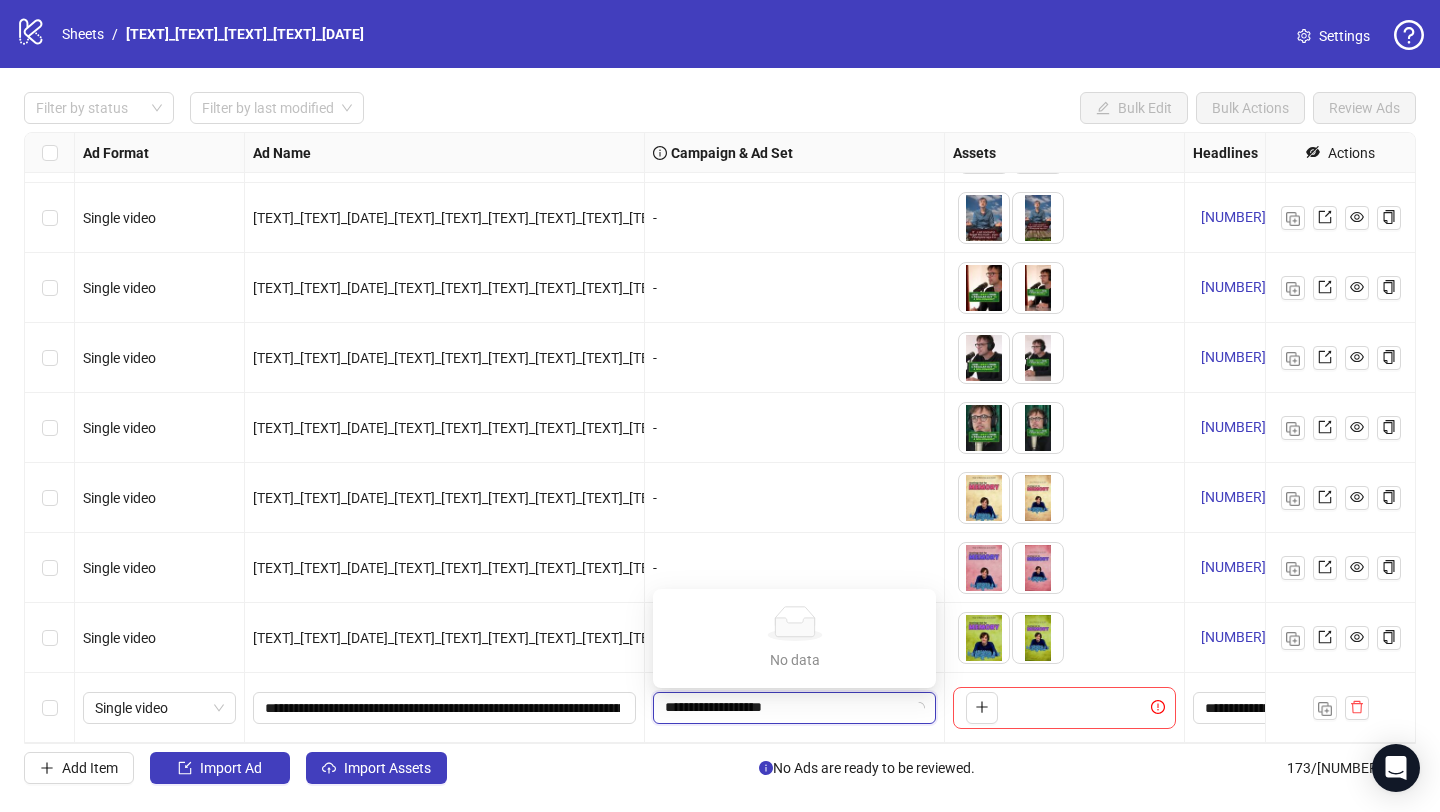 click on "[TEXT]" at bounding box center [785, 708] 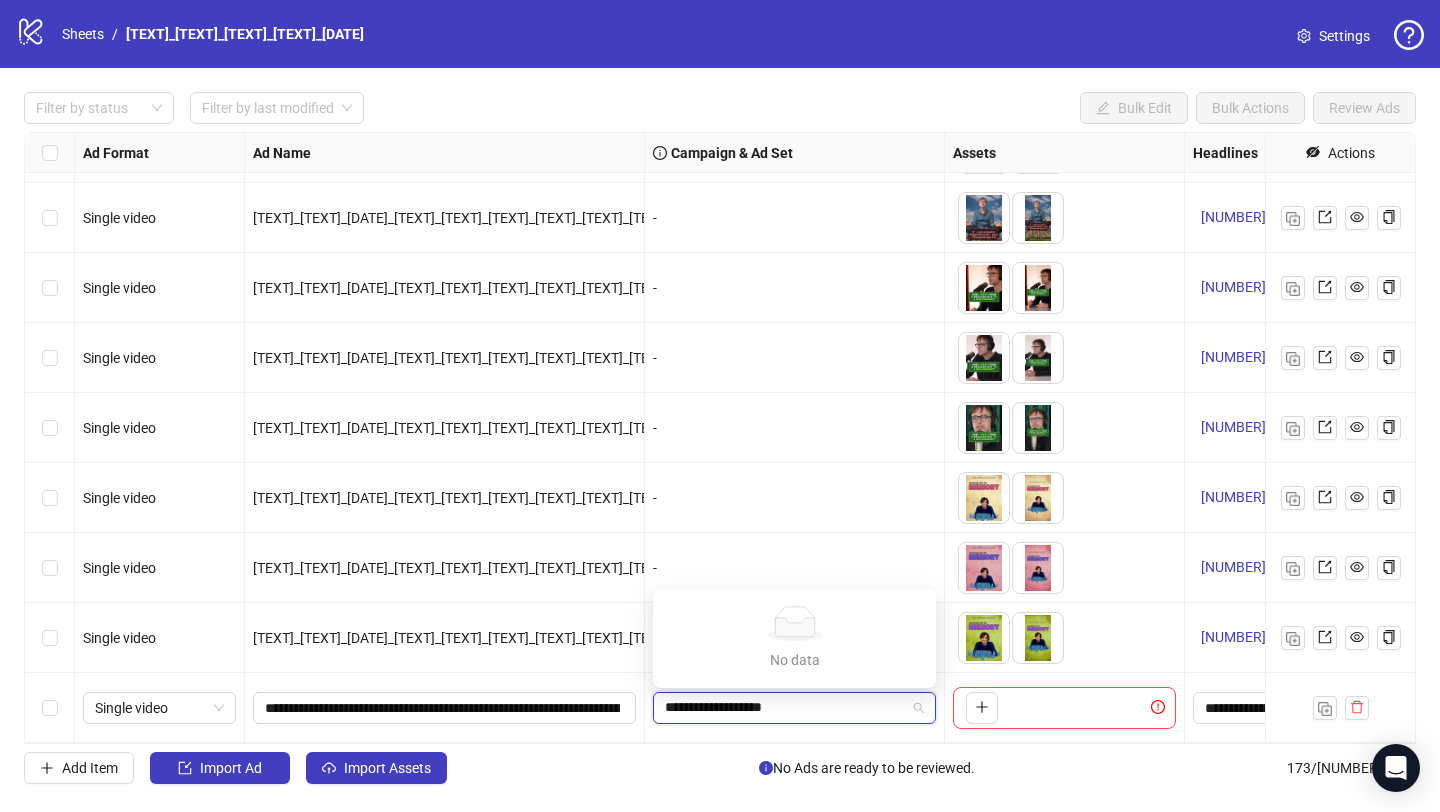 click on "[TEXT]" at bounding box center (785, 708) 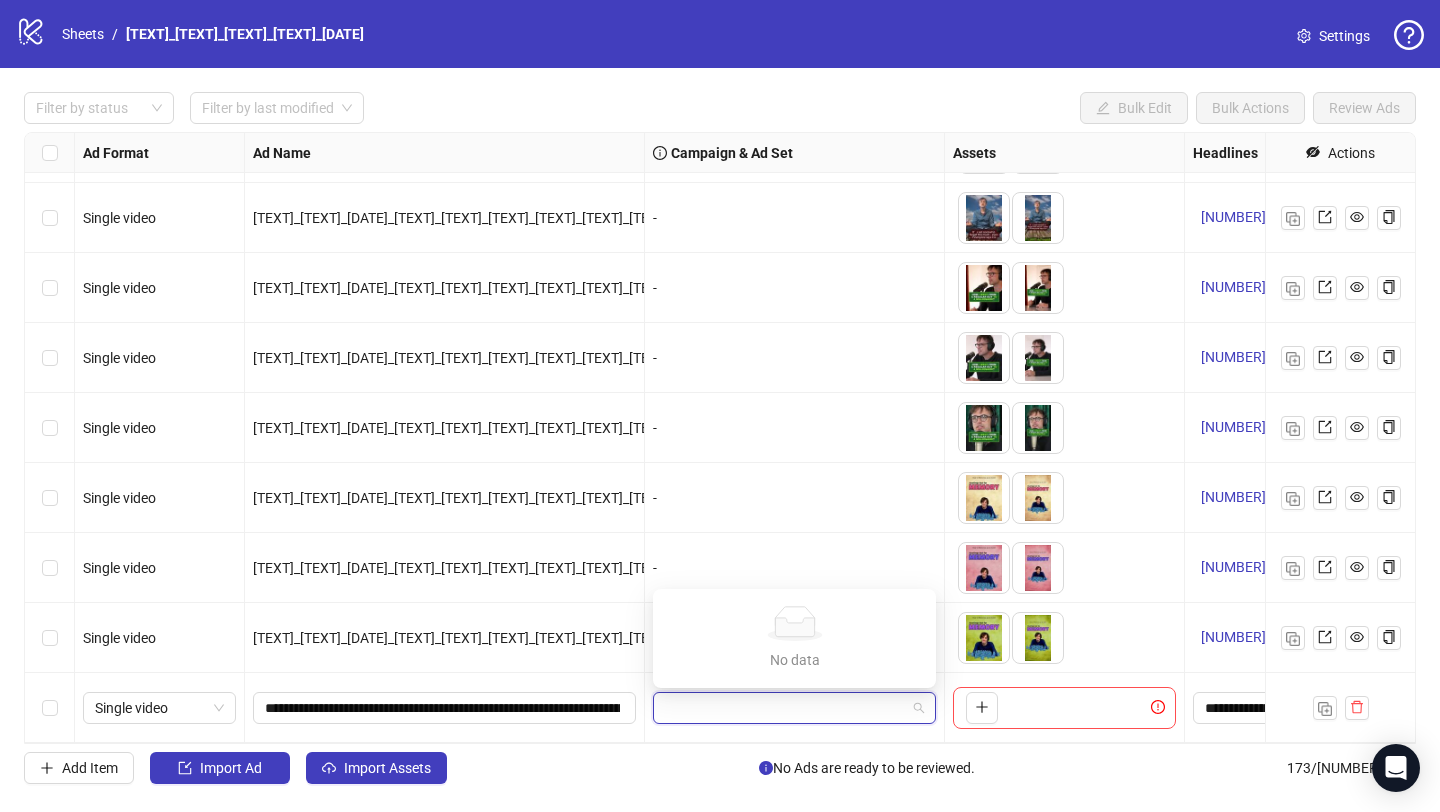 click at bounding box center [660, 153] 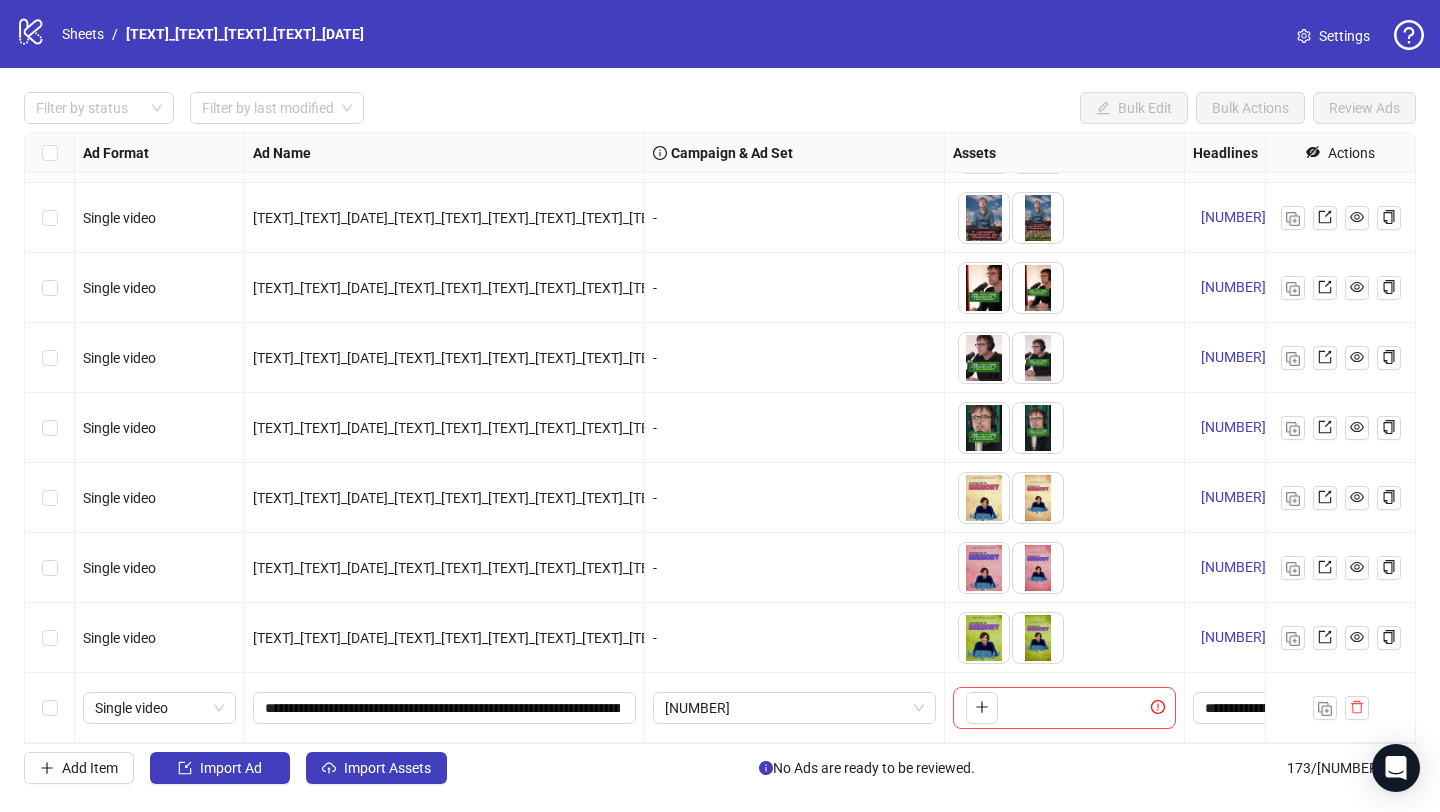 click on "Filter by status Filter by last modified Bulk Edit Bulk Actions Review Ads" at bounding box center [720, 34] 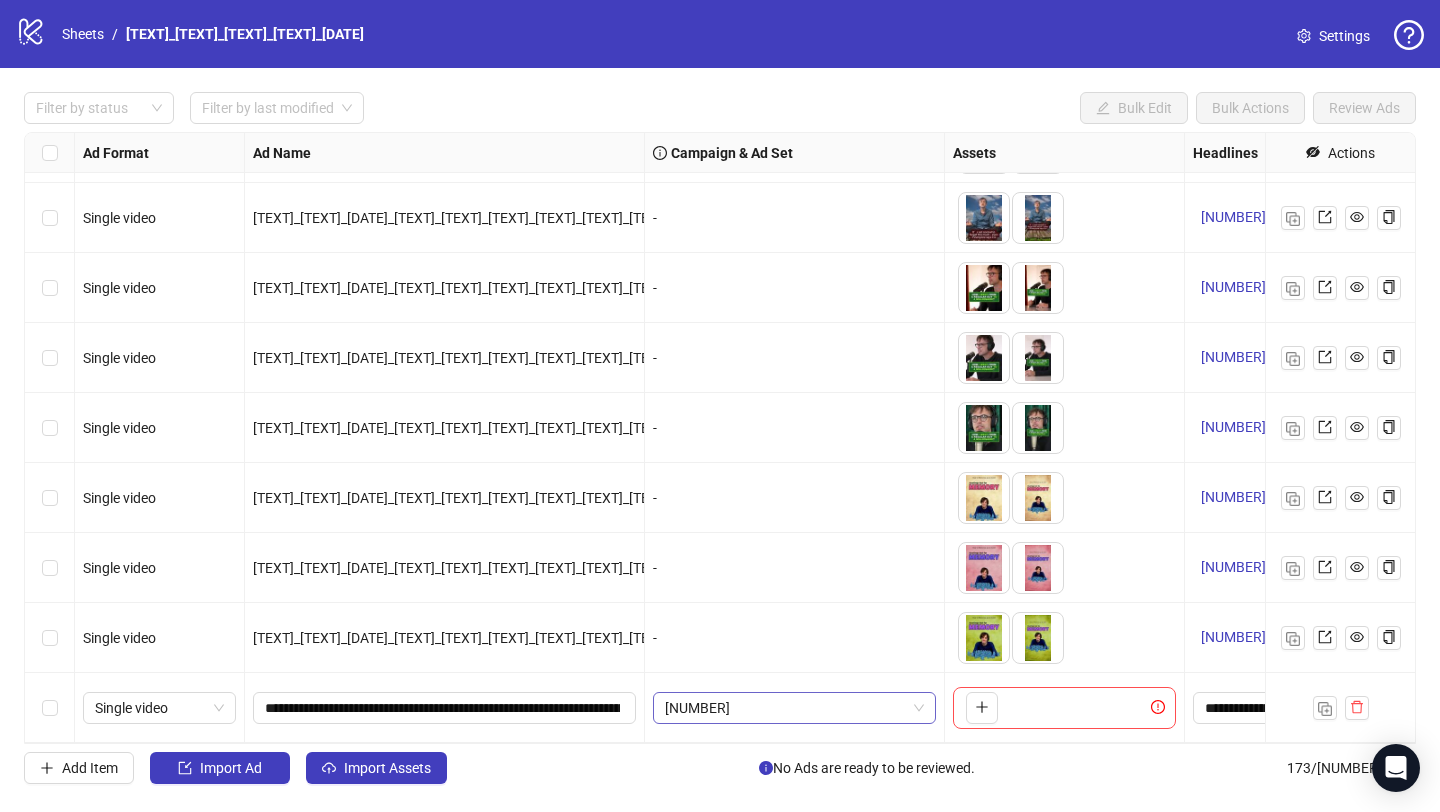 click on "[NUMBER]" at bounding box center (159, 708) 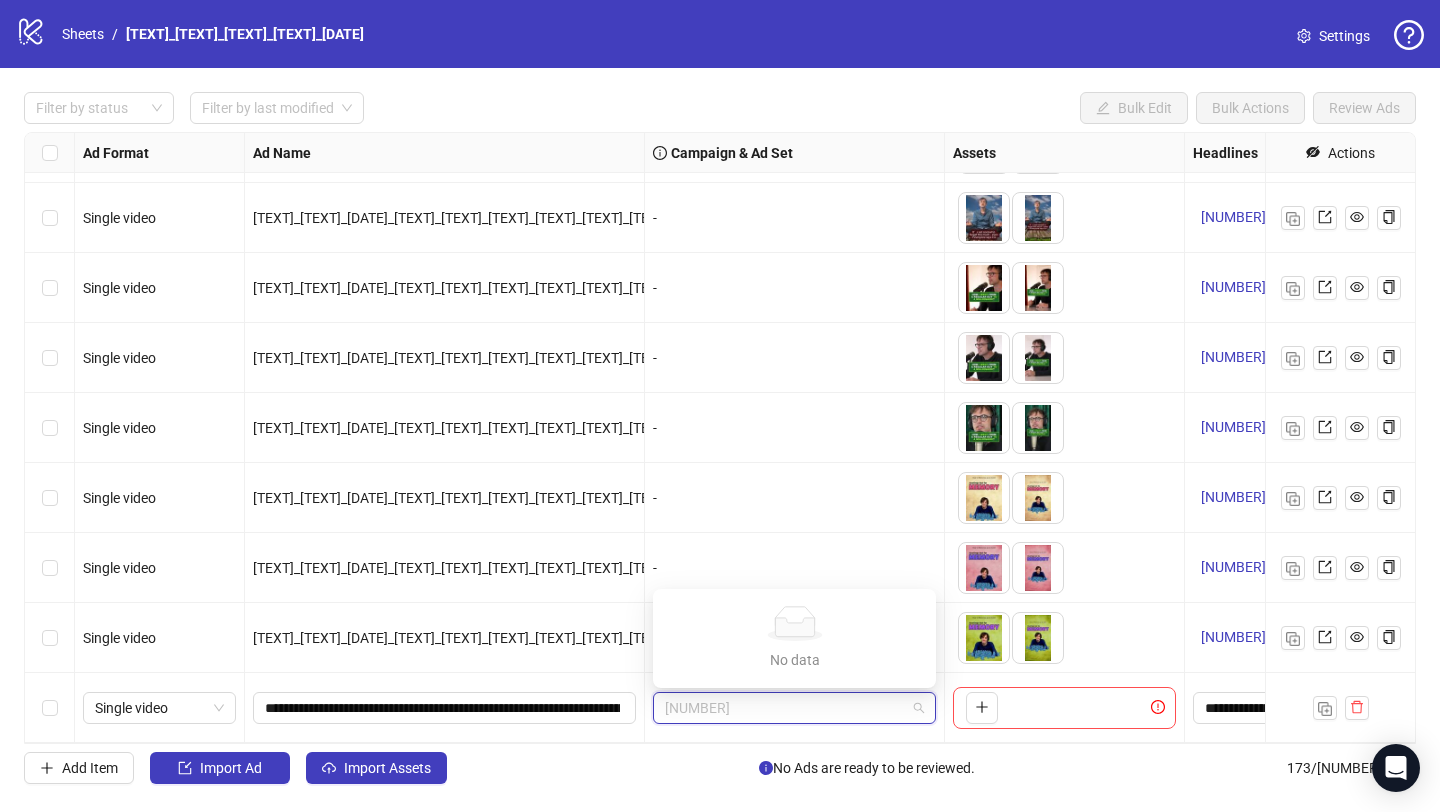 paste on "[TEXT]" 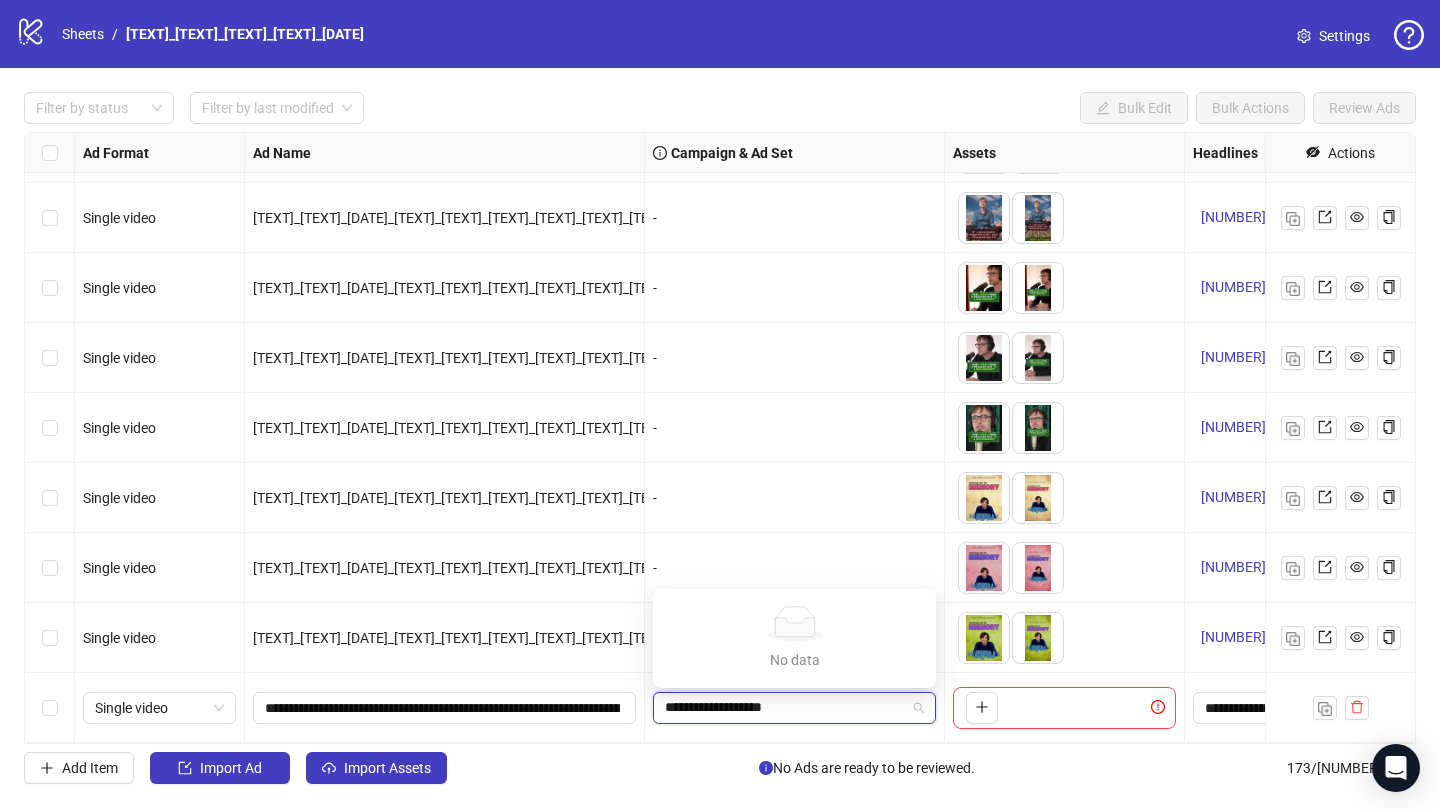 type on "[TEXT]" 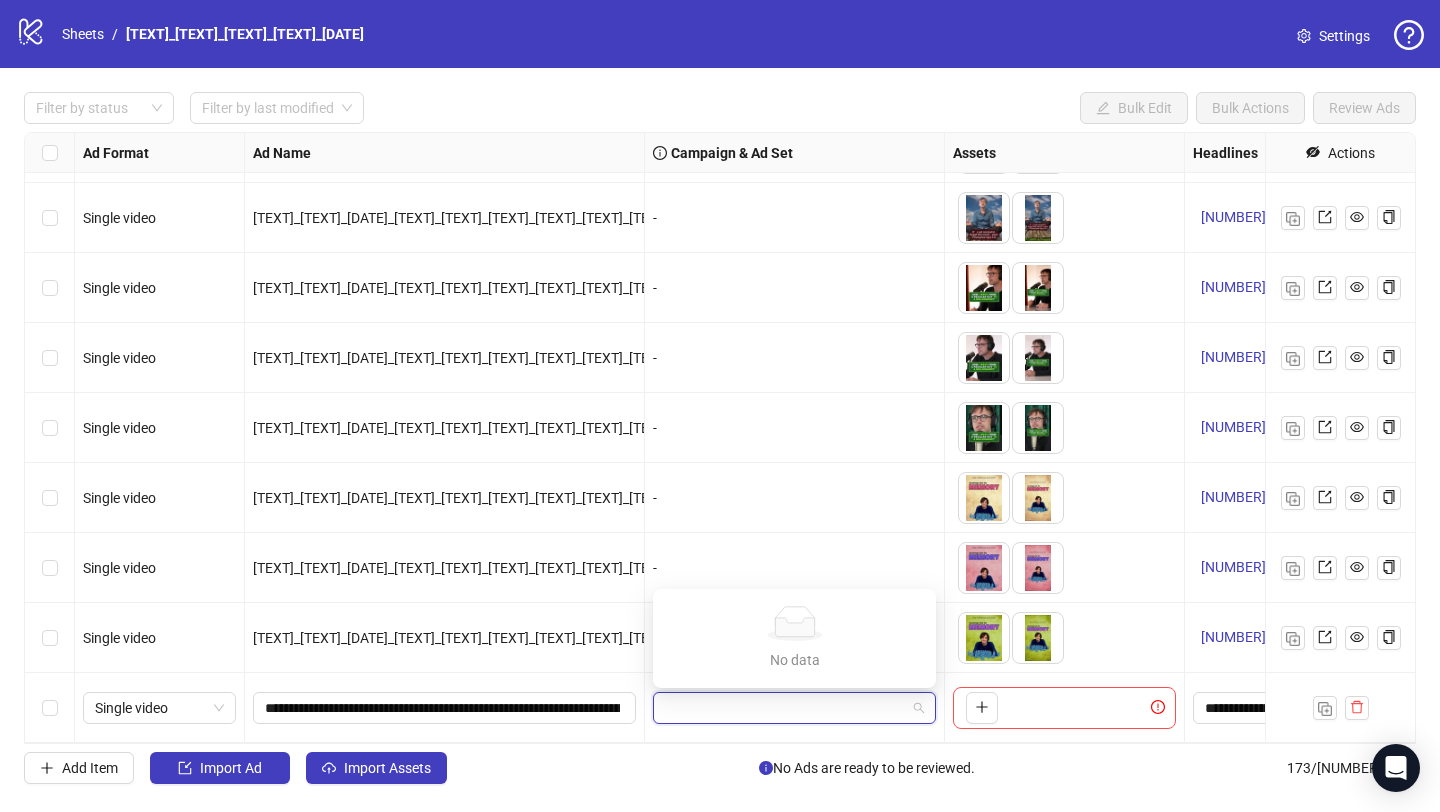 click on "logo/logo-mobile" at bounding box center [31, 31] 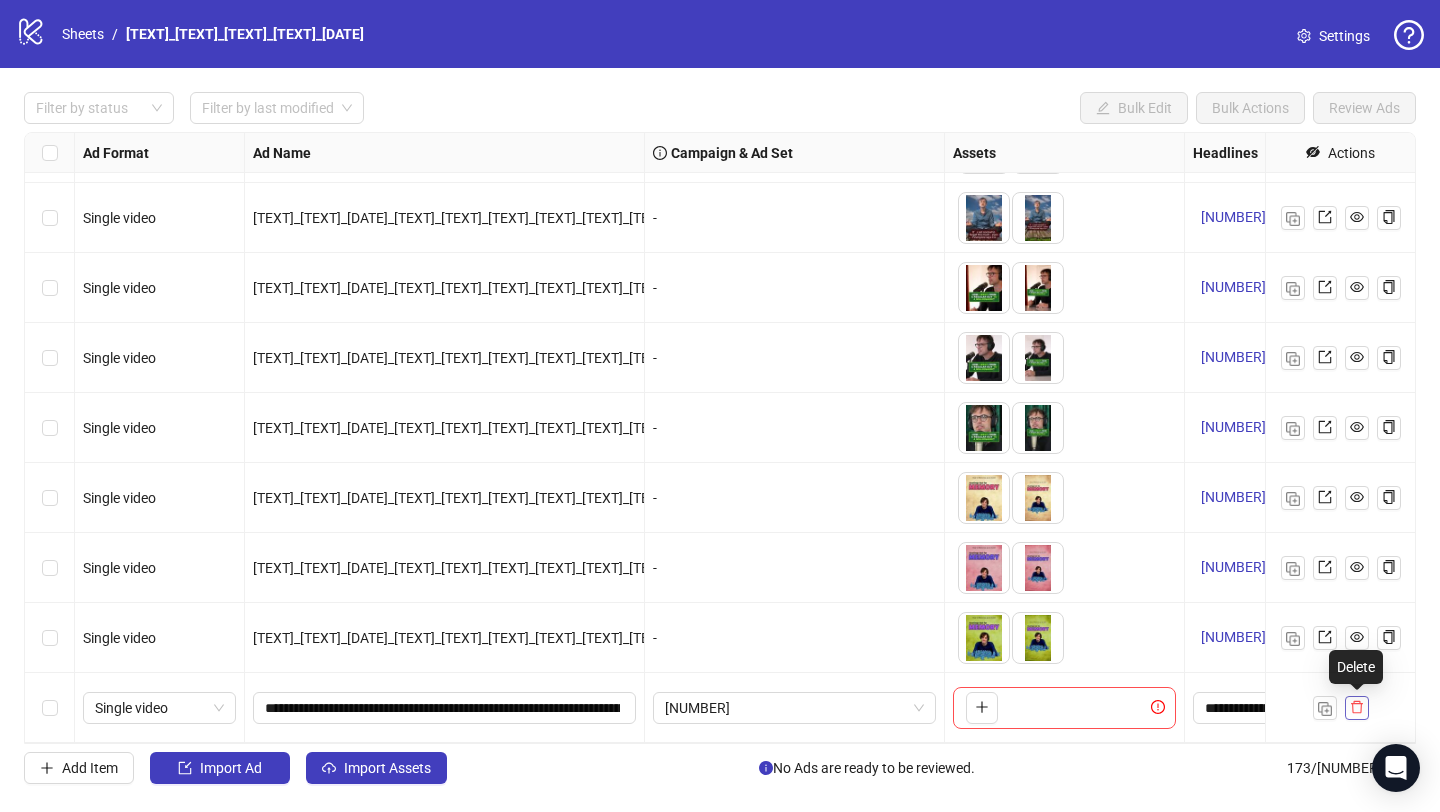 click at bounding box center [1357, 707] 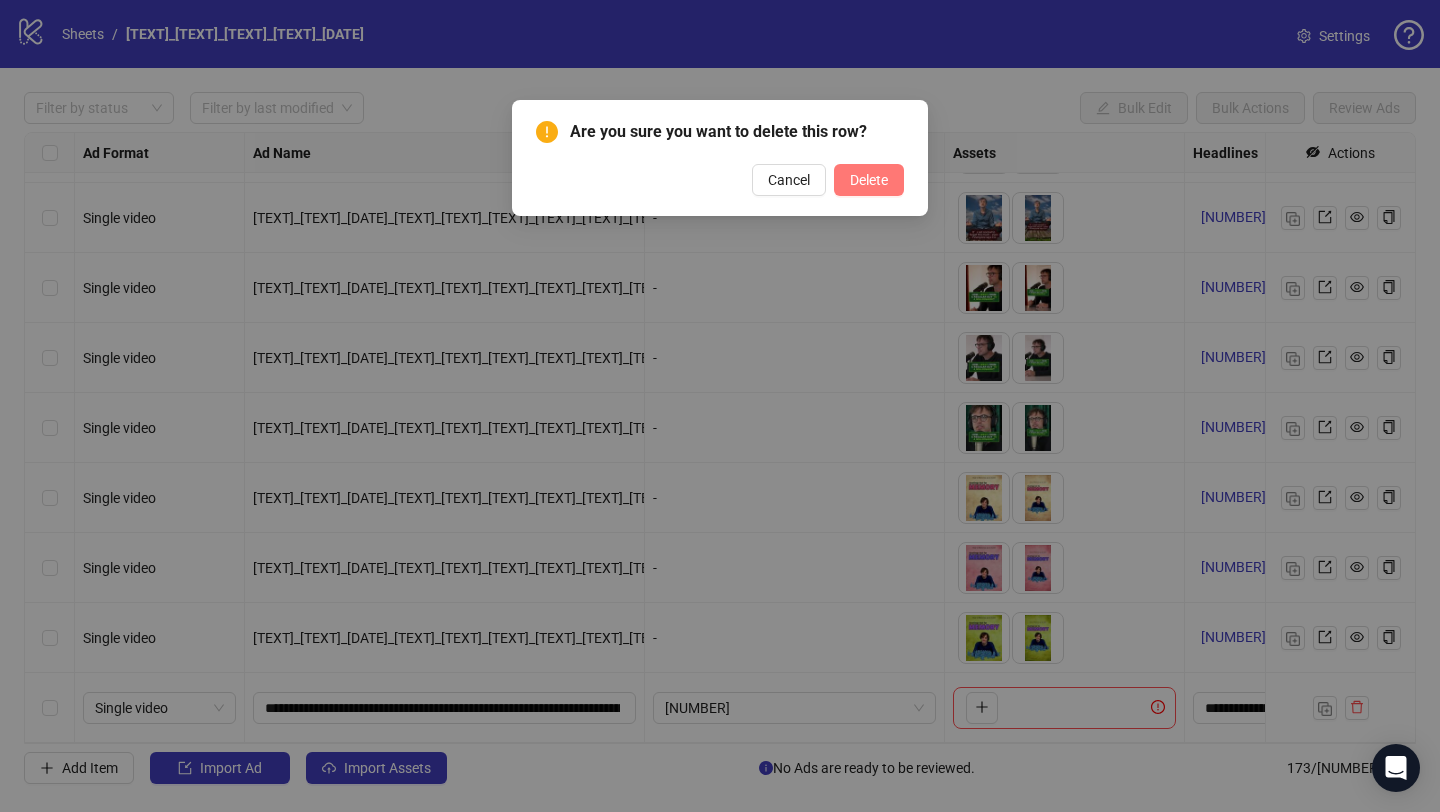 click on "Delete" at bounding box center (869, 180) 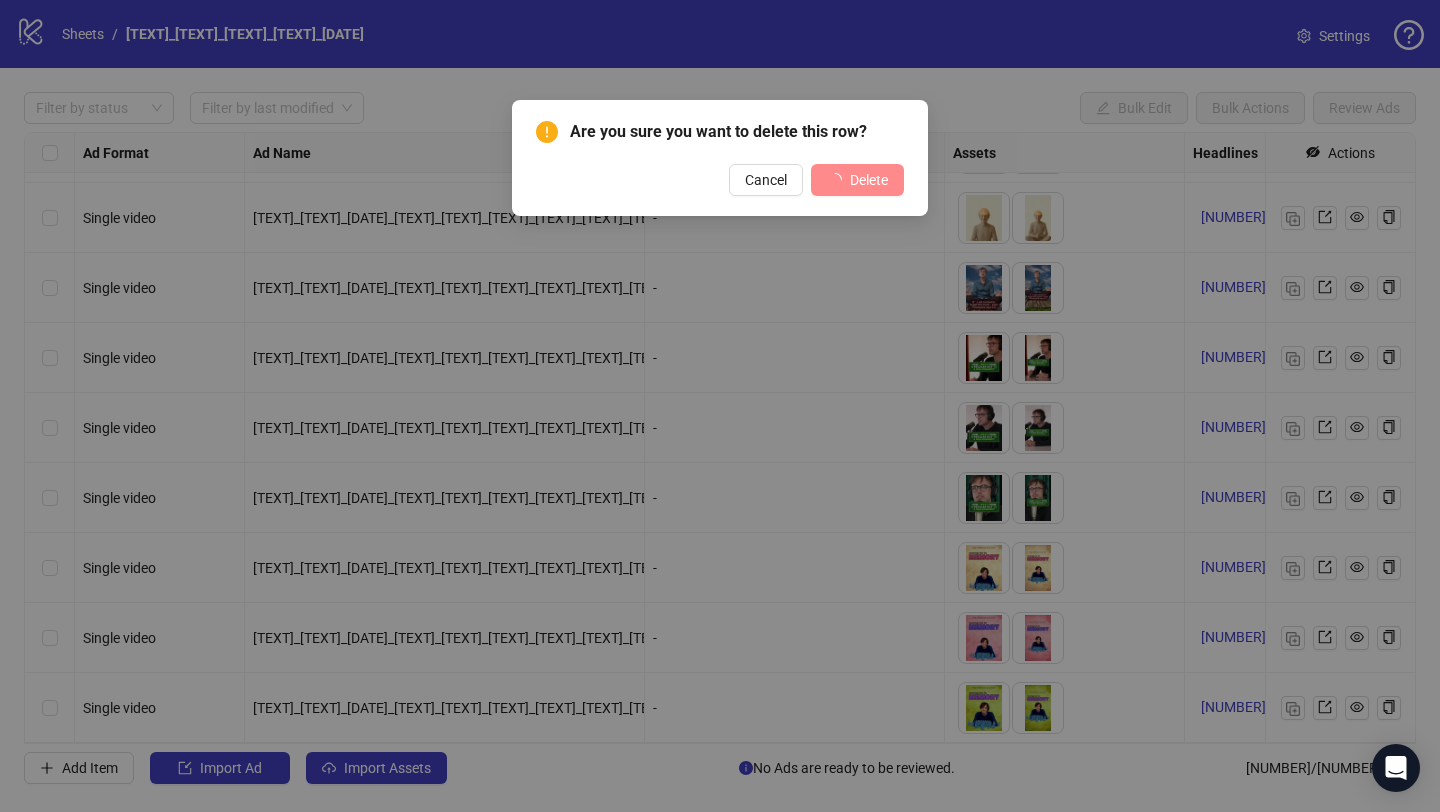 scroll, scrollTop: 11470, scrollLeft: 0, axis: vertical 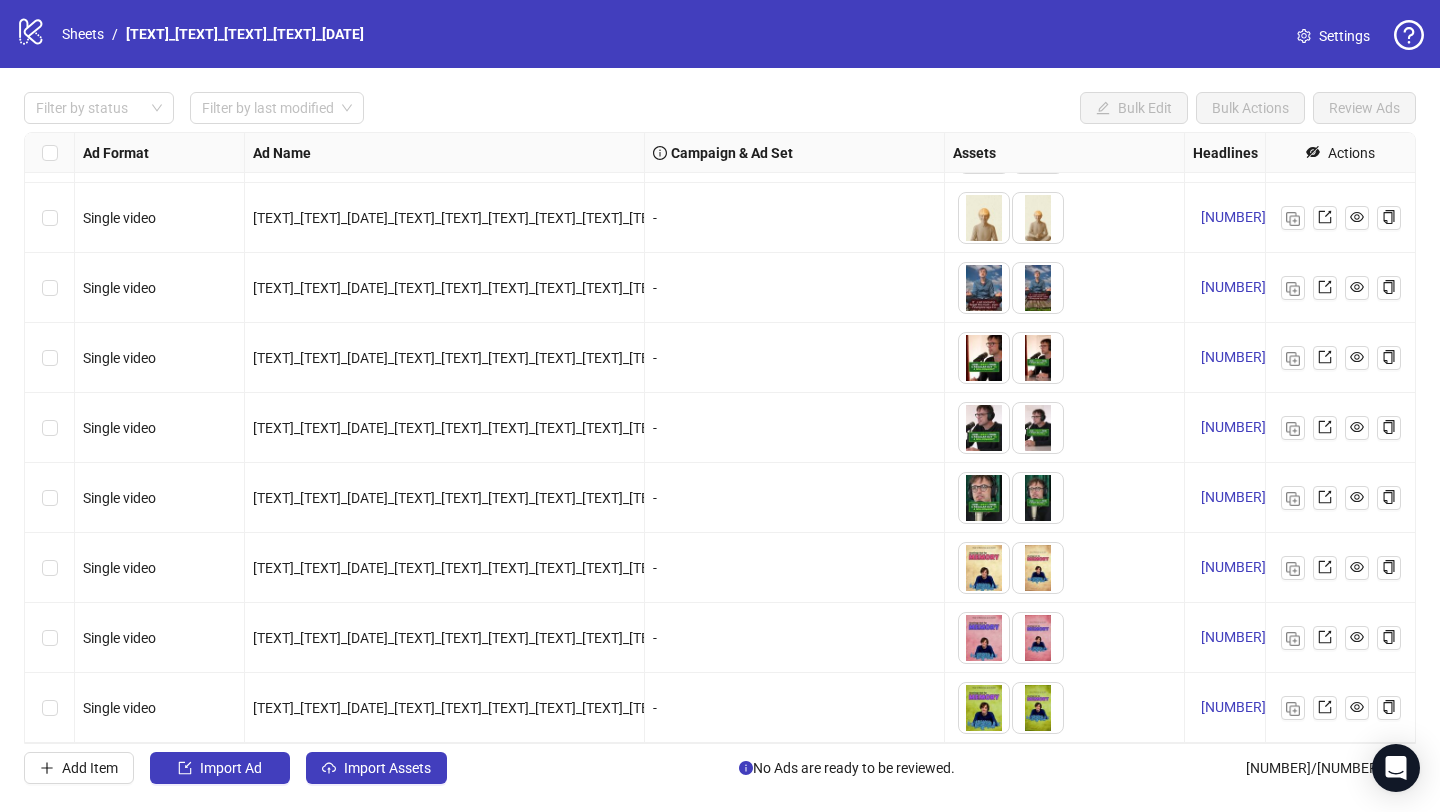 click on "Settings" at bounding box center [1333, 36] 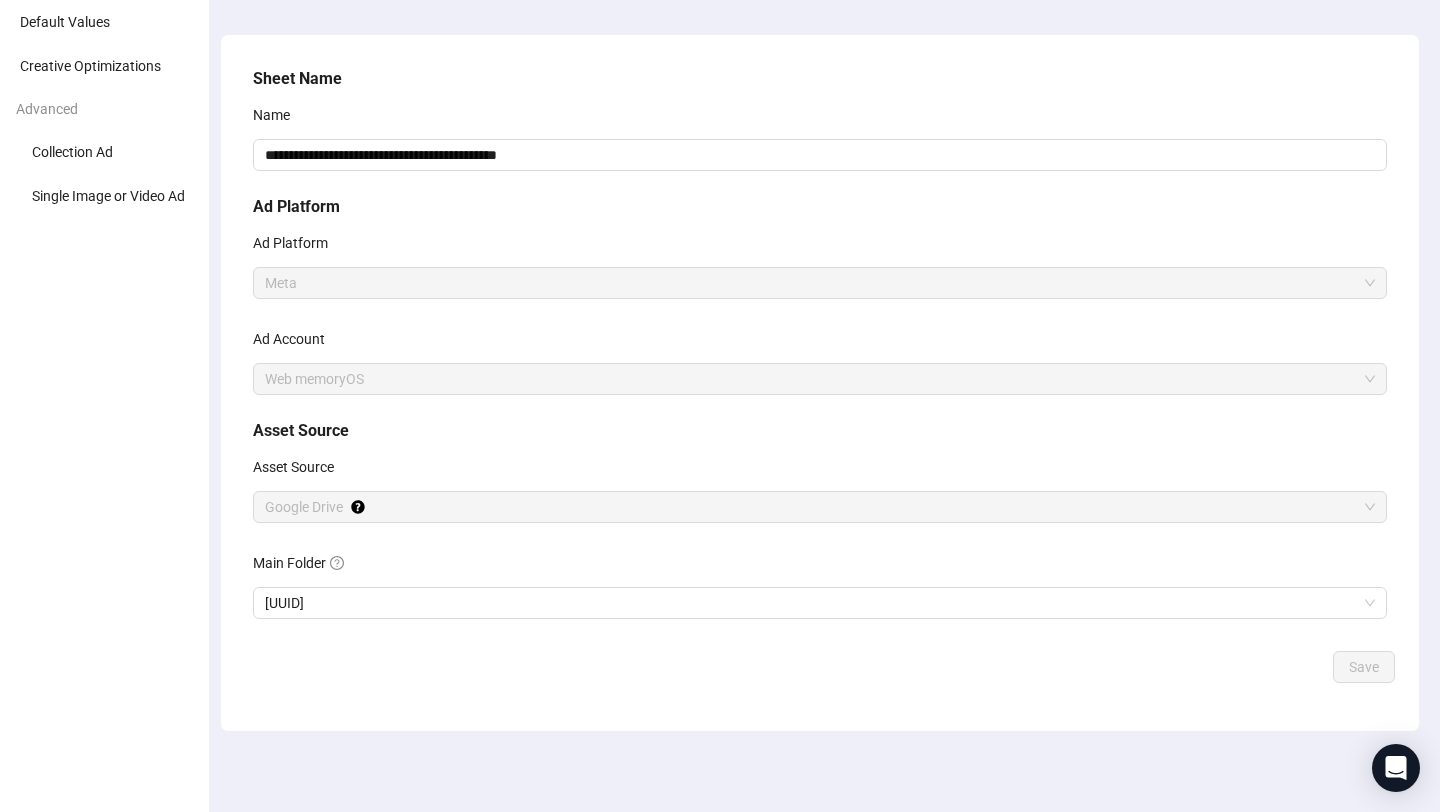scroll, scrollTop: 0, scrollLeft: 0, axis: both 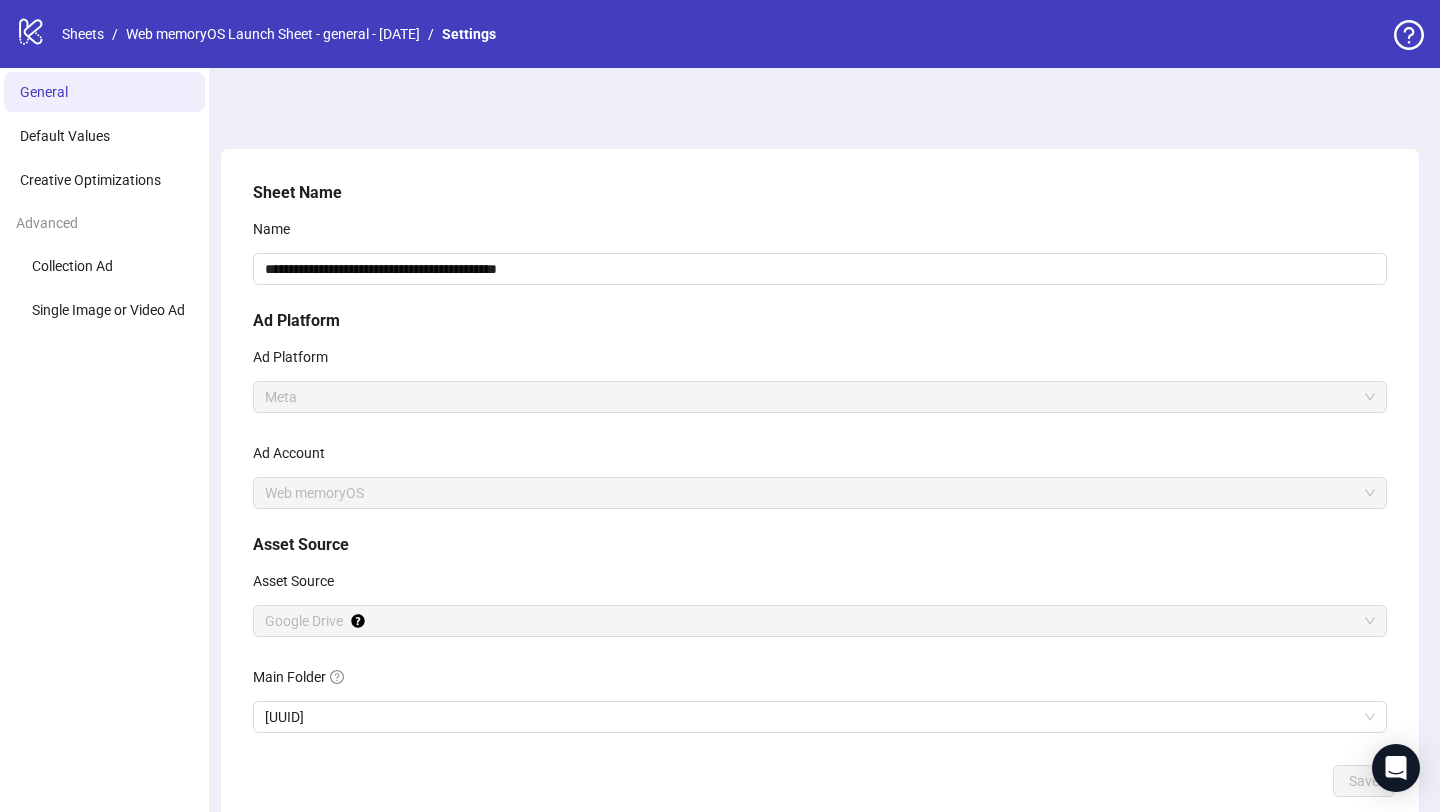 click on "logo/logo-mobile" at bounding box center (31, 31) 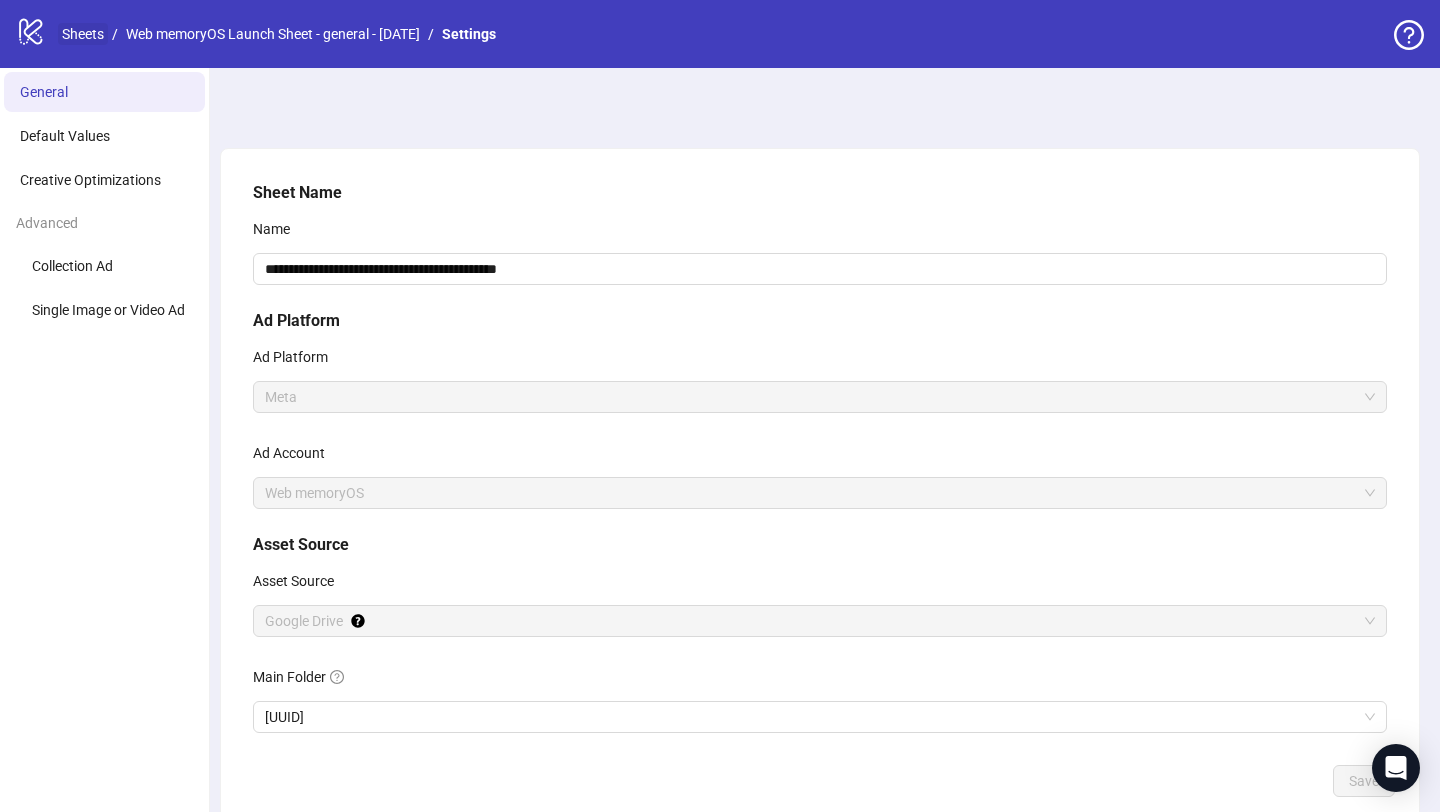click on "Sheets" at bounding box center [83, 34] 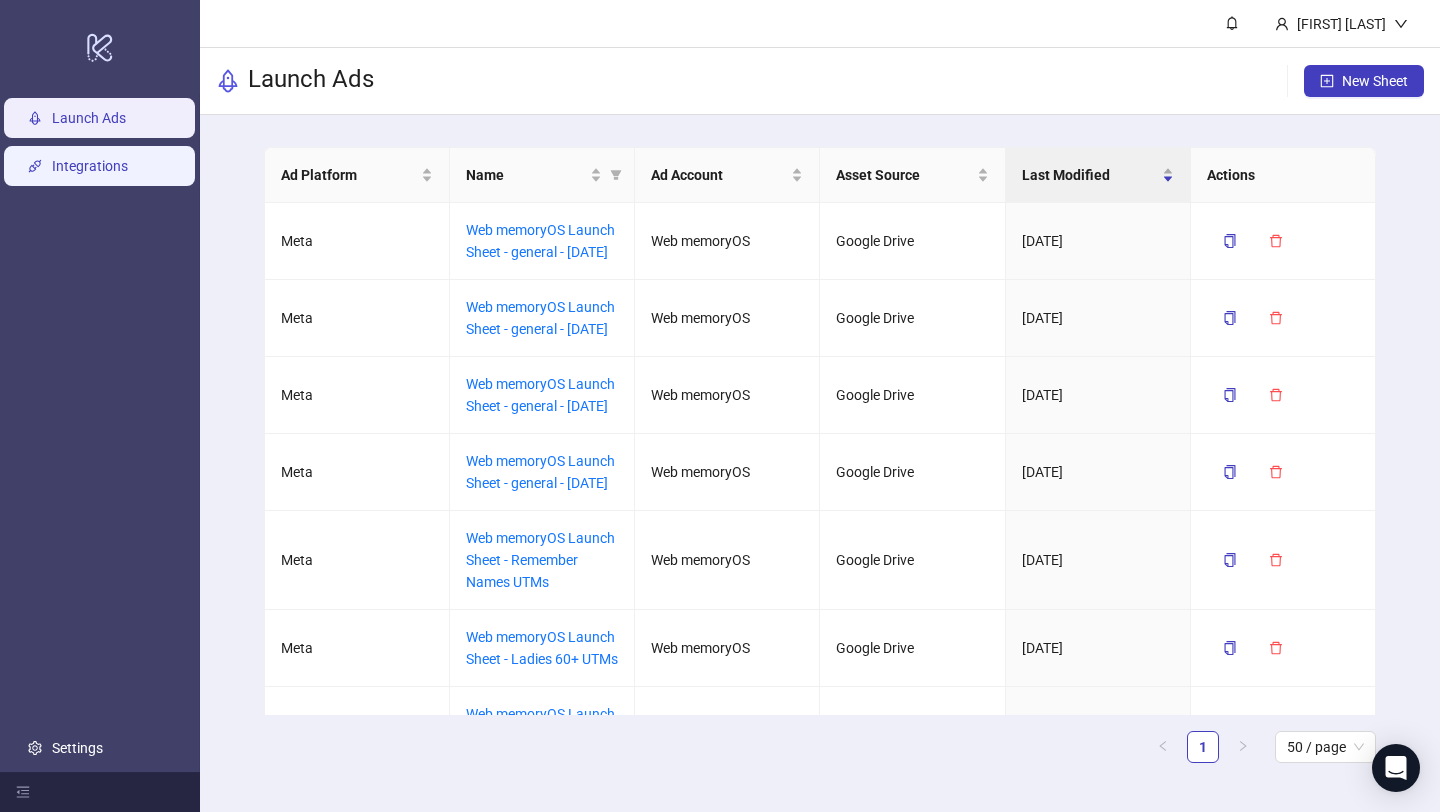 click on "Integrations" at bounding box center (90, 166) 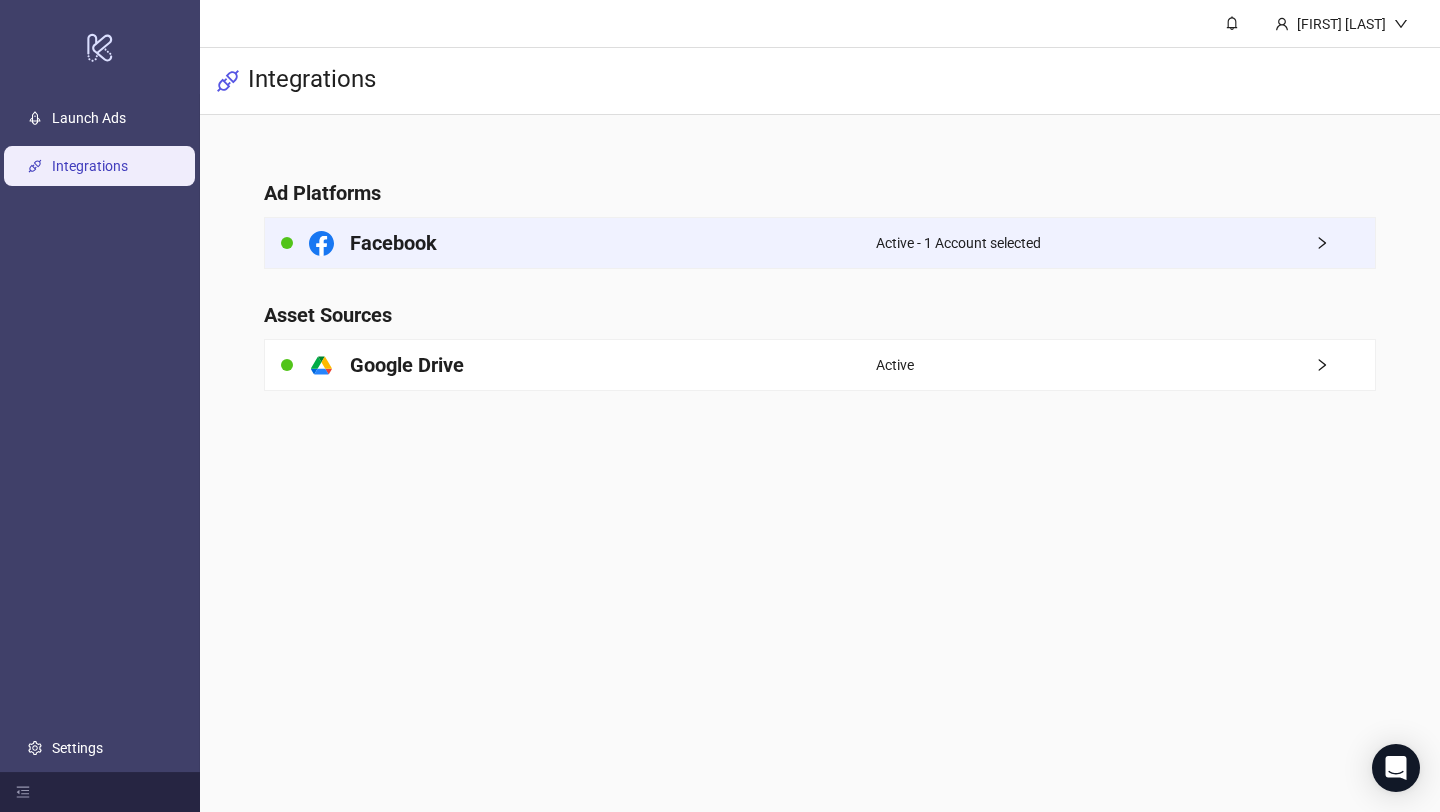 click on "Facebook" at bounding box center [393, 243] 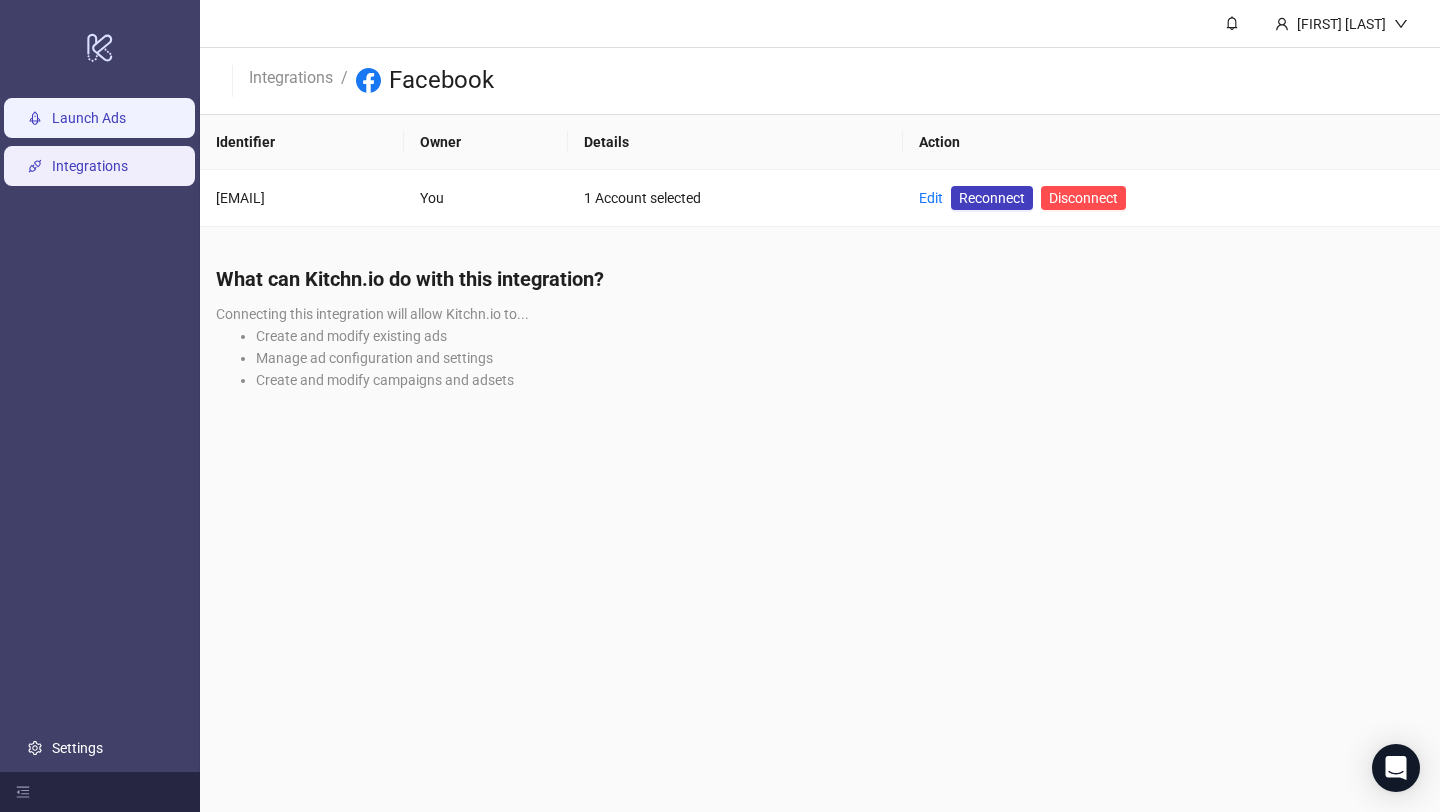 click on "Launch Ads" at bounding box center [89, 118] 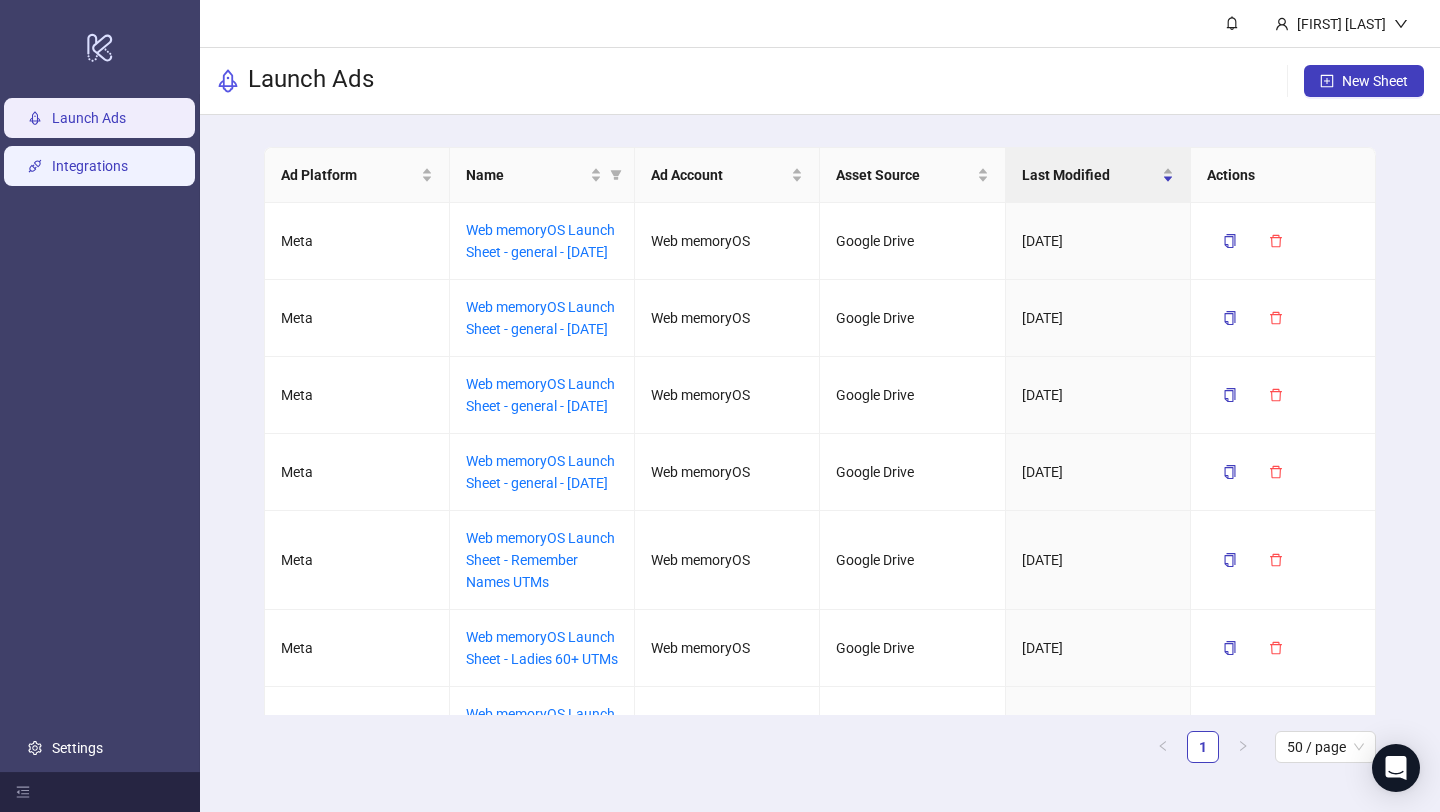 click on "Integrations" at bounding box center (90, 166) 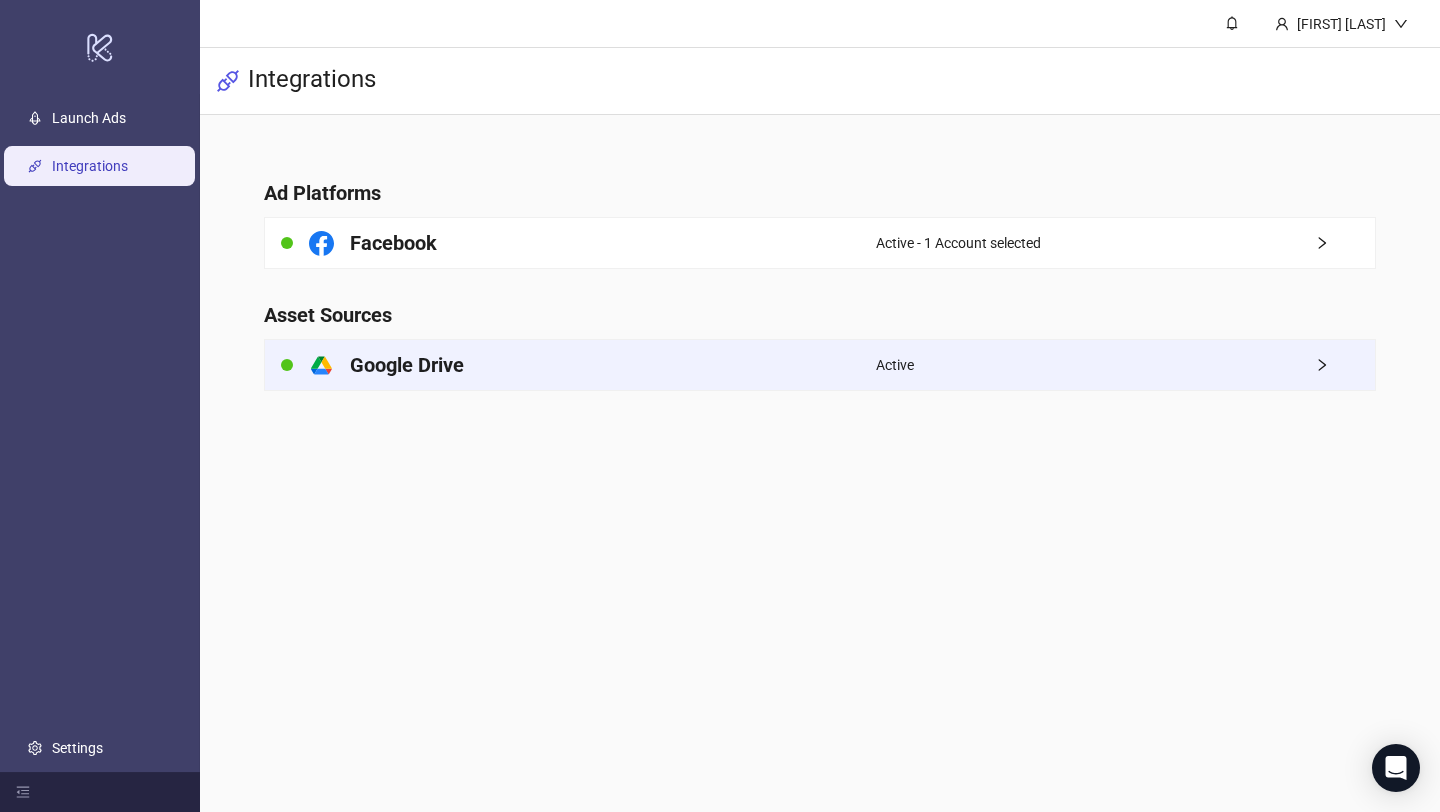click on "Google Drive" at bounding box center (407, 365) 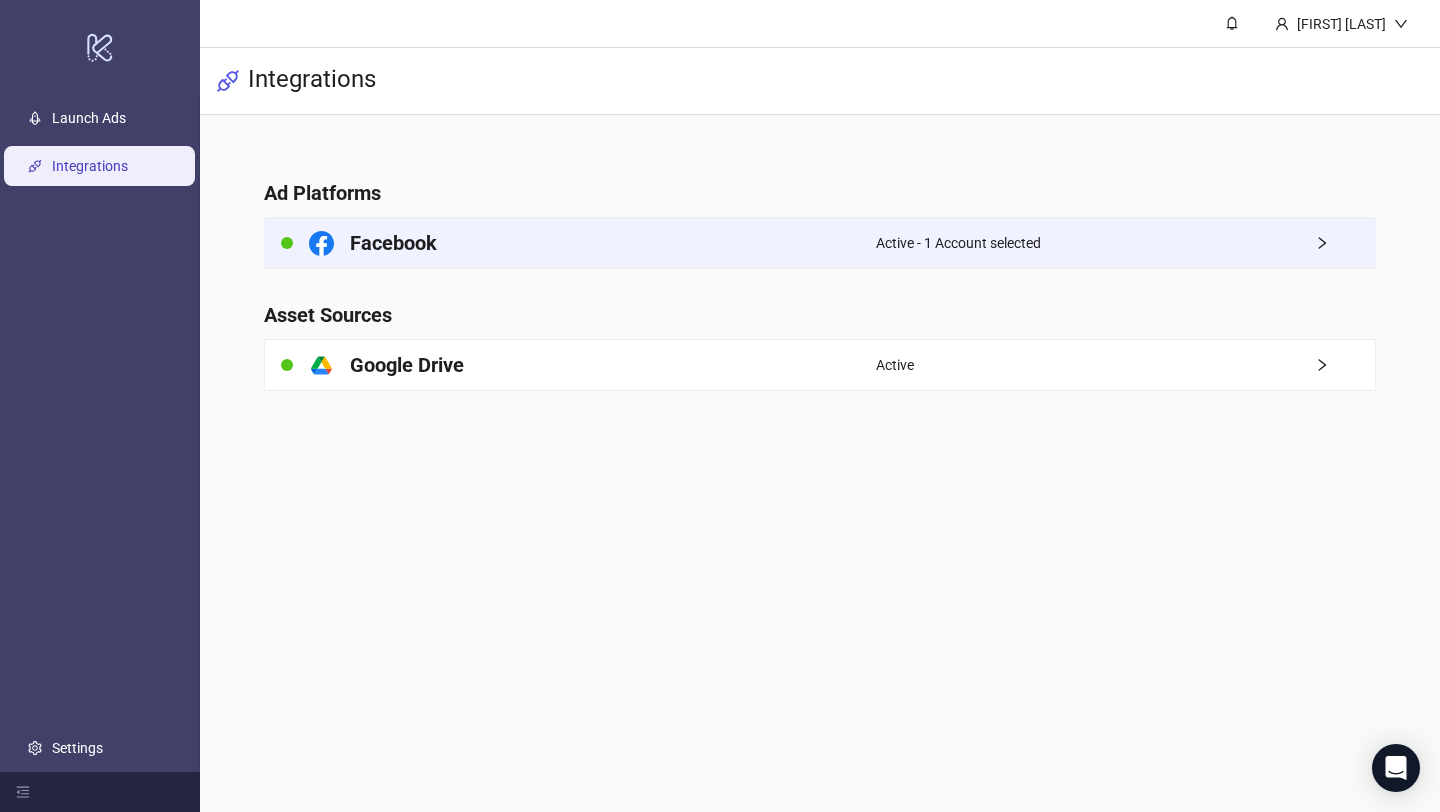 click at bounding box center [1322, 243] 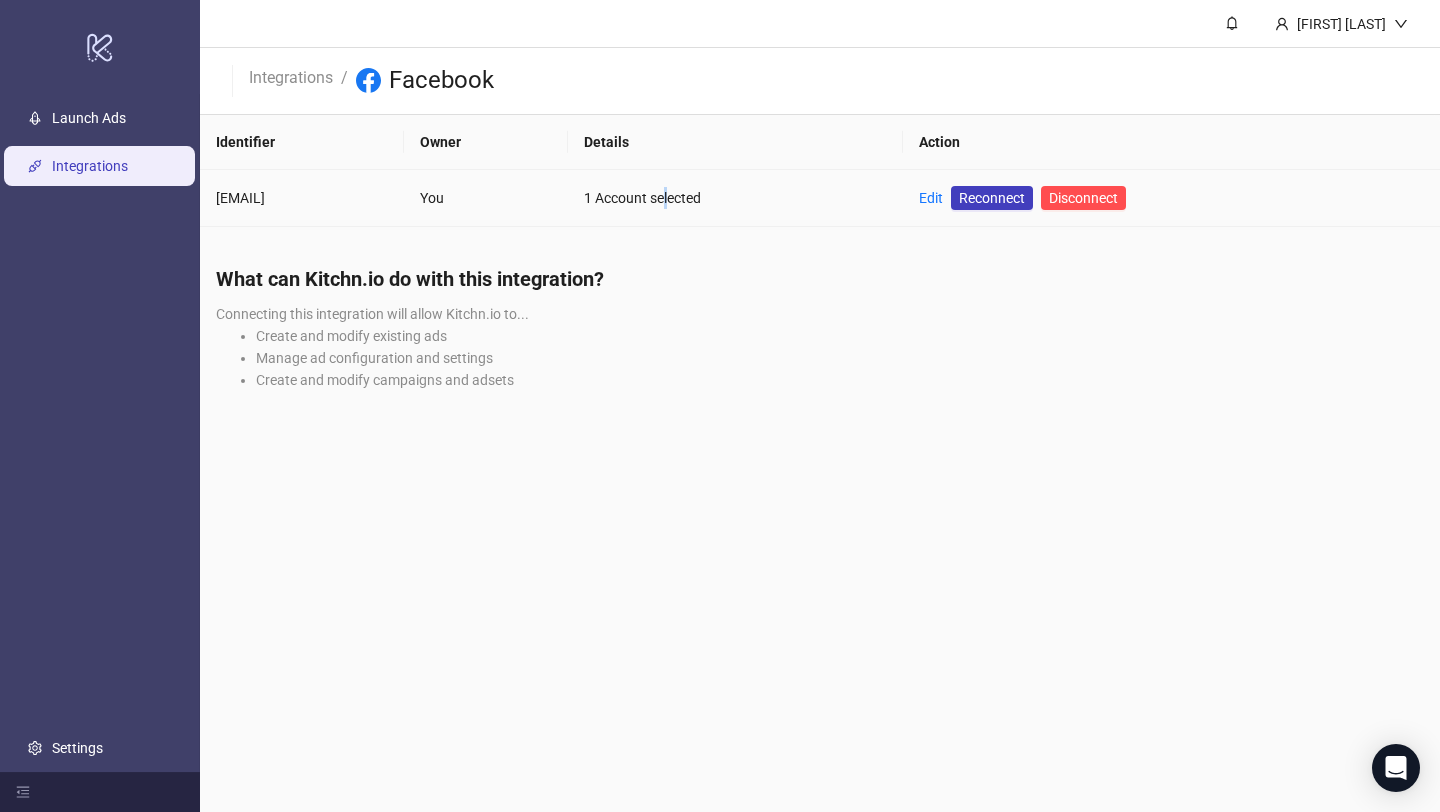 click on "1 Account selected" at bounding box center [735, 198] 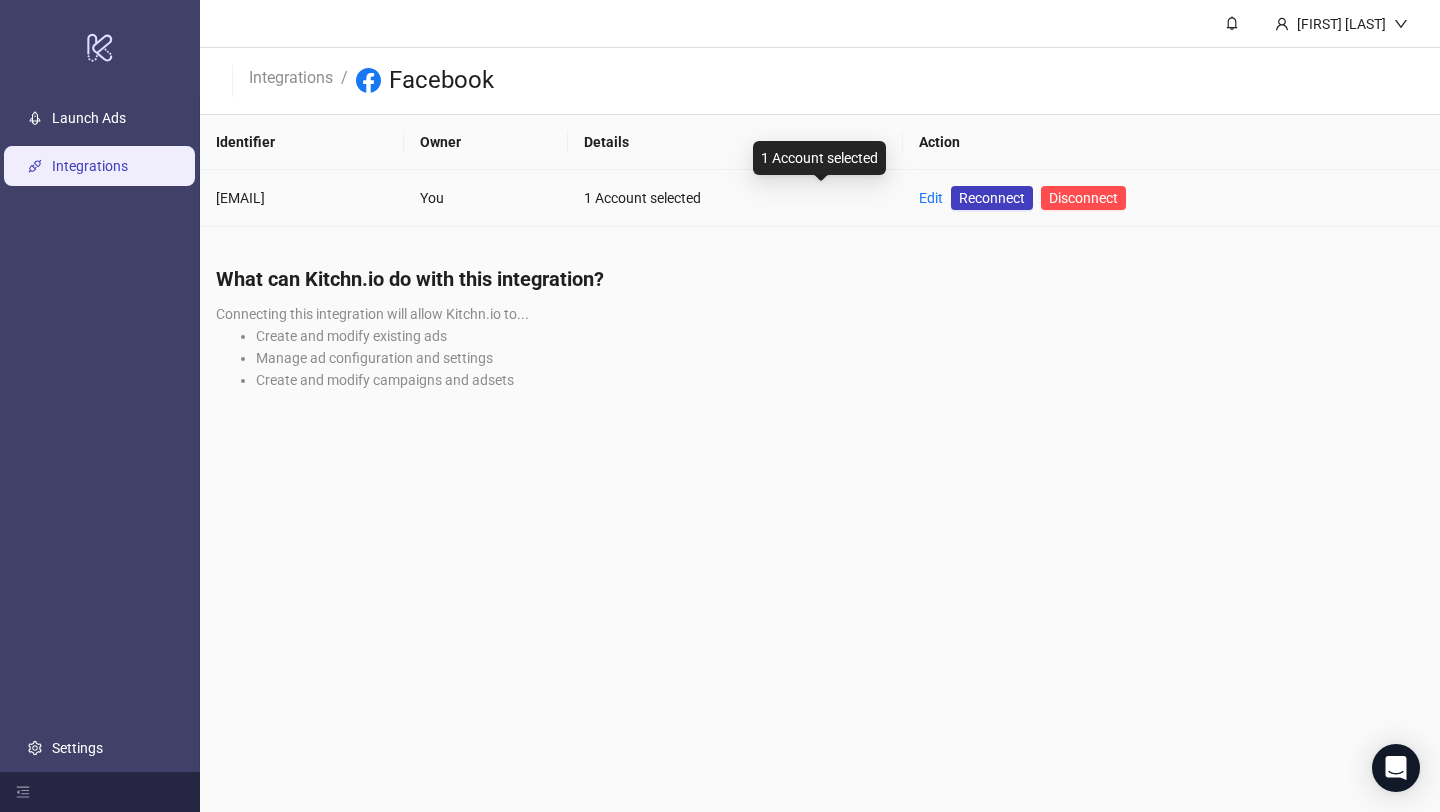 click on "1 Account selected" at bounding box center (735, 198) 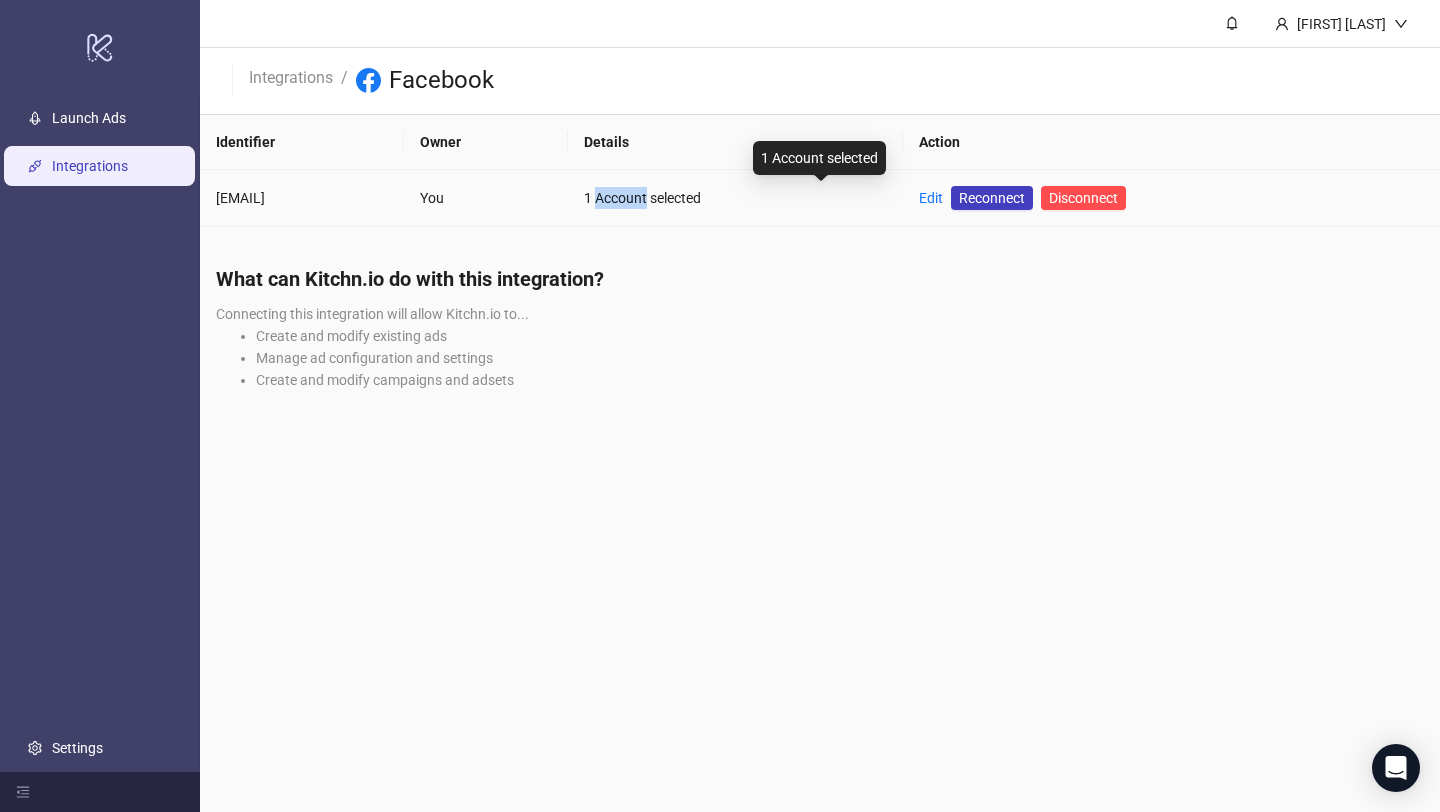 click on "1 Account selected" at bounding box center (735, 198) 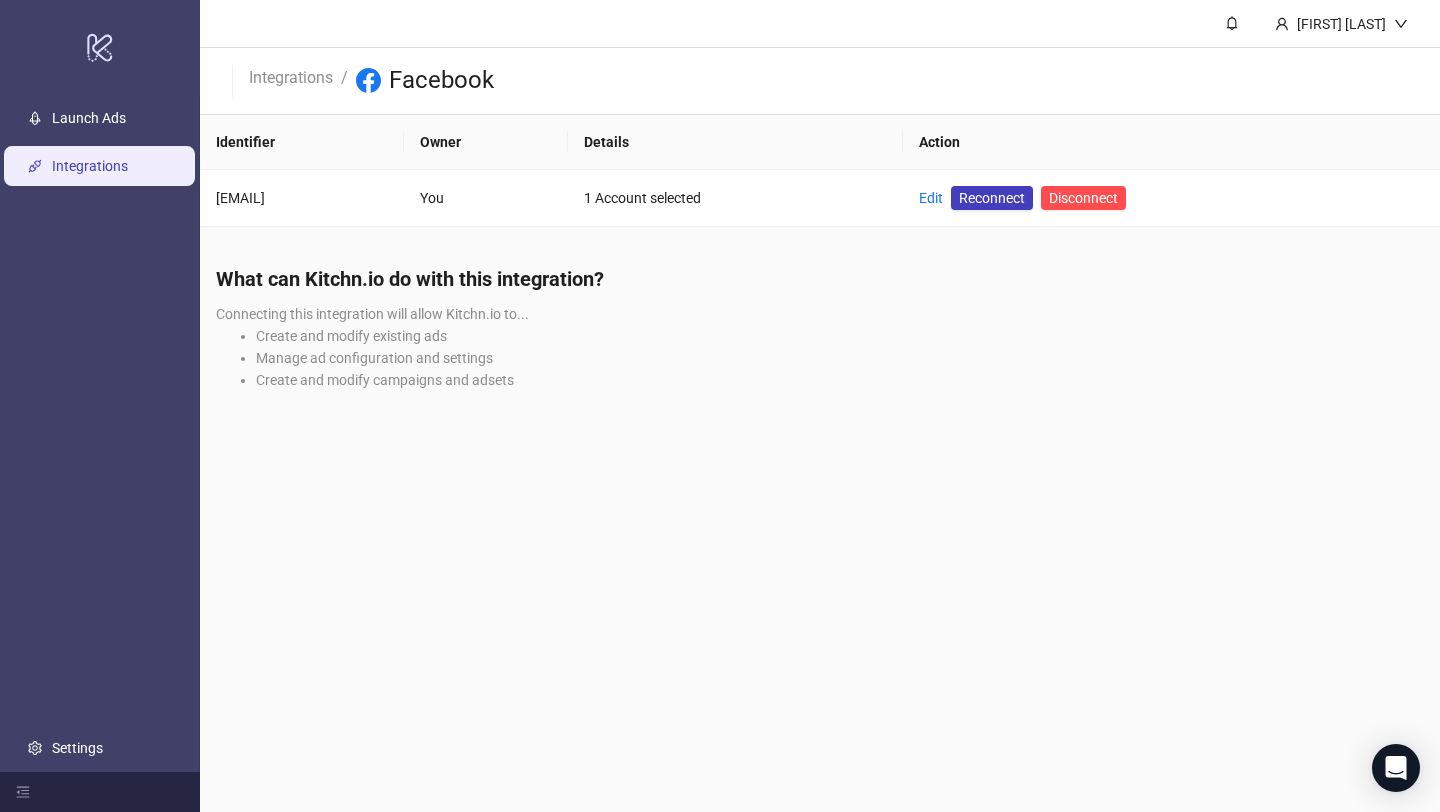 click on "What can Kitchn.io do with this integration?" at bounding box center (820, 279) 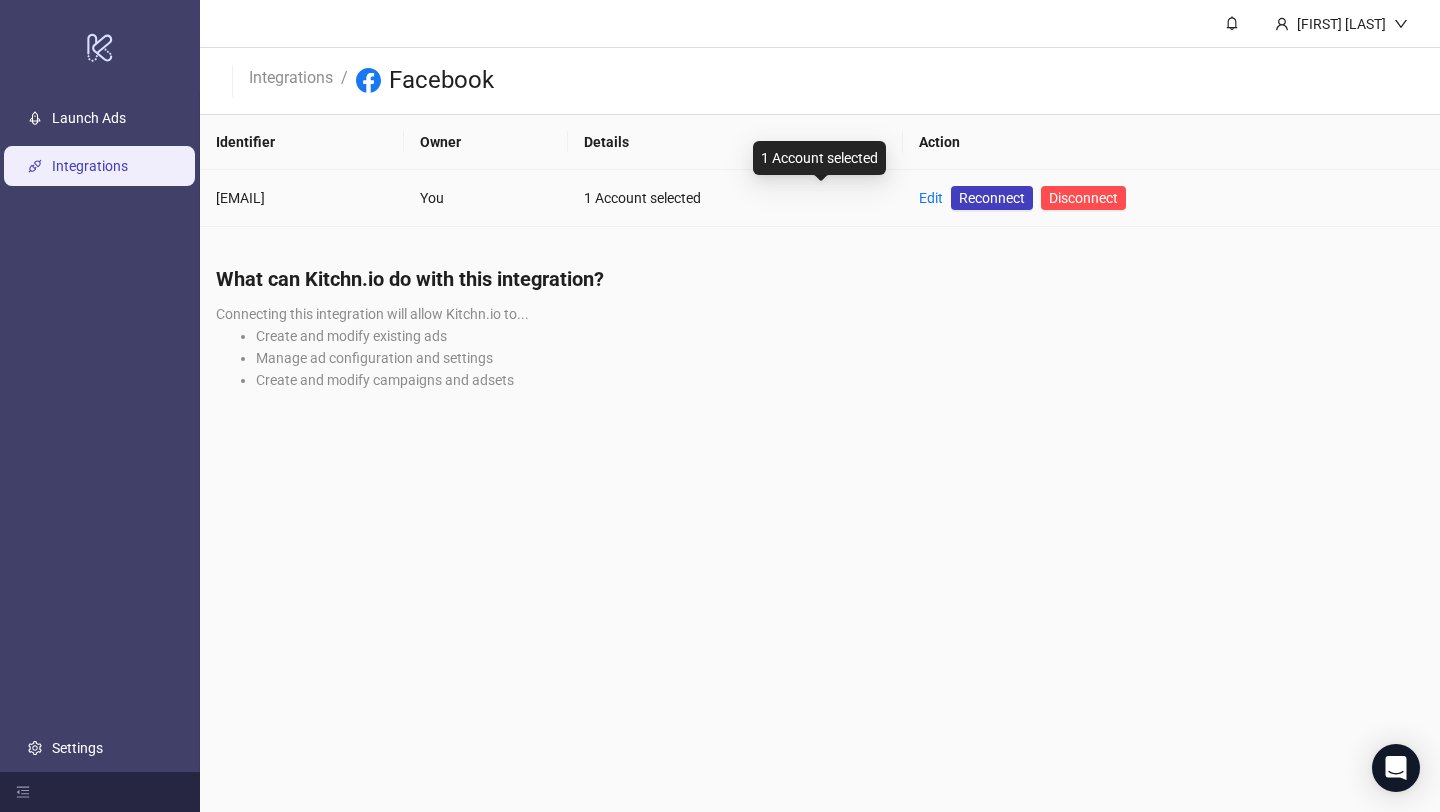 click on "1 Account selected" at bounding box center (735, 198) 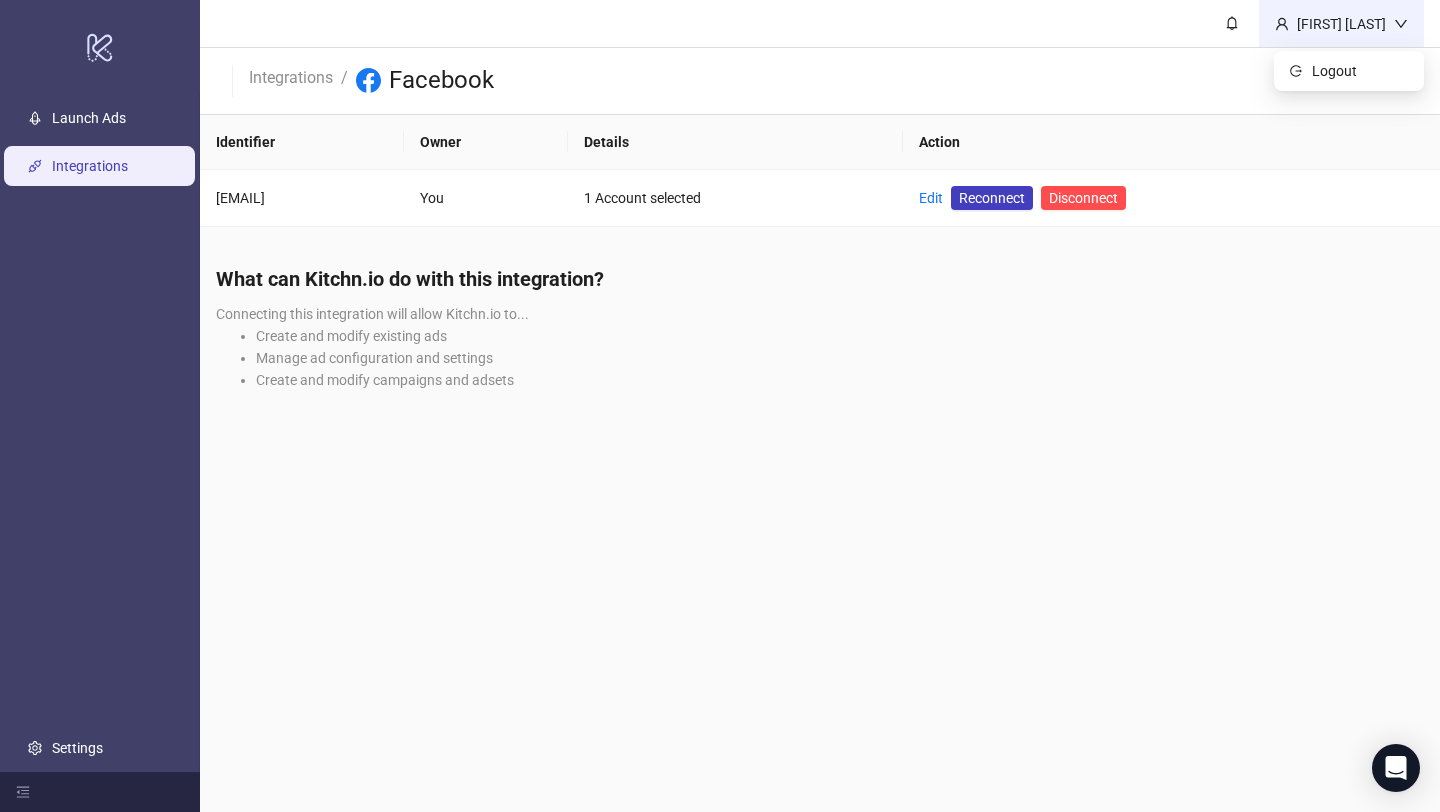 click on "Alex Ruzh" at bounding box center (1341, 24) 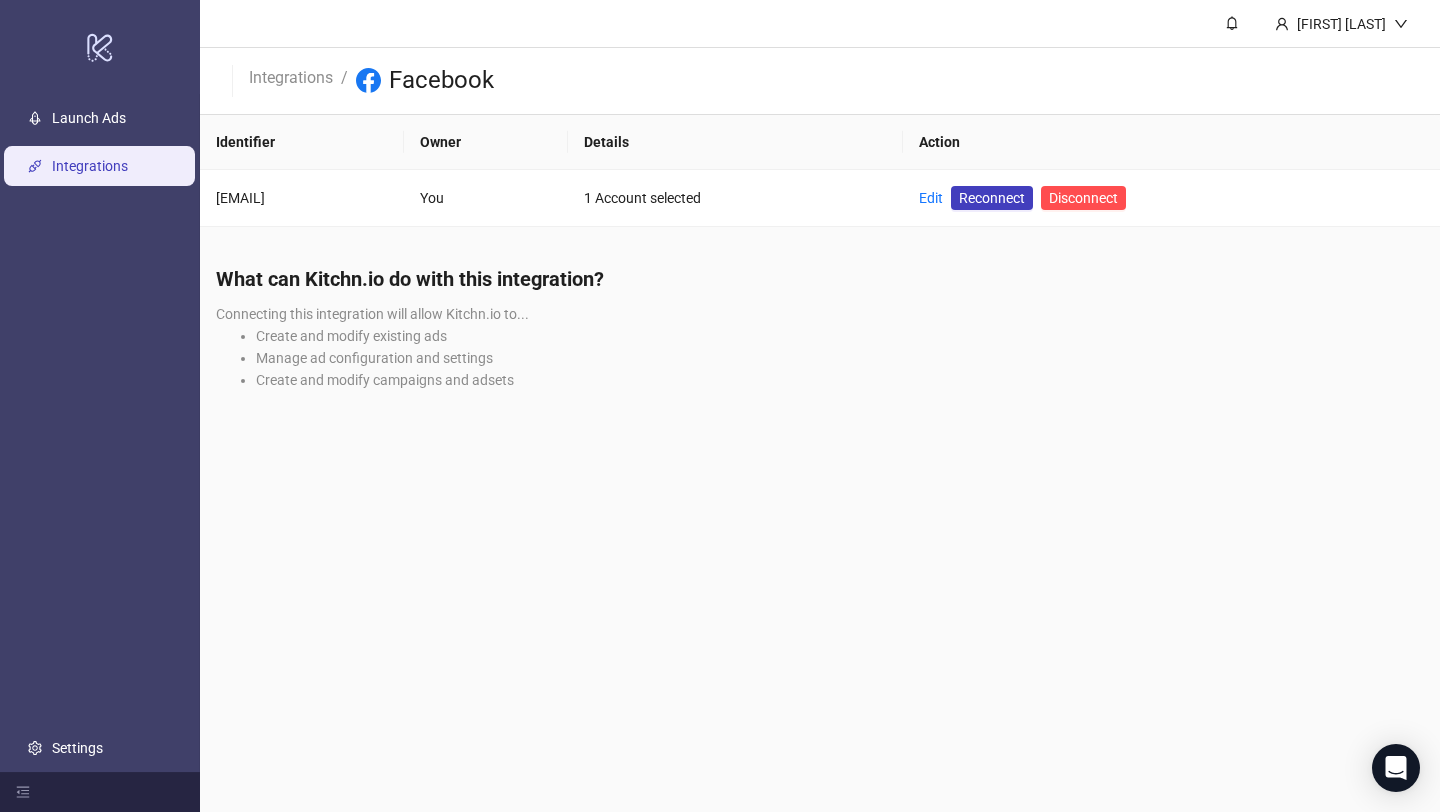 click on "What can Kitchn.io do with this integration? Connecting this integration will allow Kitchn.io to... Create and modify existing ads Manage ad configuration and settings Create and modify campaigns and adsets" at bounding box center (820, 335) 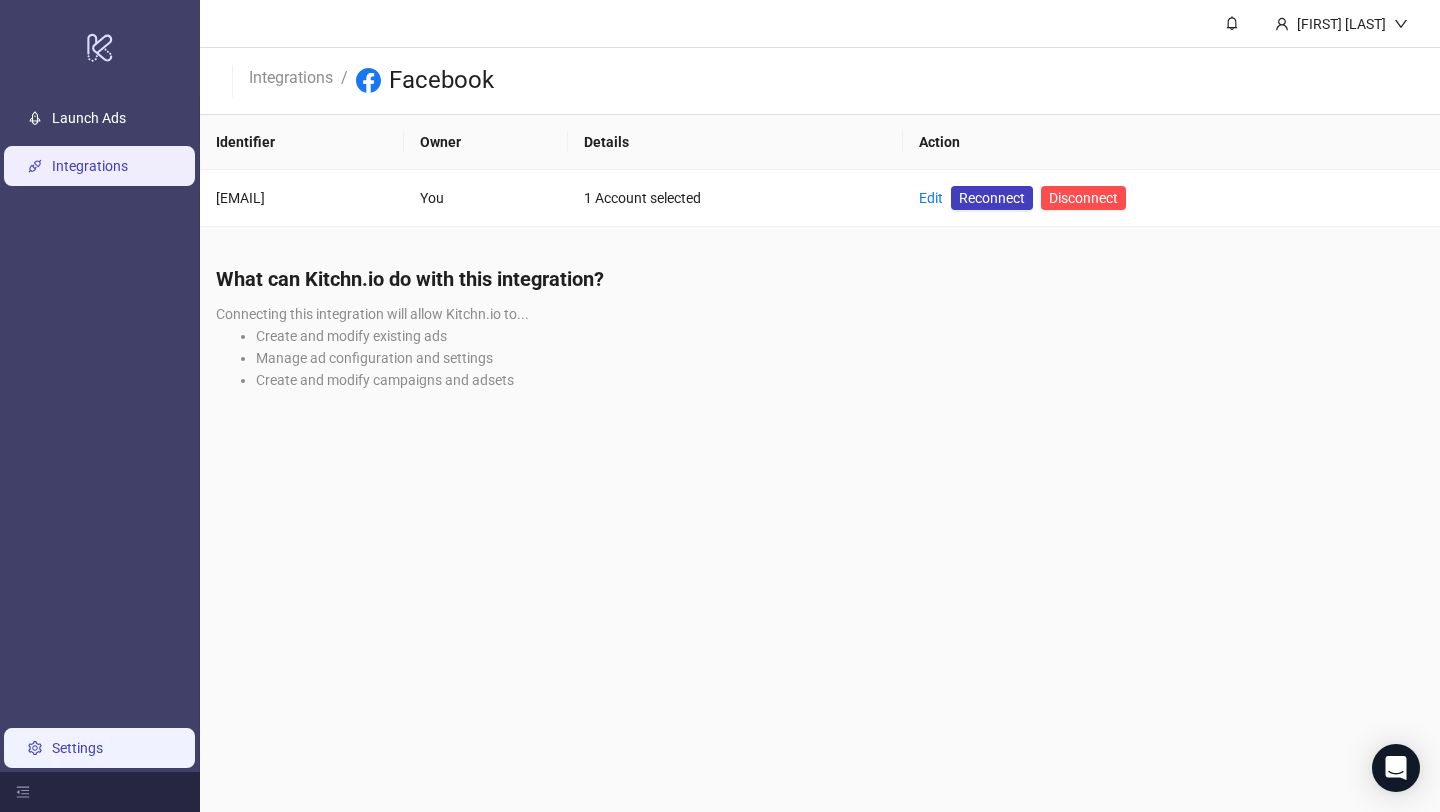 click on "Settings" at bounding box center (77, 748) 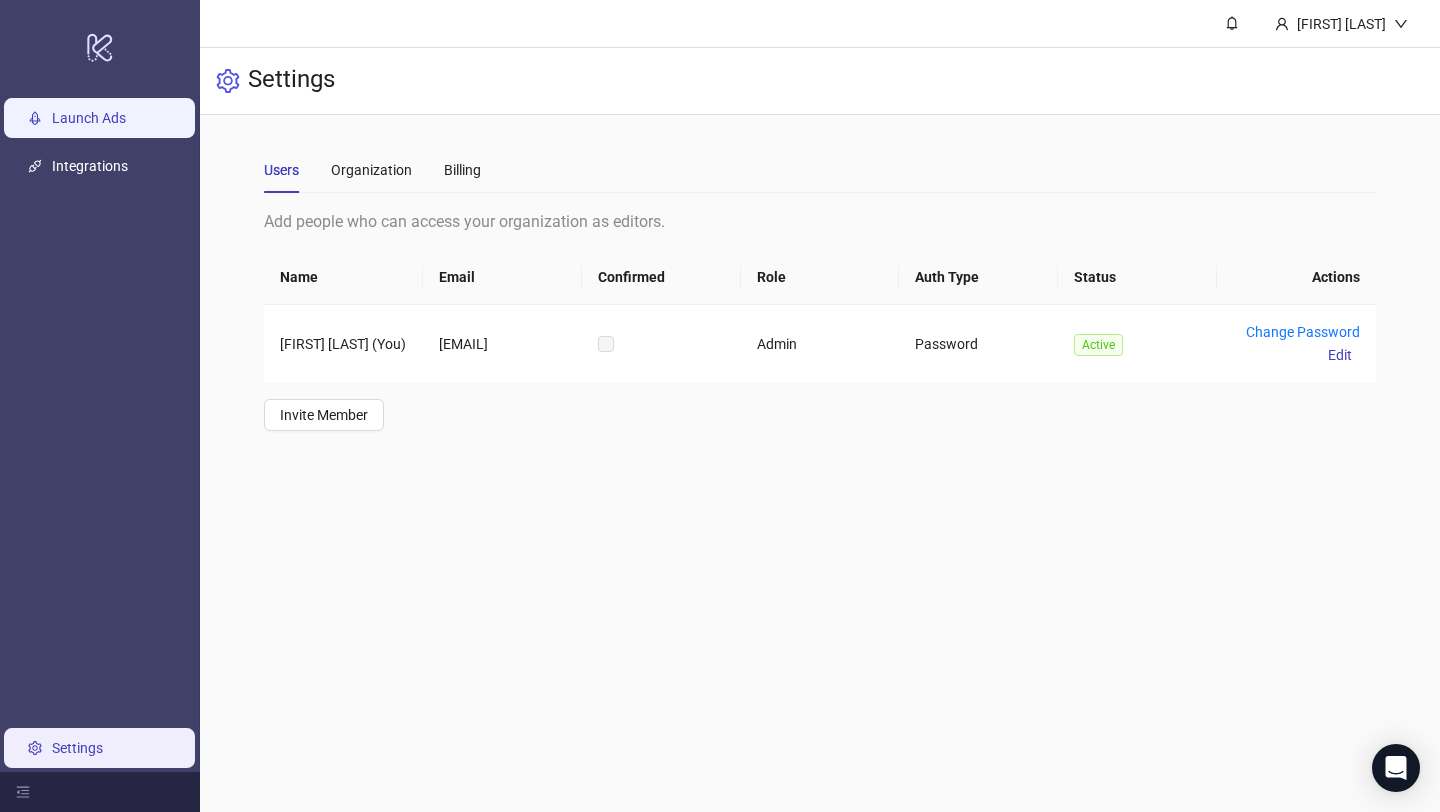 click on "Launch Ads" at bounding box center (89, 118) 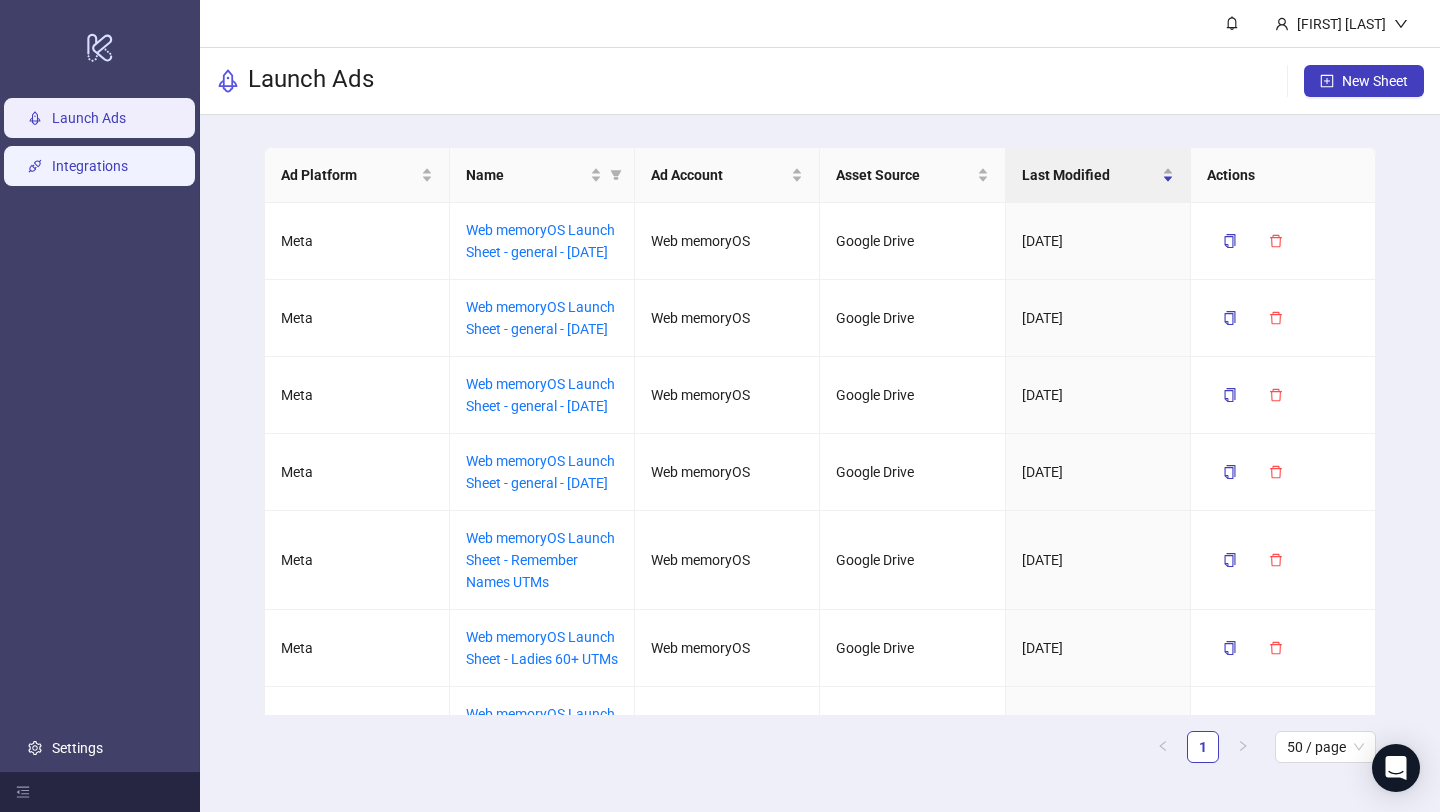click on "Integrations" at bounding box center (90, 166) 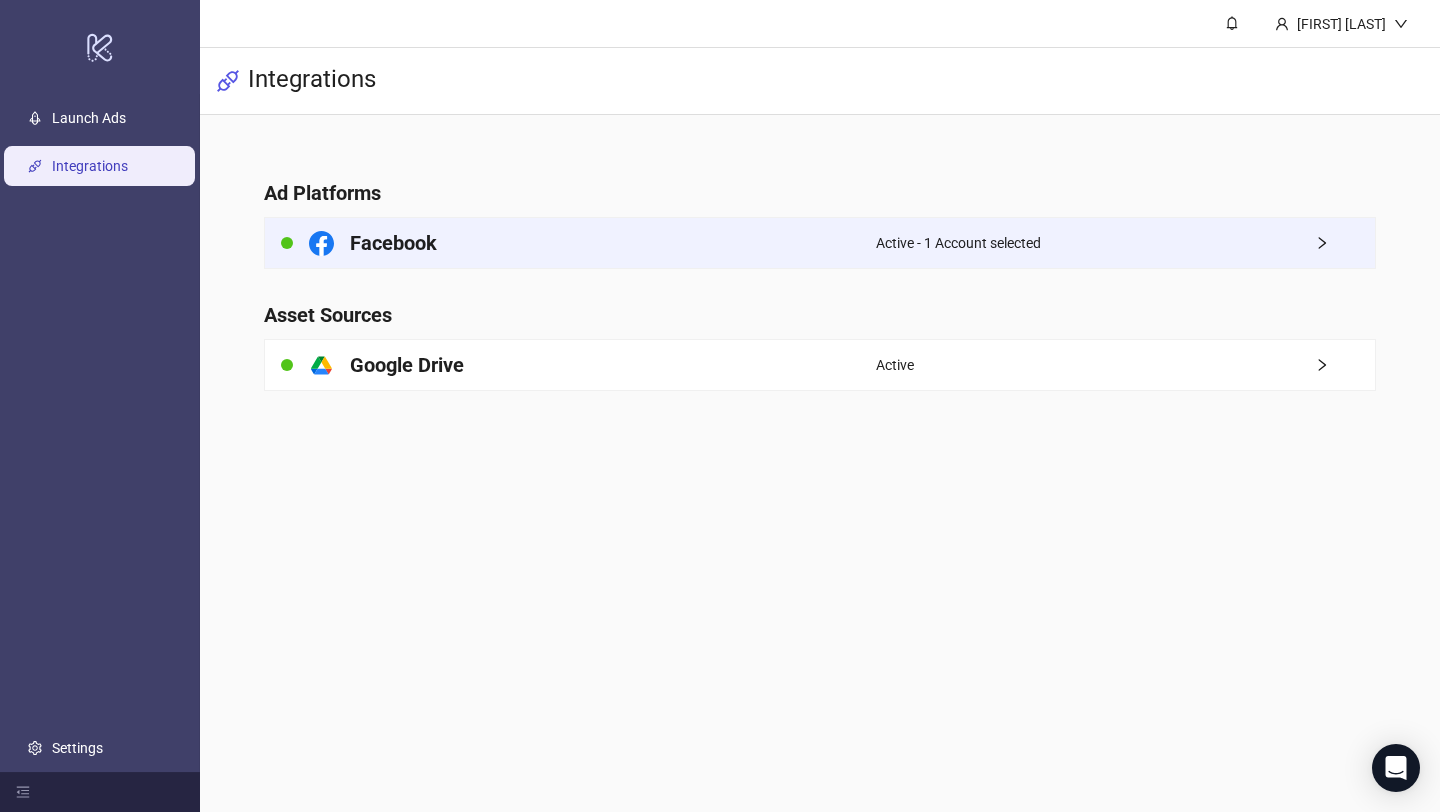 click on "Facebook" at bounding box center (393, 243) 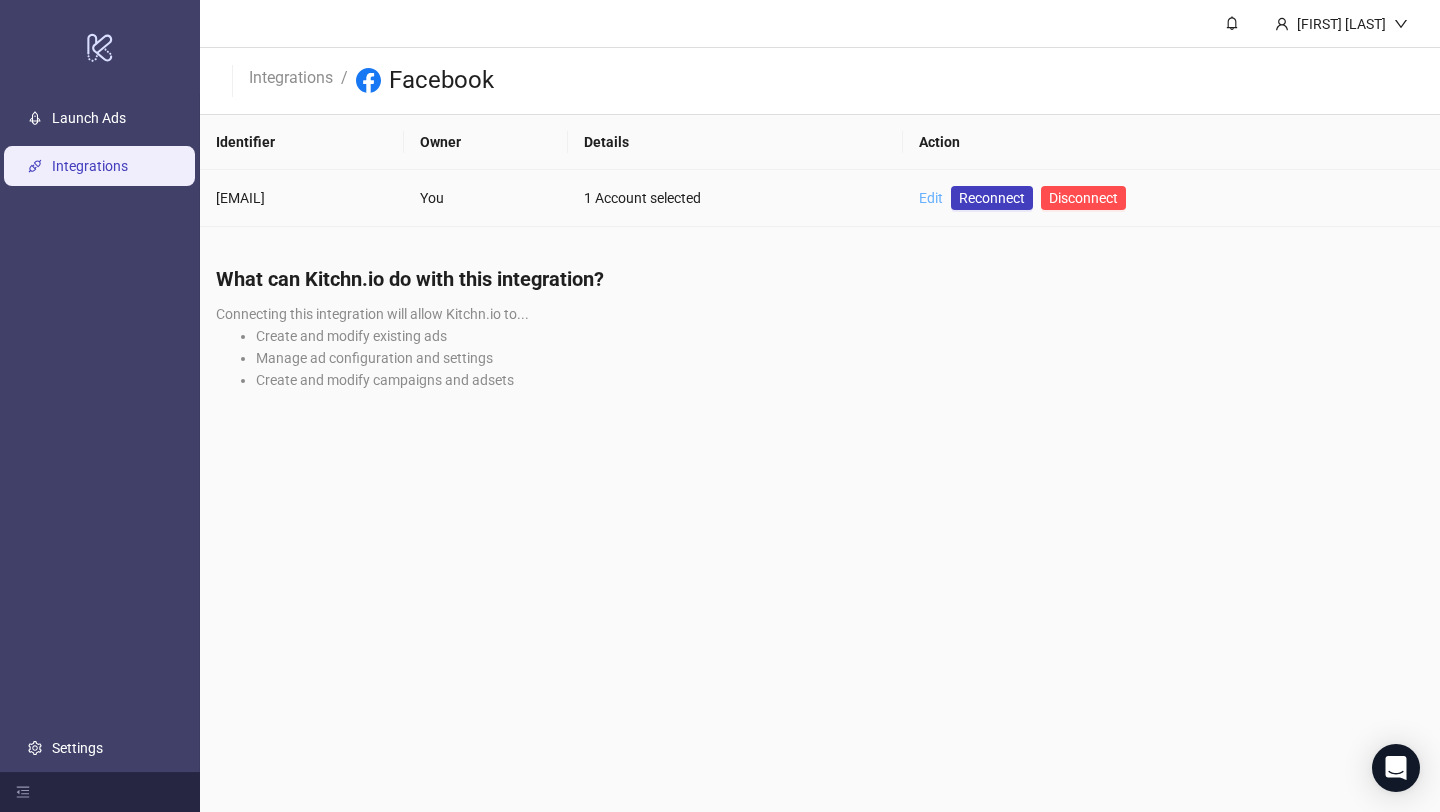 click on "Edit" at bounding box center (931, 198) 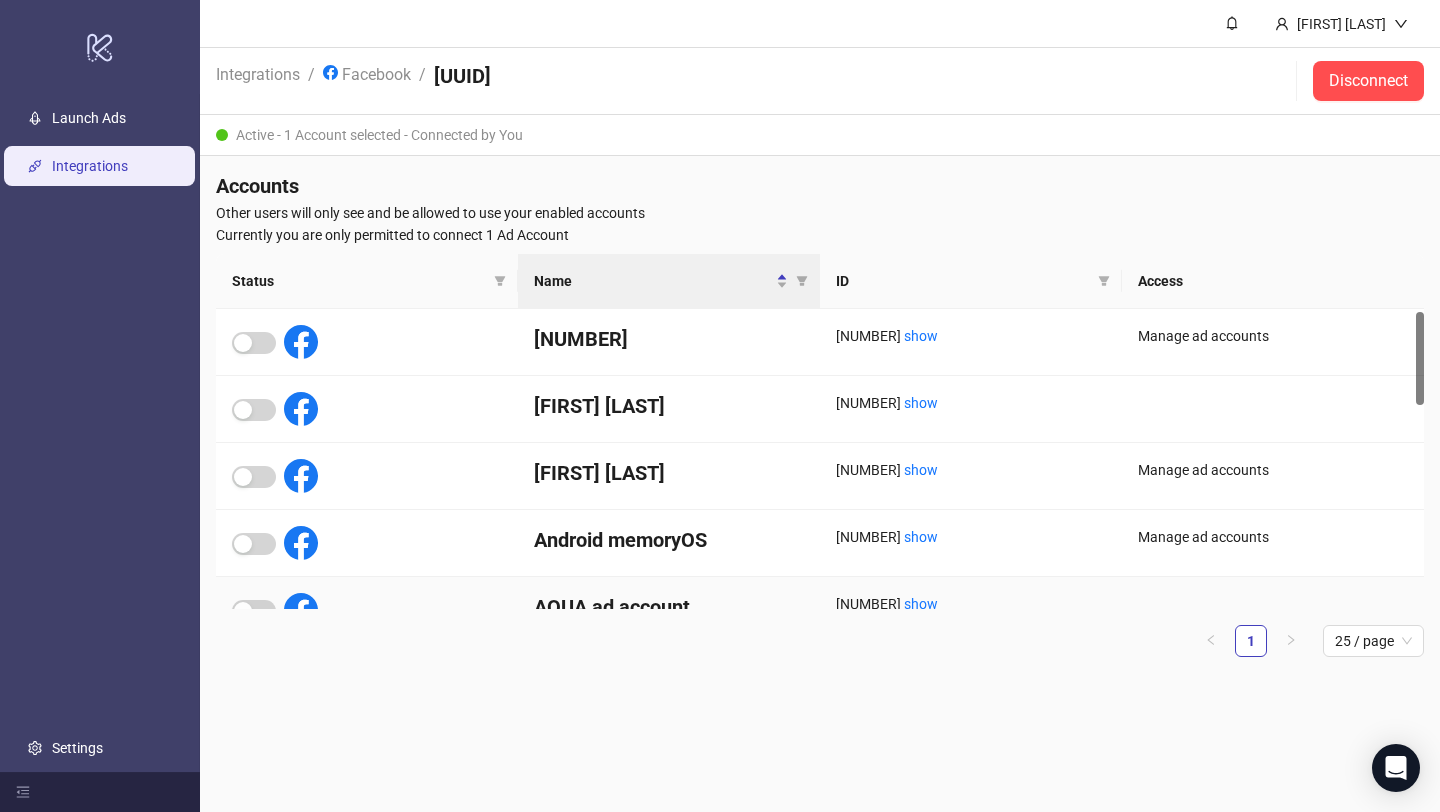 scroll, scrollTop: 772, scrollLeft: 0, axis: vertical 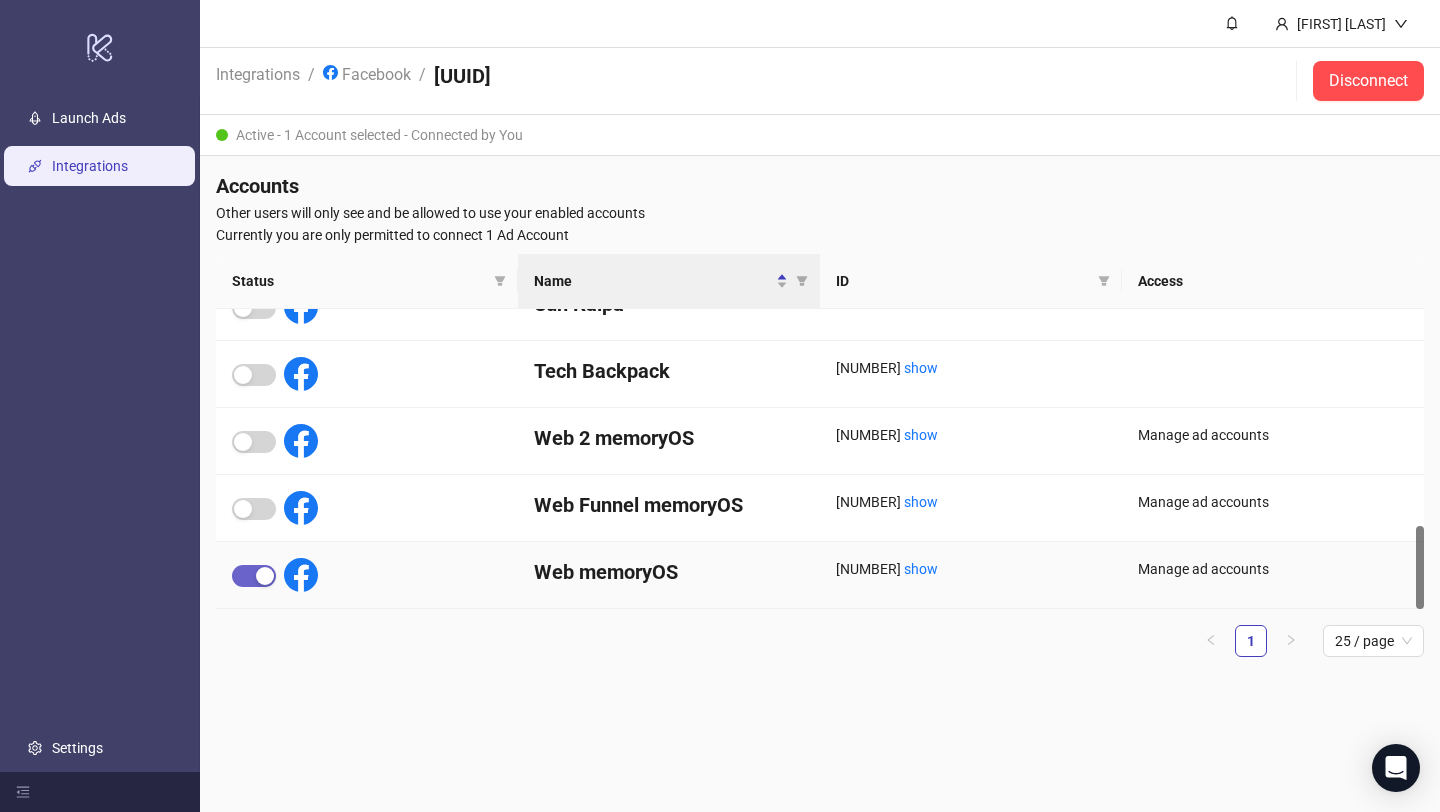 click at bounding box center [265, 576] 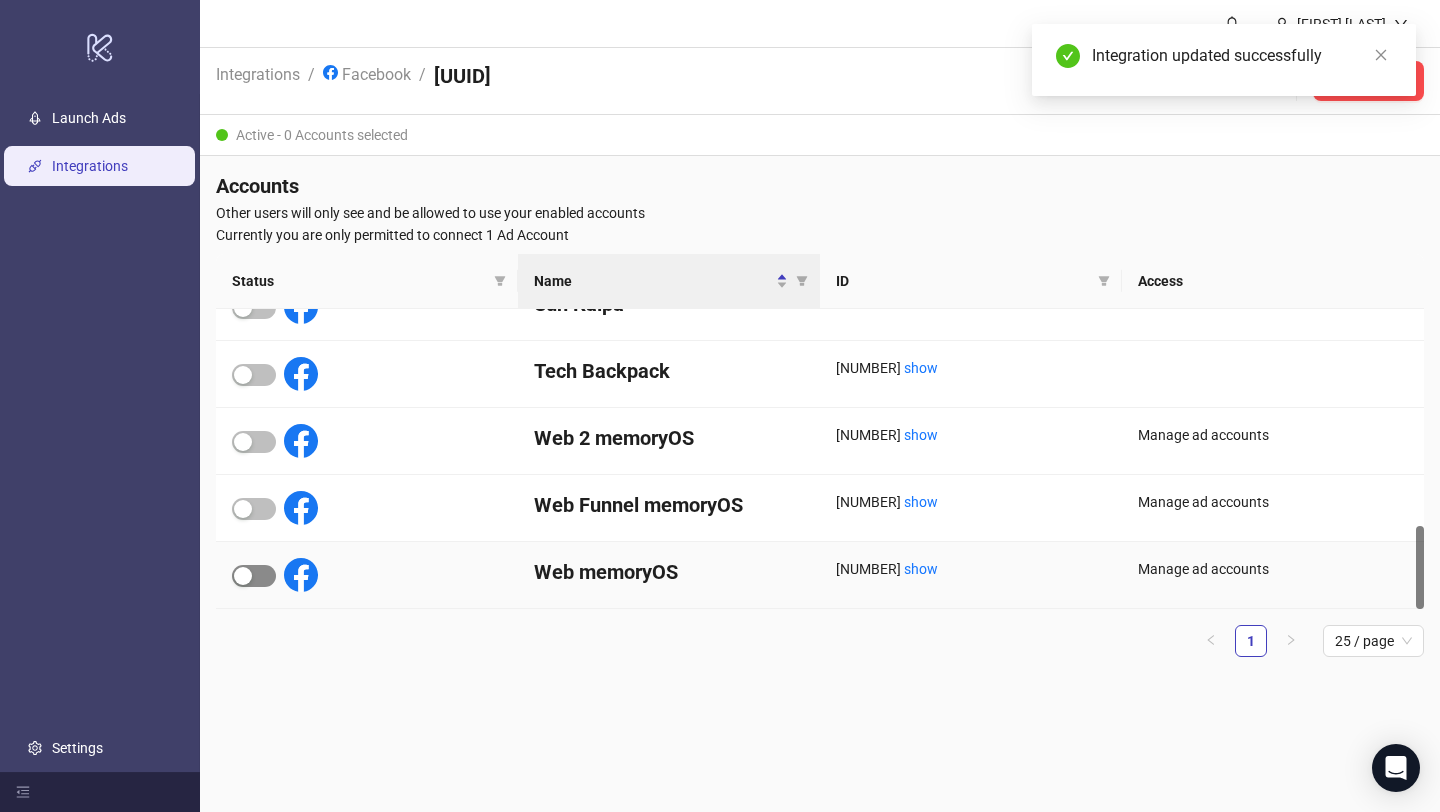 click at bounding box center (254, 576) 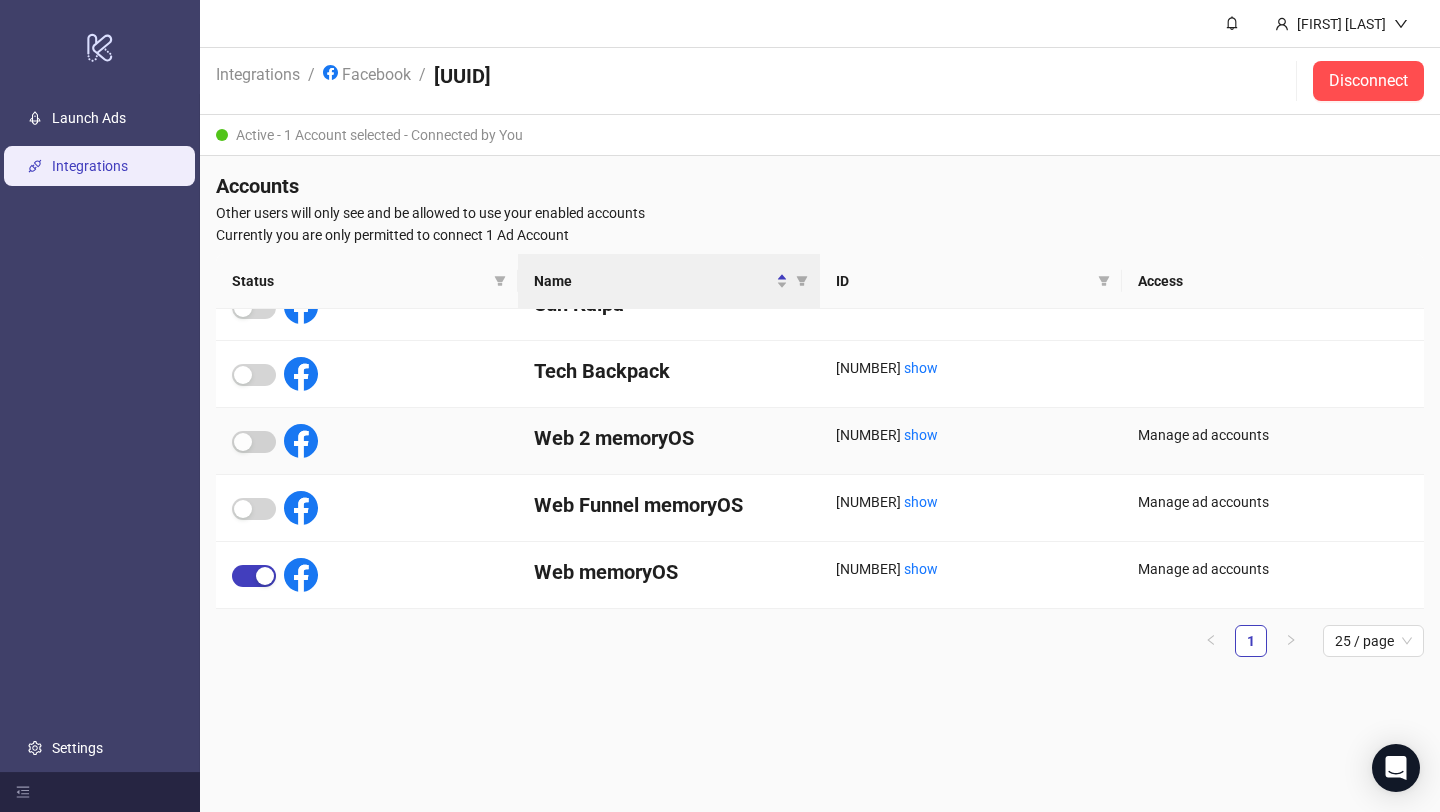 scroll, scrollTop: 0, scrollLeft: 0, axis: both 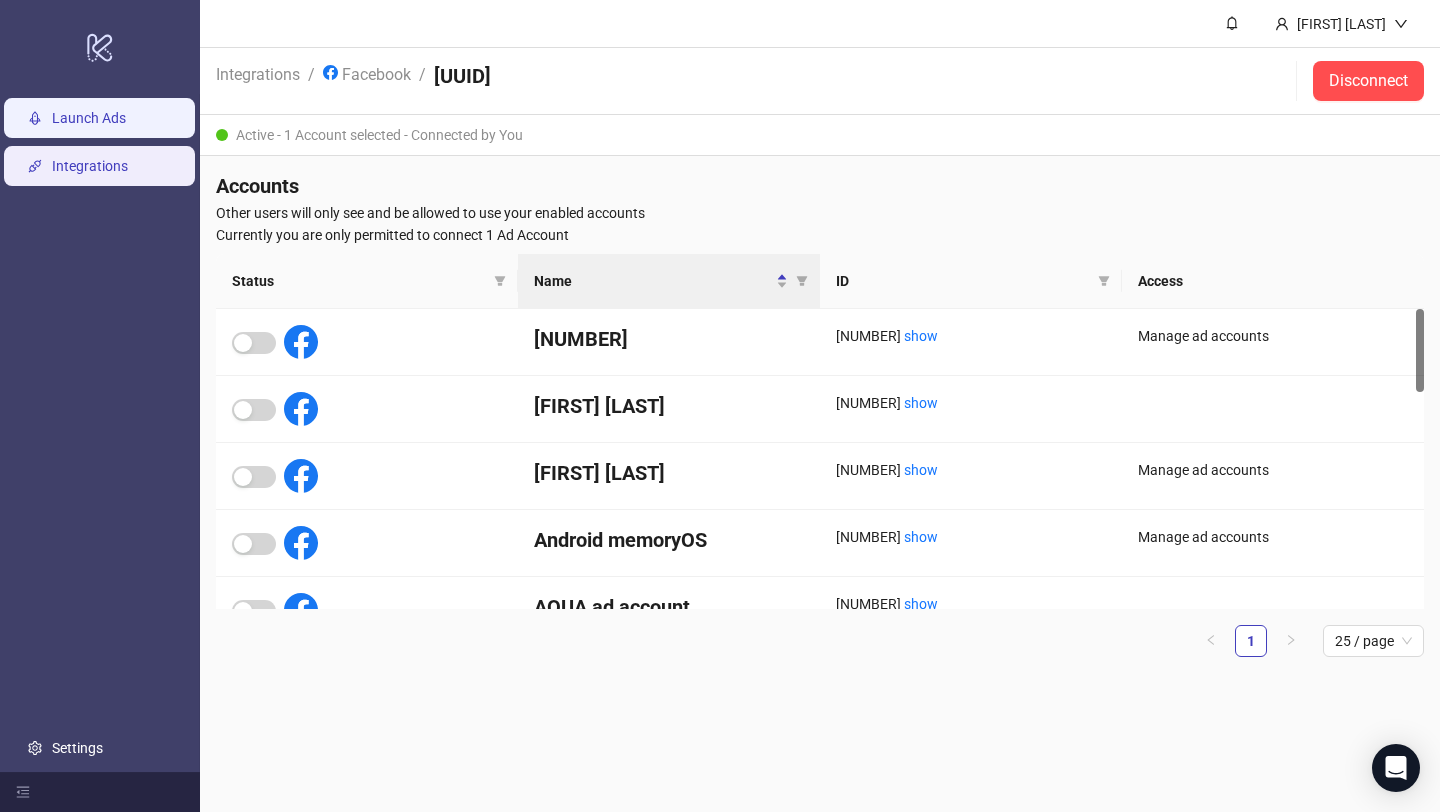 click on "Launch Ads" at bounding box center (89, 118) 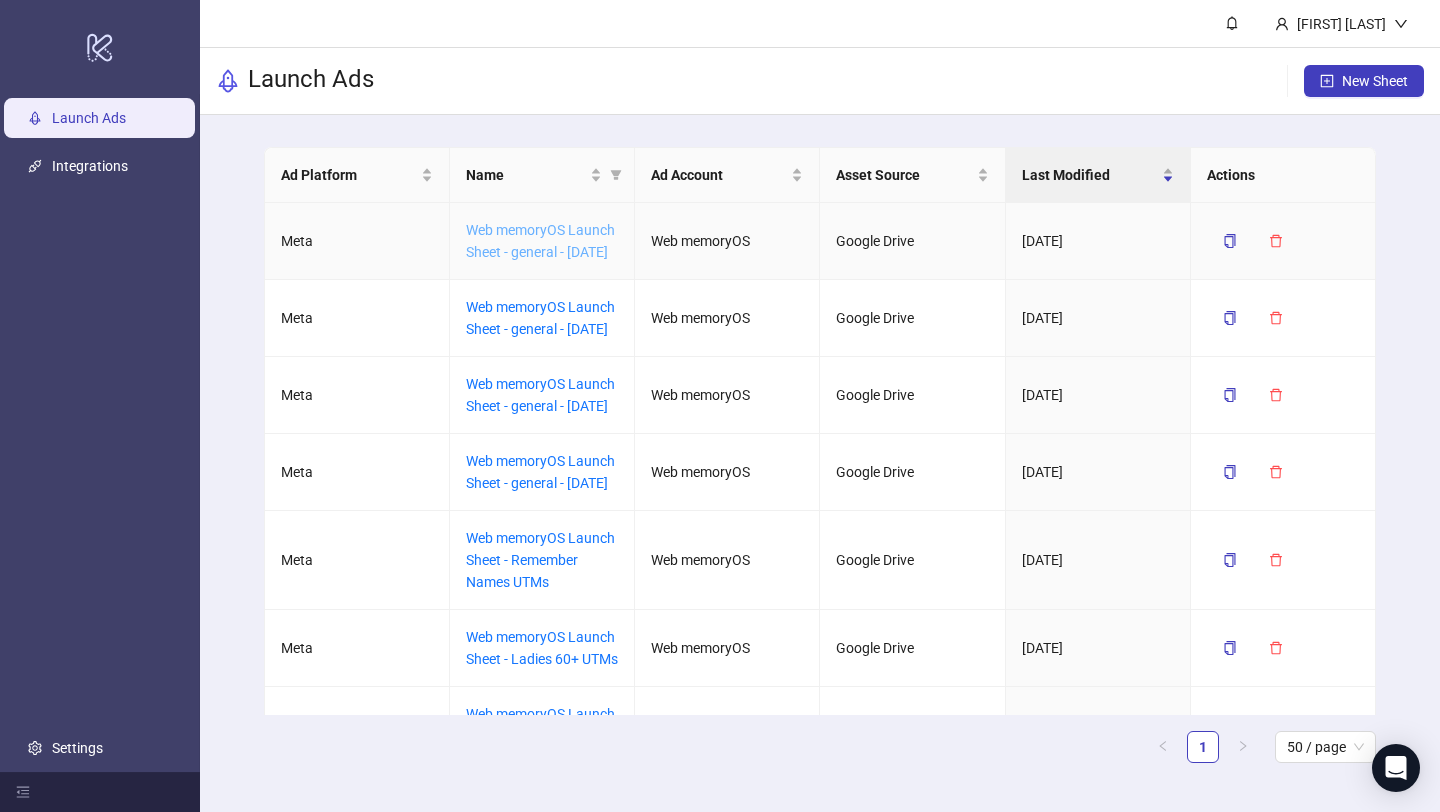 click on "[TEXT]_[TEXT]_[TEXT]_[TEXT]_[DATE]" at bounding box center [540, 241] 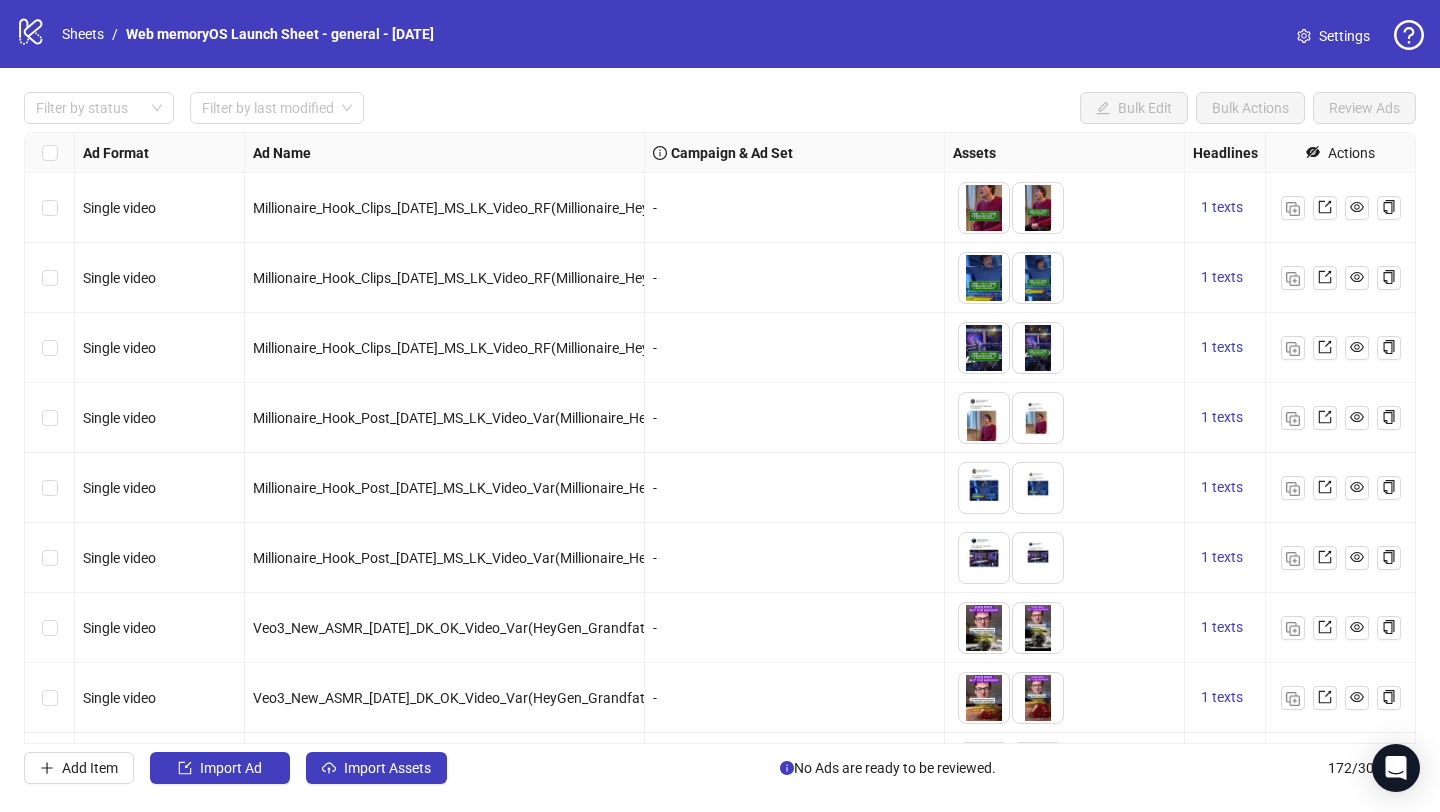 click on "Ad Format Ad Name Campaign & Ad Set Assets Headlines Primary Texts Descriptions Destination URL App Product Page ID Display URL Leadgen Form Product Set ID Call to Action Actions Single video Millionaire_Hook_Clips_12.06.2025_MS_LK_Video_RF(Millionaire_HeyGen_Two)_AI_1 -
To pick up a draggable item, press the space bar.
While dragging, use the arrow keys to move the item.
Press space again to drop the item in its new position, or press escape to cancel.
1 texts 5 texts 1 texts Single video Millionaire_Hook_Clips_12.06.2025_MS_LK_Video_RF(Millionaire_HeyGen_Two)_AI_2 -
To pick up a draggable item, press the space bar.
While dragging, use the arrow keys to move the item.
Press space again to drop the item in its new position, or press escape to cancel.
1 texts 5 texts 1 texts Single video Millionaire_Hook_Clips_12.06.2025_MS_LK_Video_RF(Millionaire_HeyGen_Two)_AI_3 - 1 texts 5 texts 1 texts Single video Millionaire_Hook_Post_12.06.2025_MS_LK_Video_Var(Millionaire_HeyGen_Two)_AI_1" at bounding box center (720, 438) 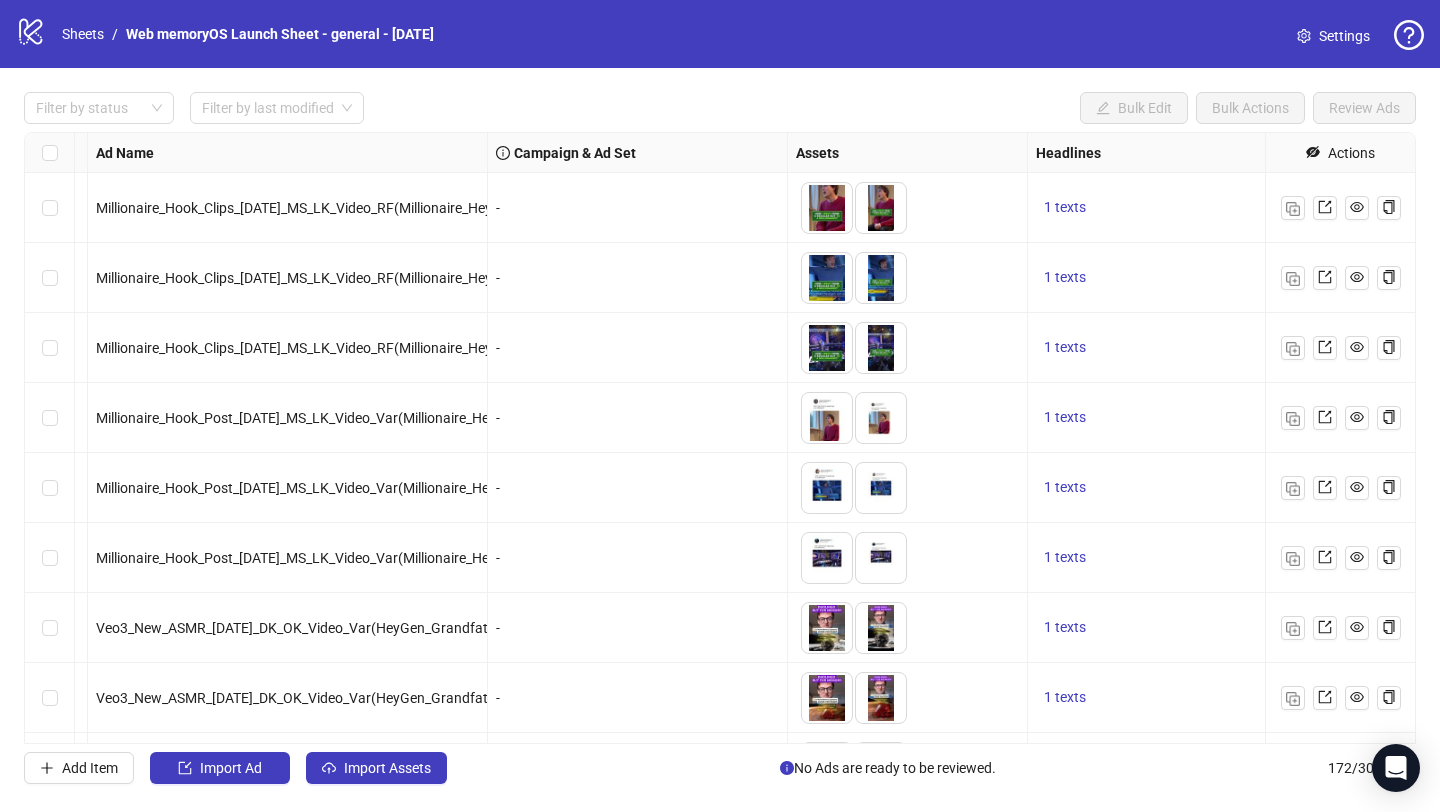 click at bounding box center [503, 153] 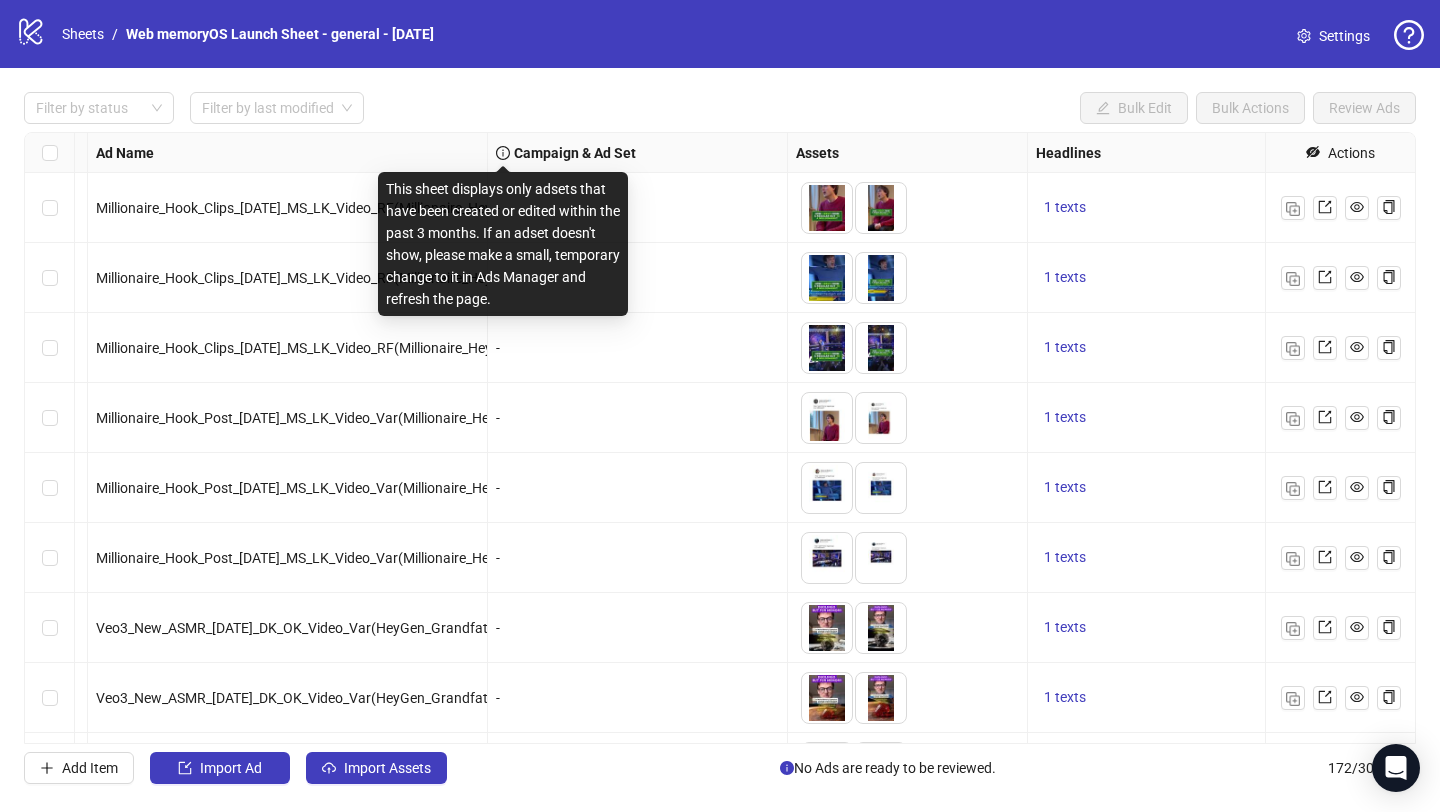 click on "-" at bounding box center [638, 418] 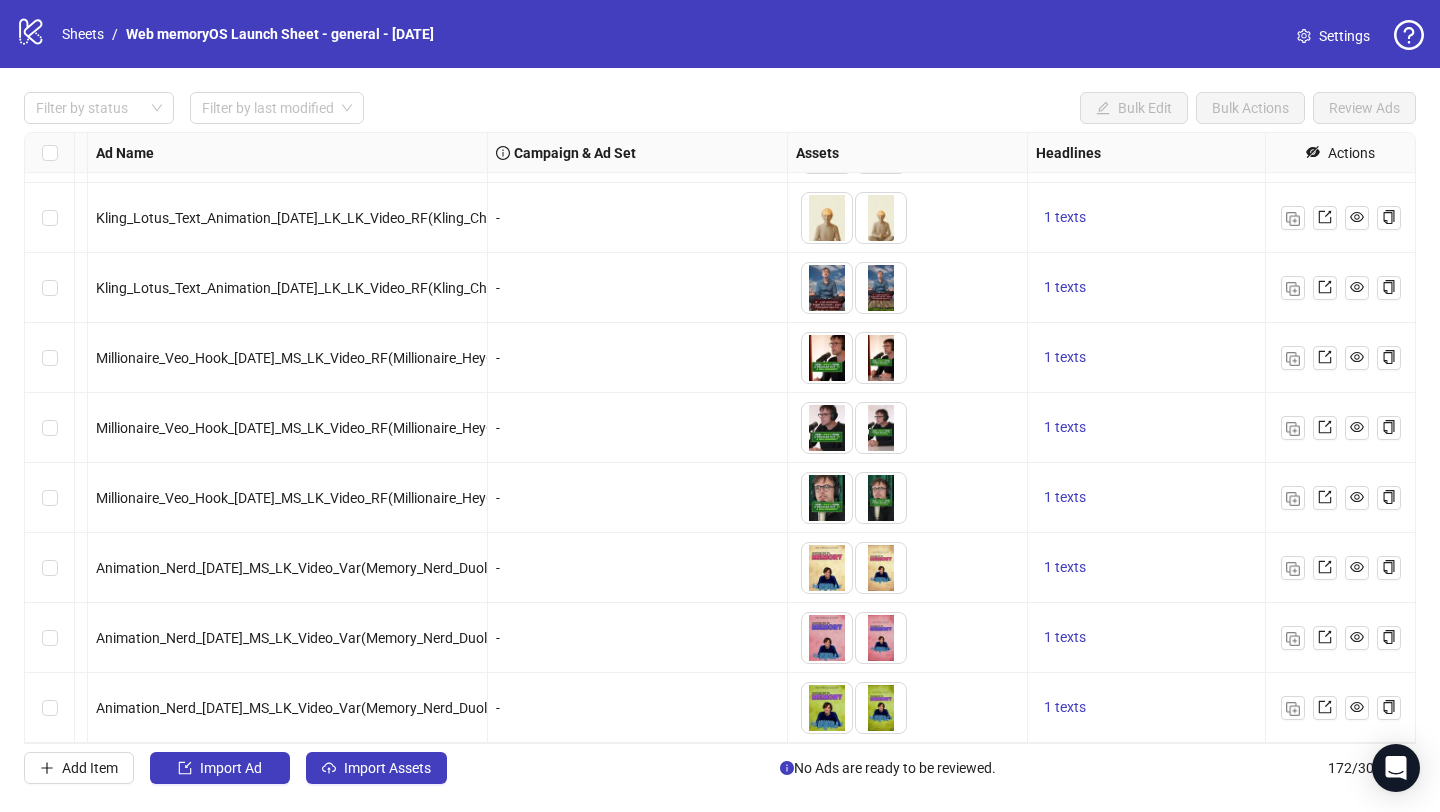 scroll, scrollTop: 11470, scrollLeft: 129, axis: both 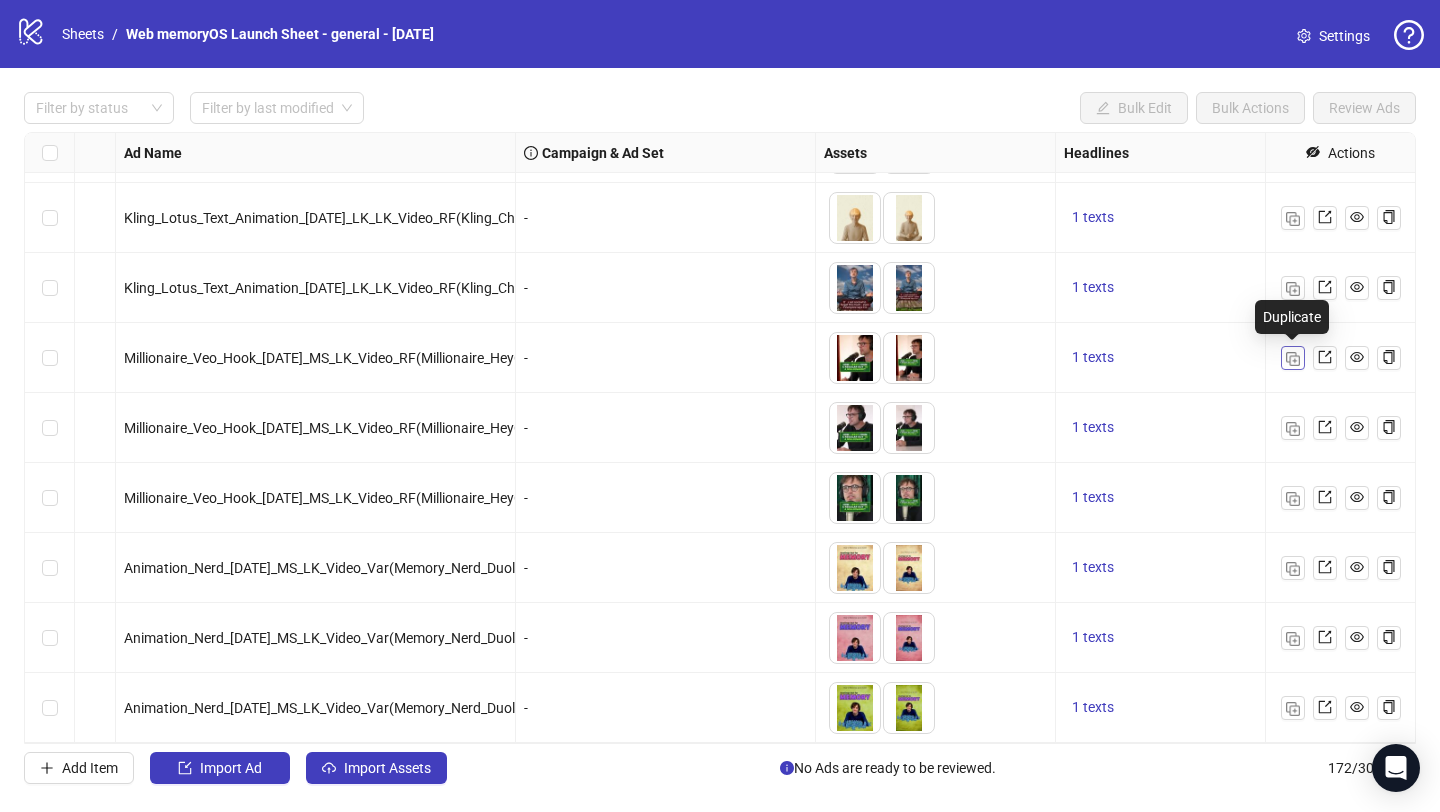 click at bounding box center [1293, 359] 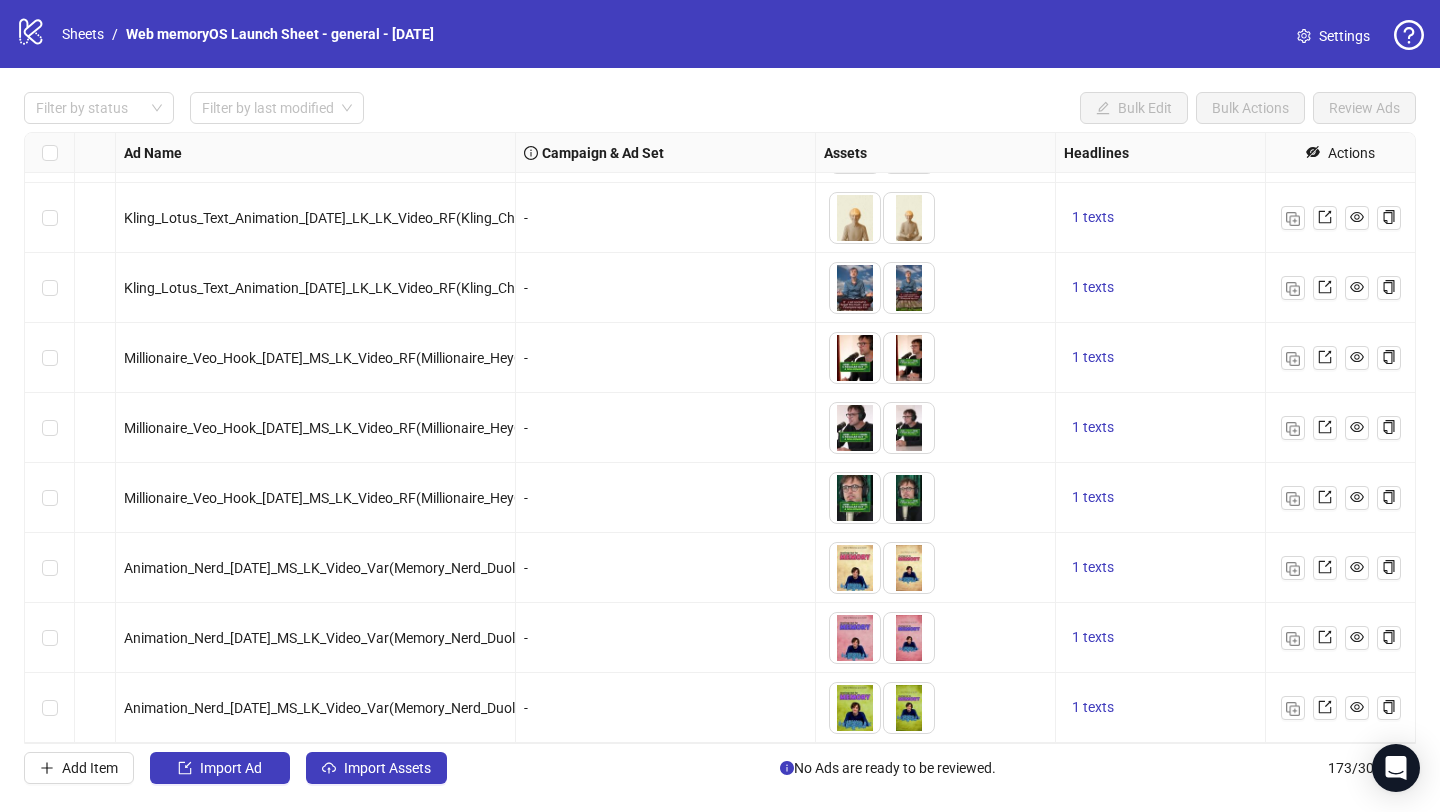 scroll, scrollTop: 11540, scrollLeft: 129, axis: both 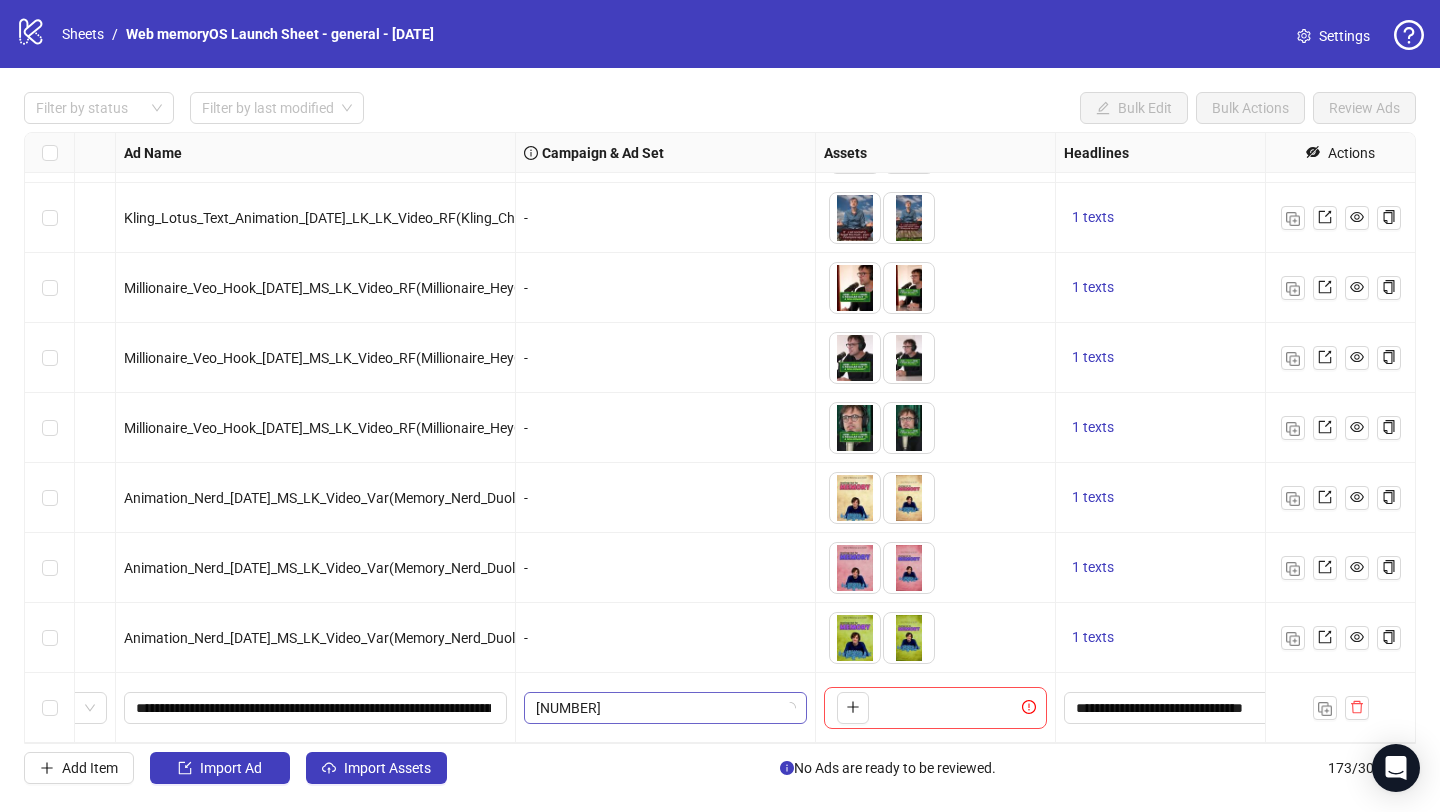 click on "[NUMBER]" at bounding box center (665, 708) 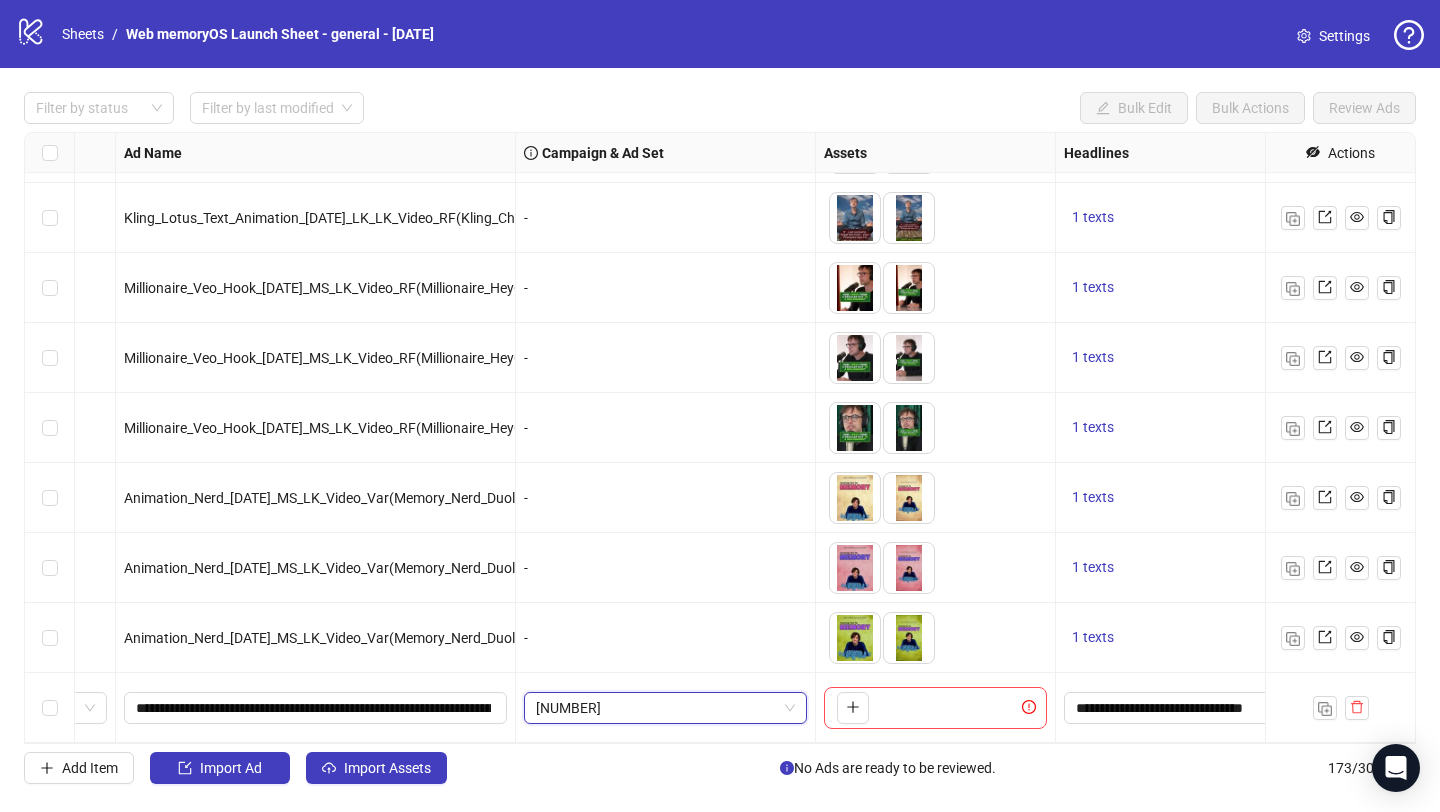 click on "[NUMBER]" at bounding box center (665, 708) 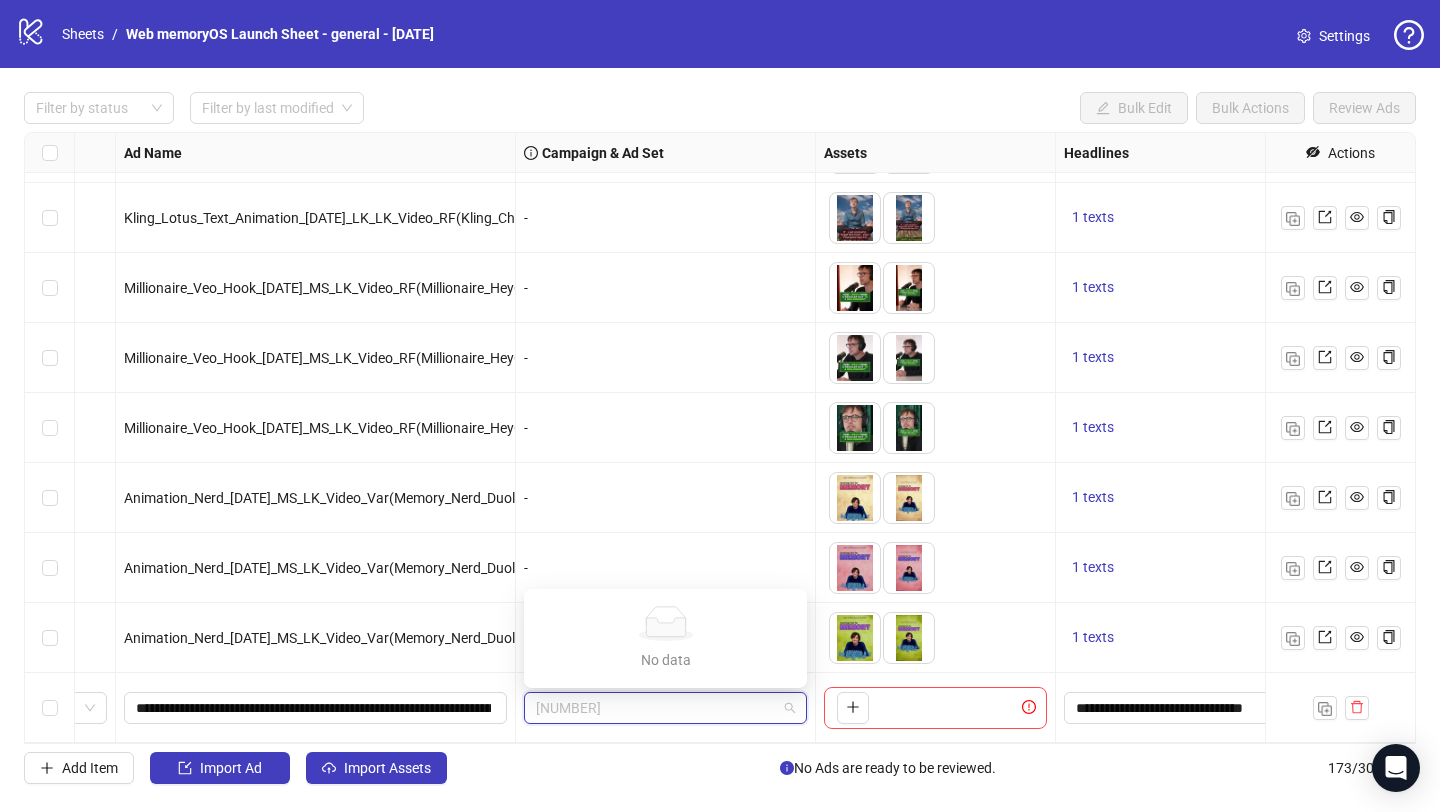 paste on "[TEXT]" 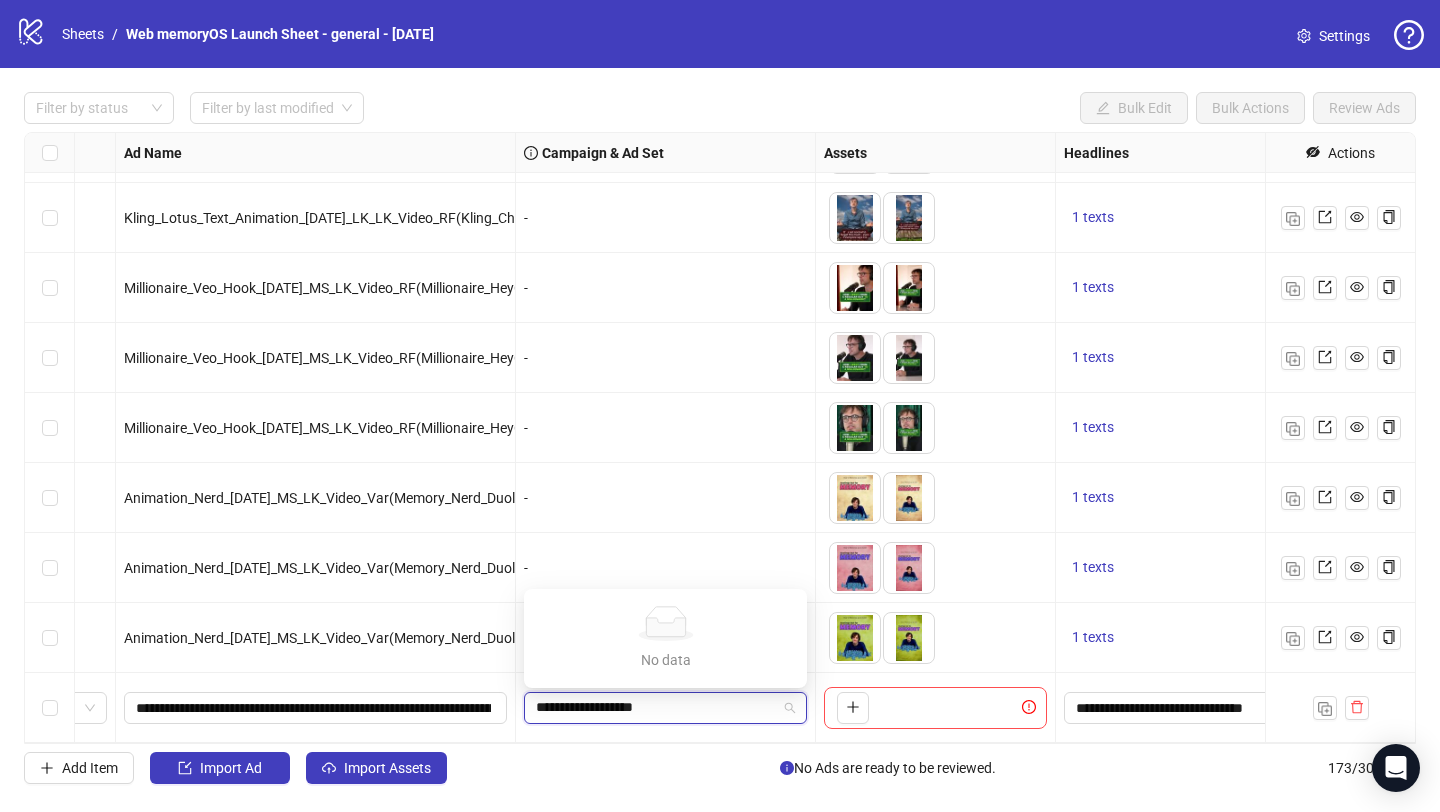 type on "[TEXT]" 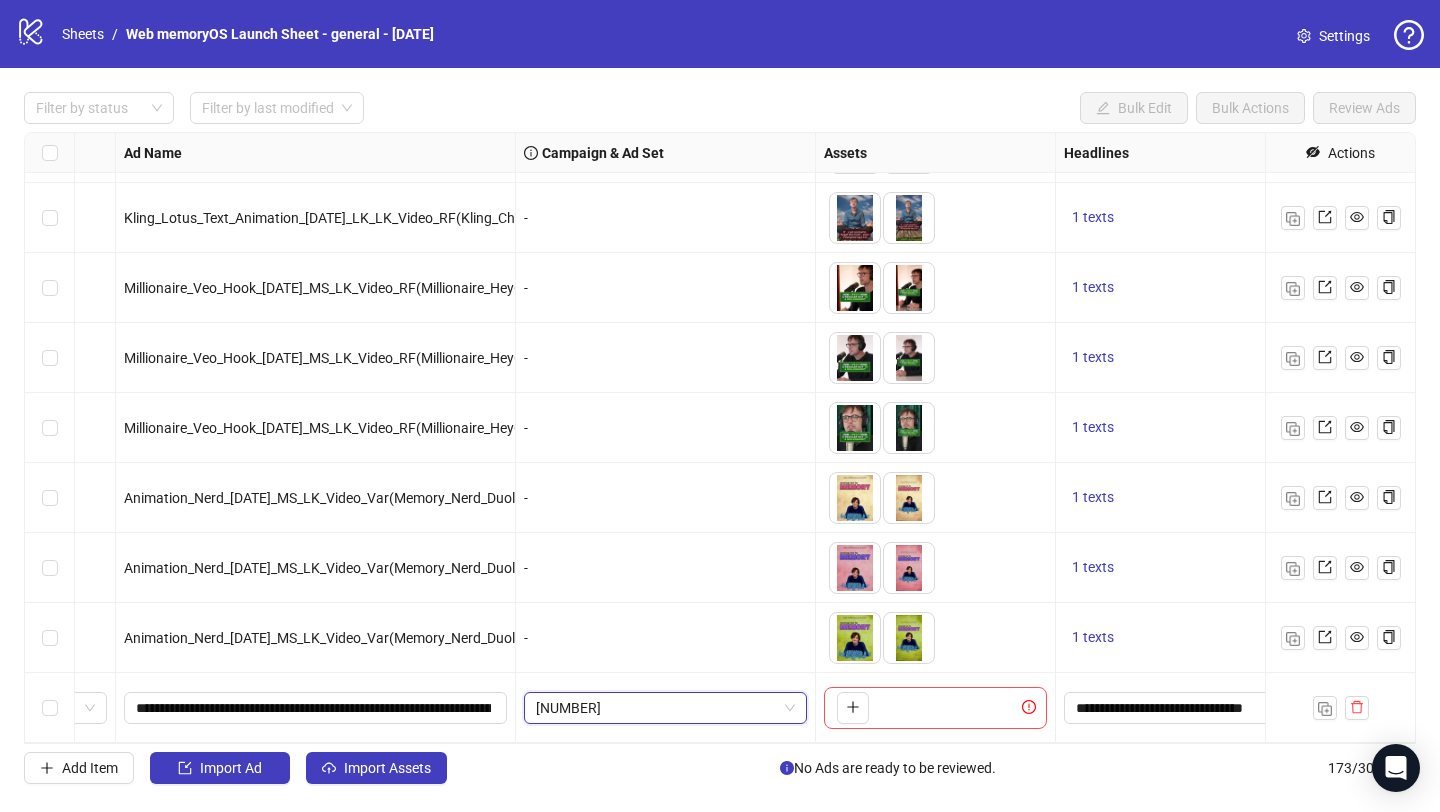 click on "logo/logo-mobile" at bounding box center [31, 31] 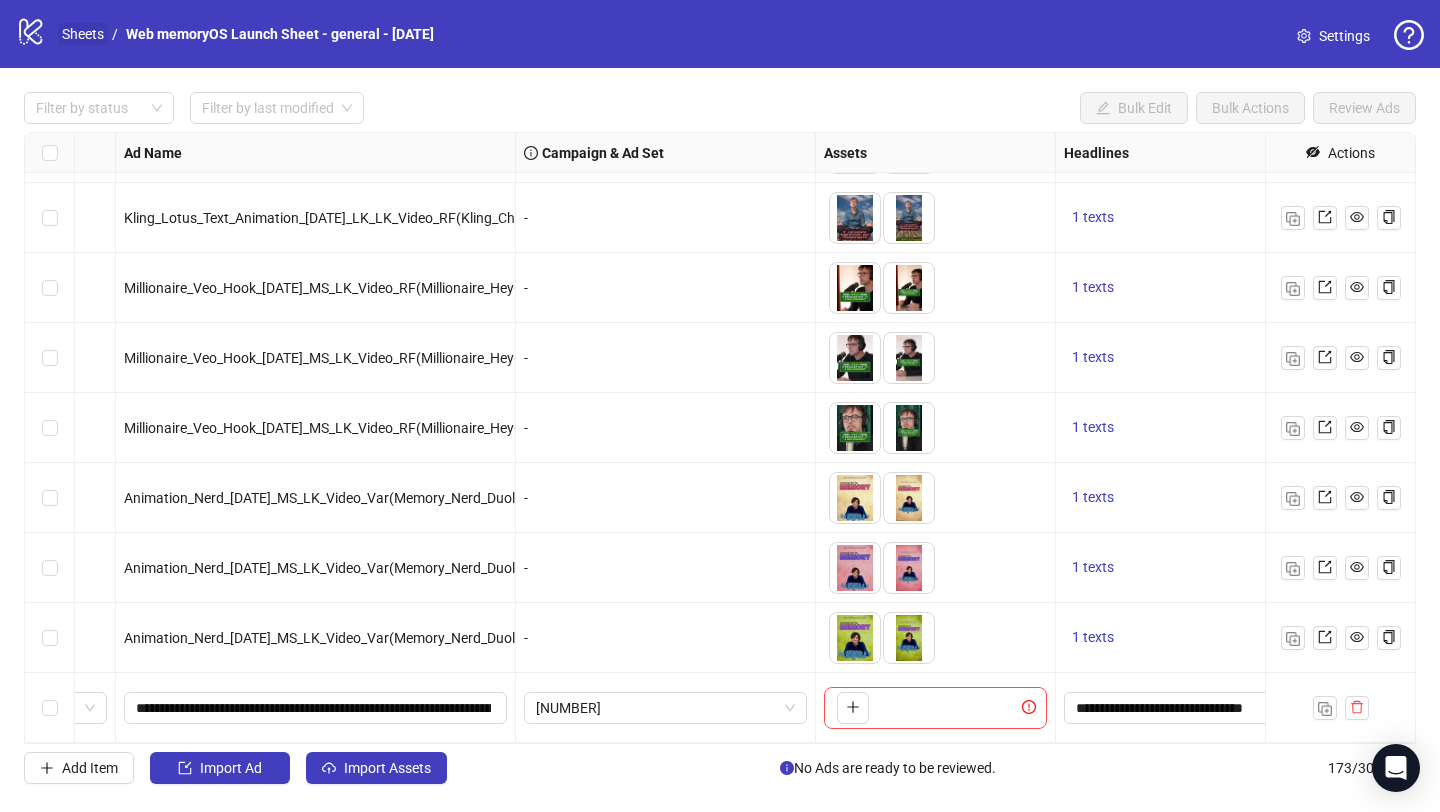 click on "Sheets" at bounding box center (83, 34) 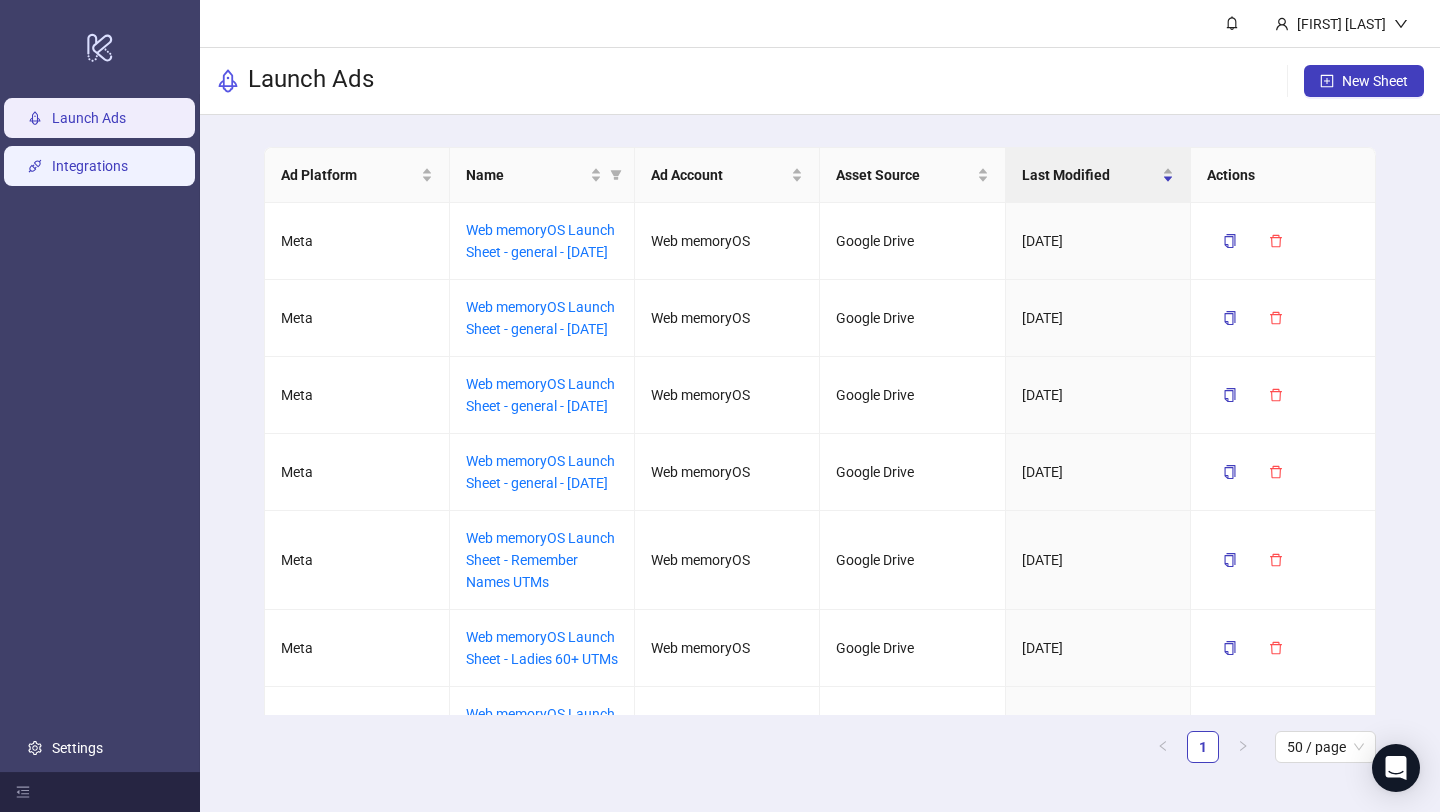 click on "Integrations" at bounding box center (90, 166) 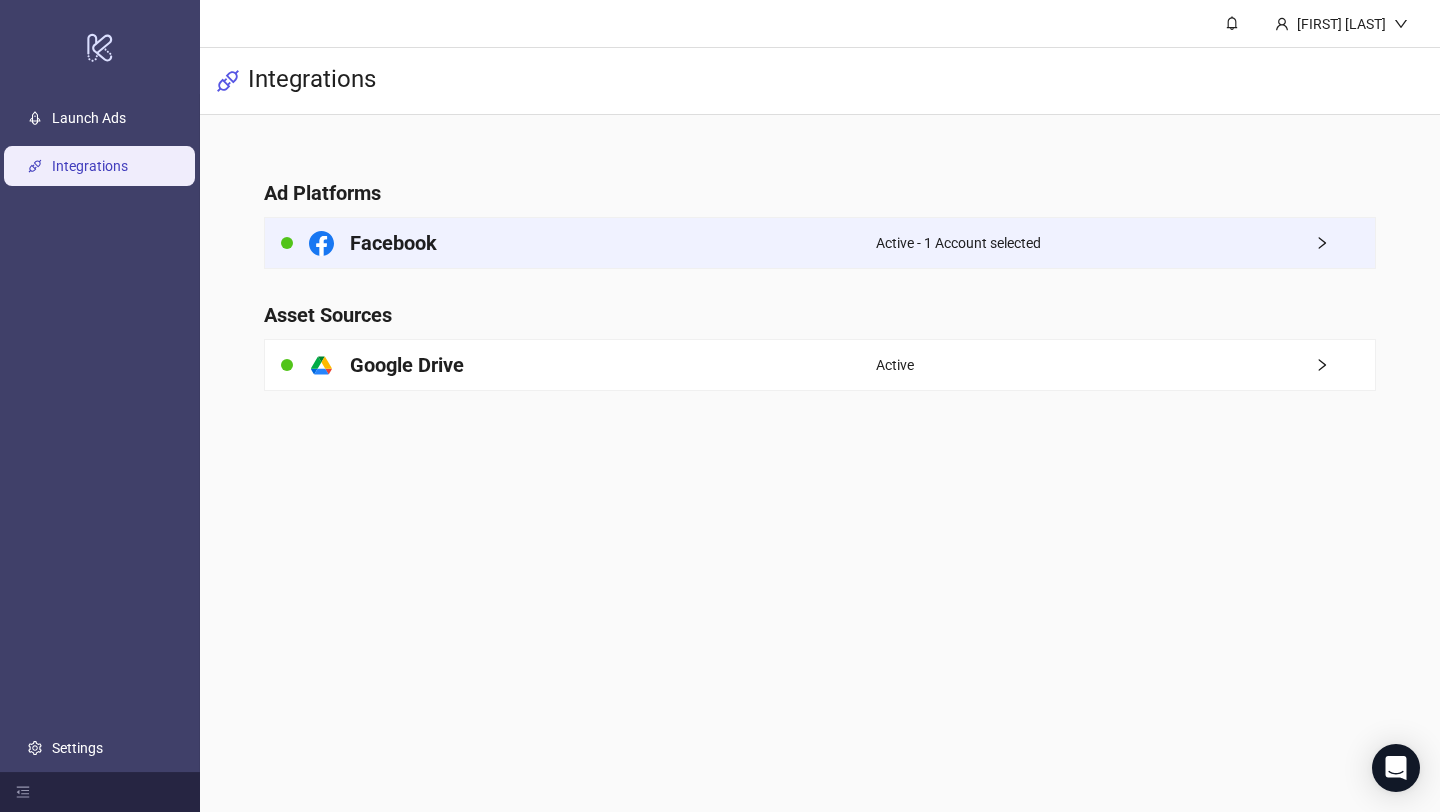 click on "Facebook" at bounding box center [570, 243] 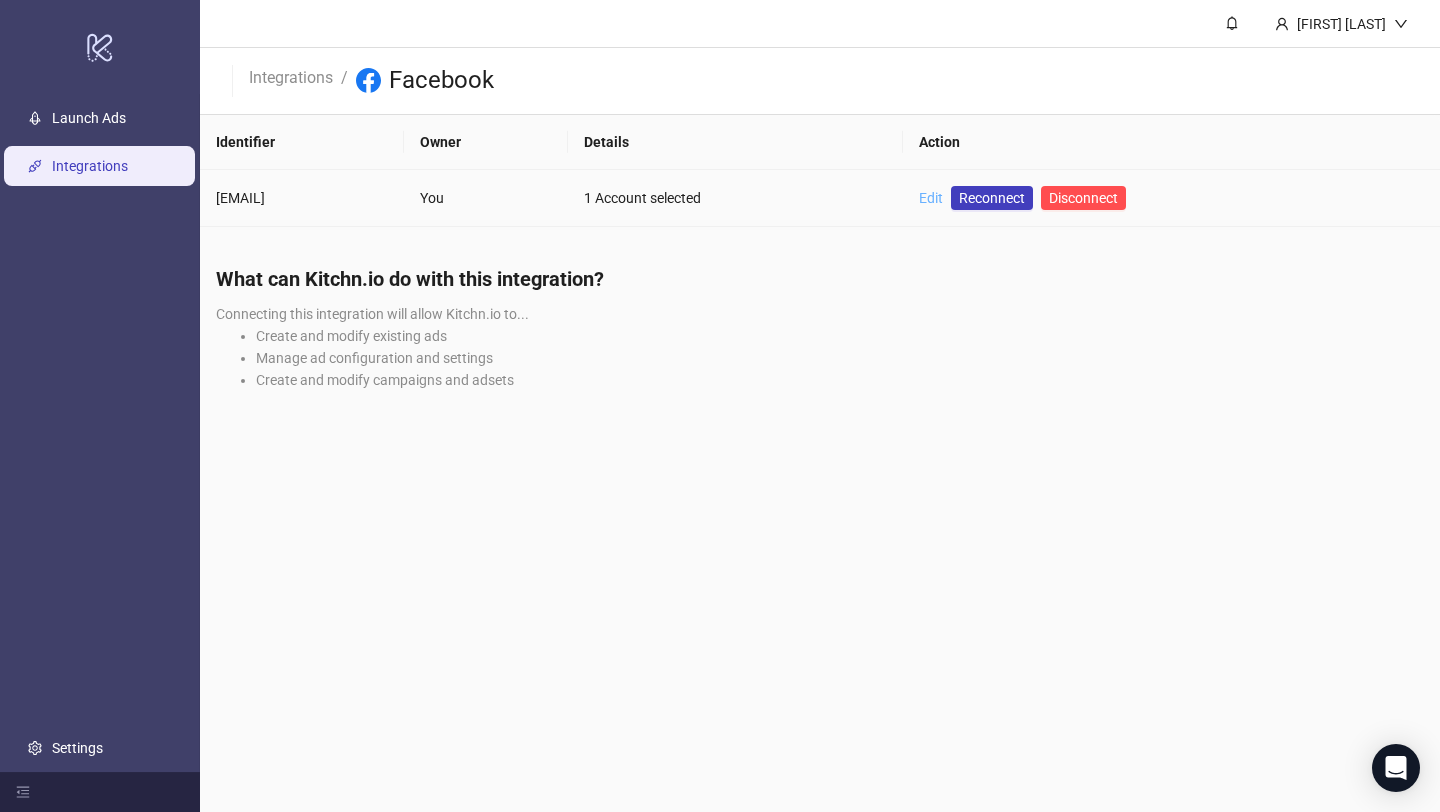click on "Edit" at bounding box center [931, 198] 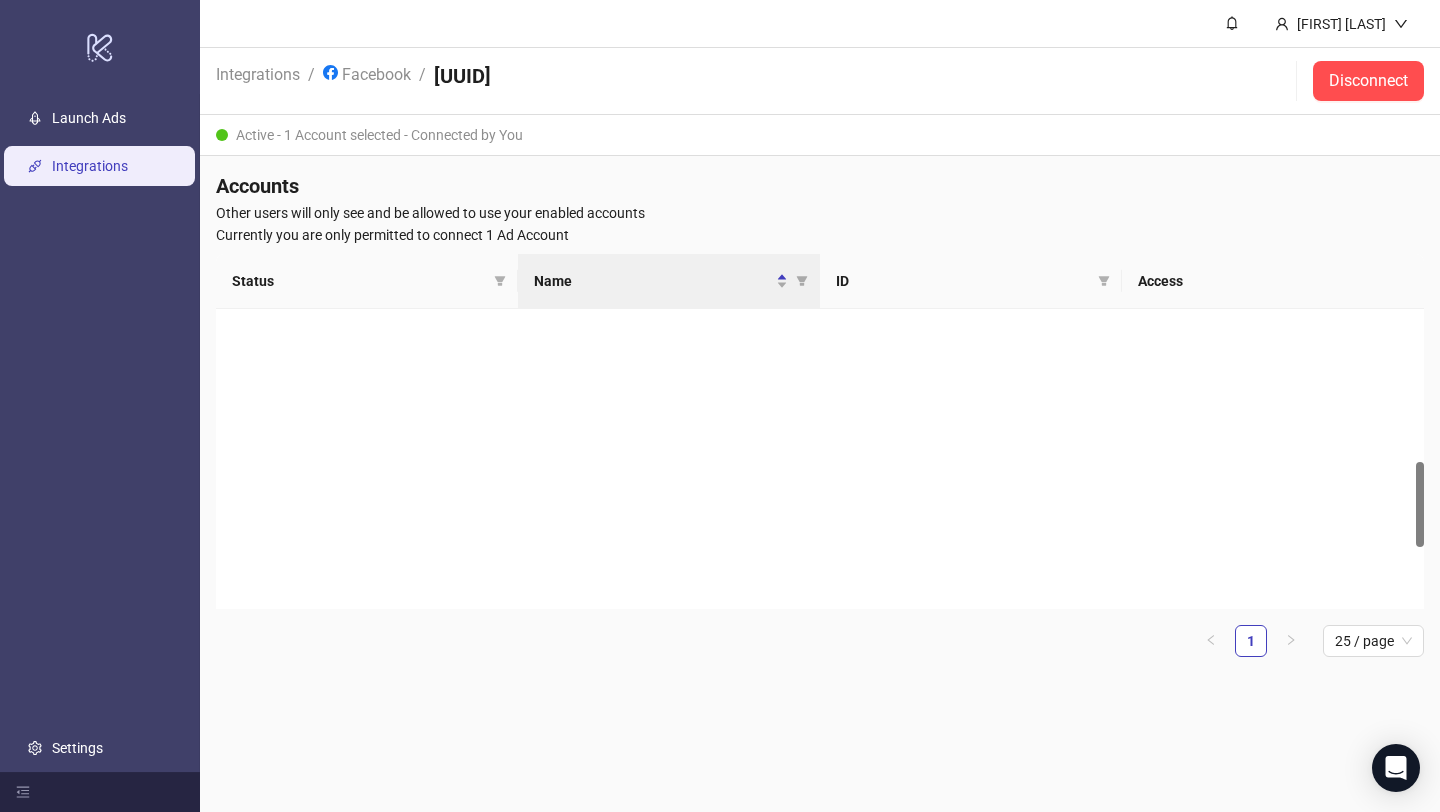 scroll, scrollTop: 772, scrollLeft: 0, axis: vertical 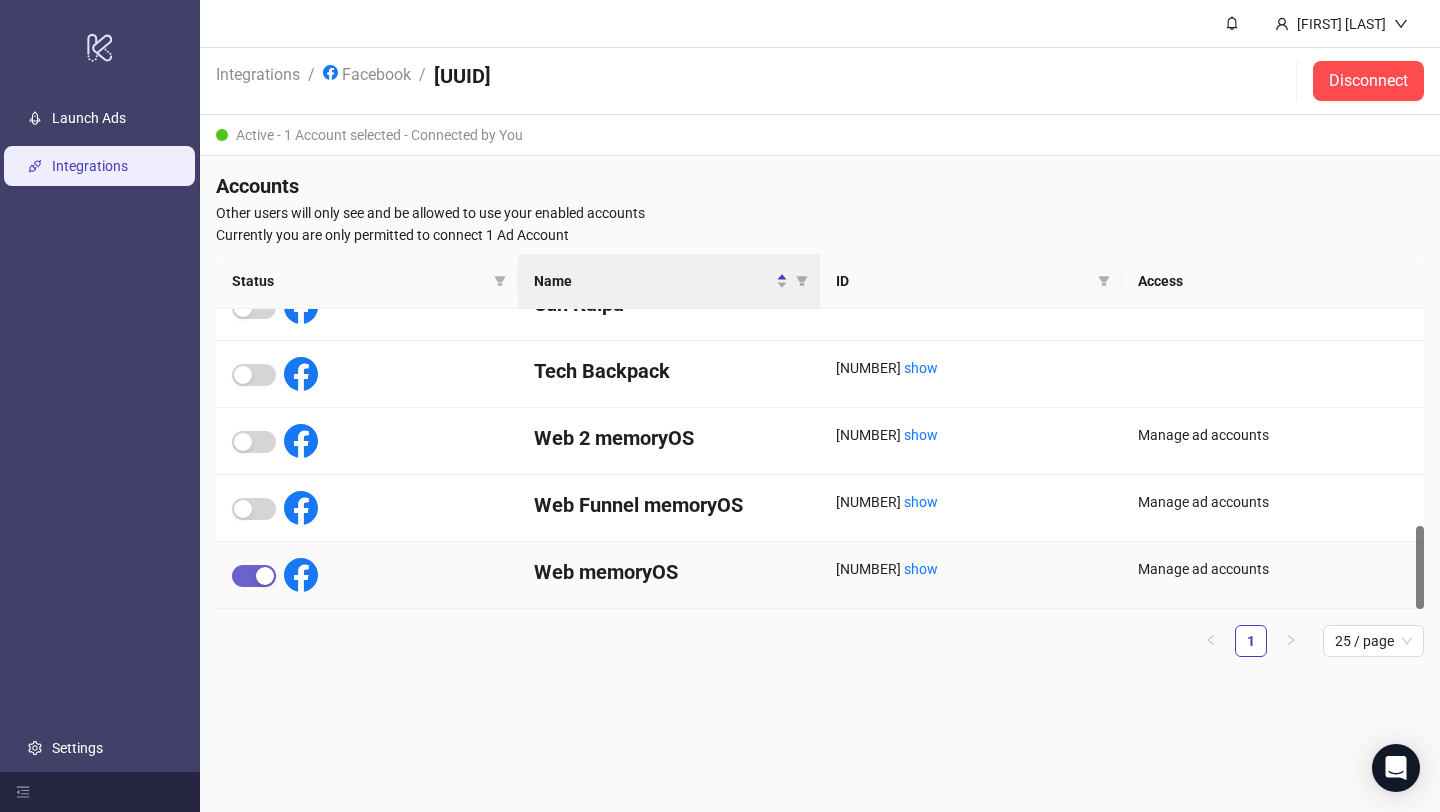 click at bounding box center (265, 576) 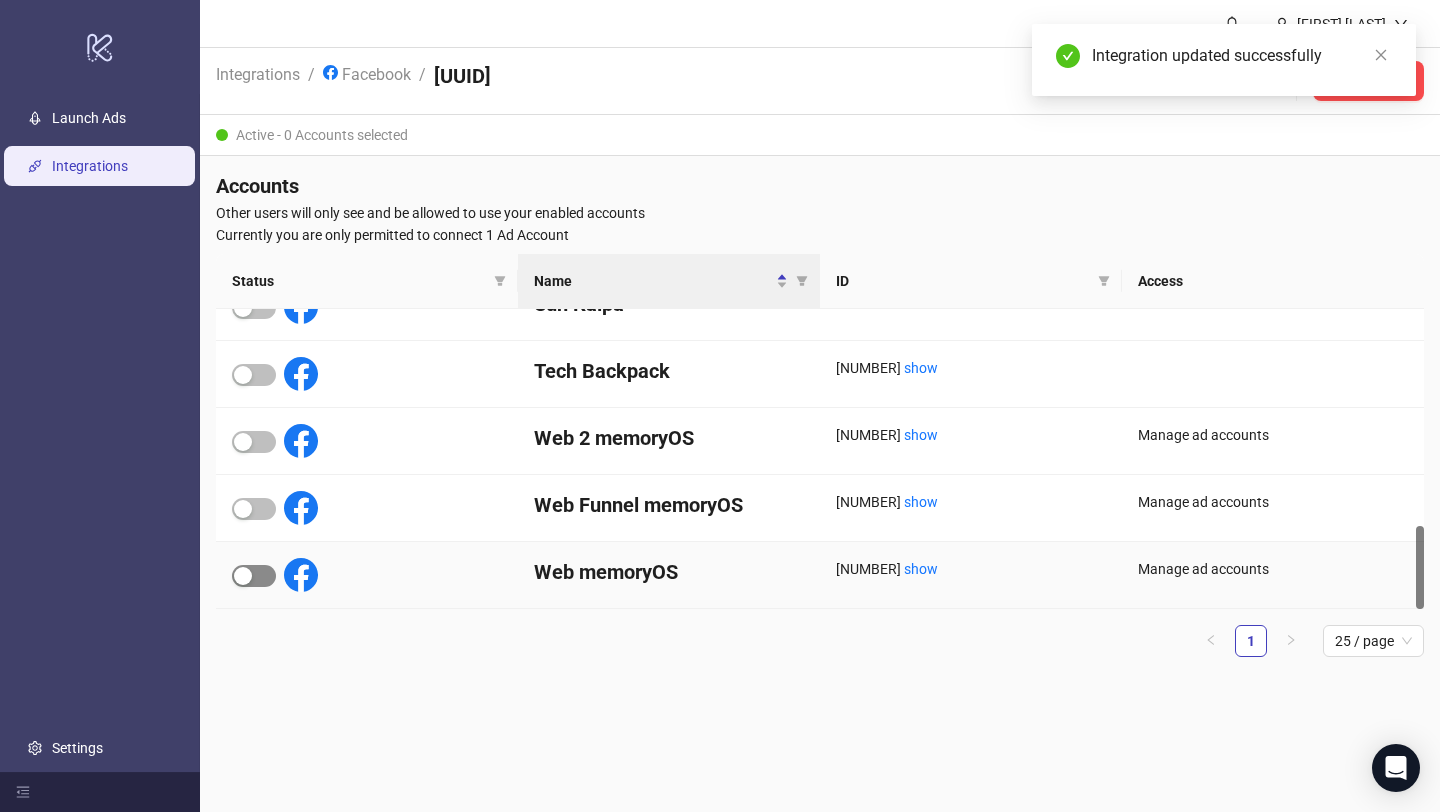 click at bounding box center [254, 576] 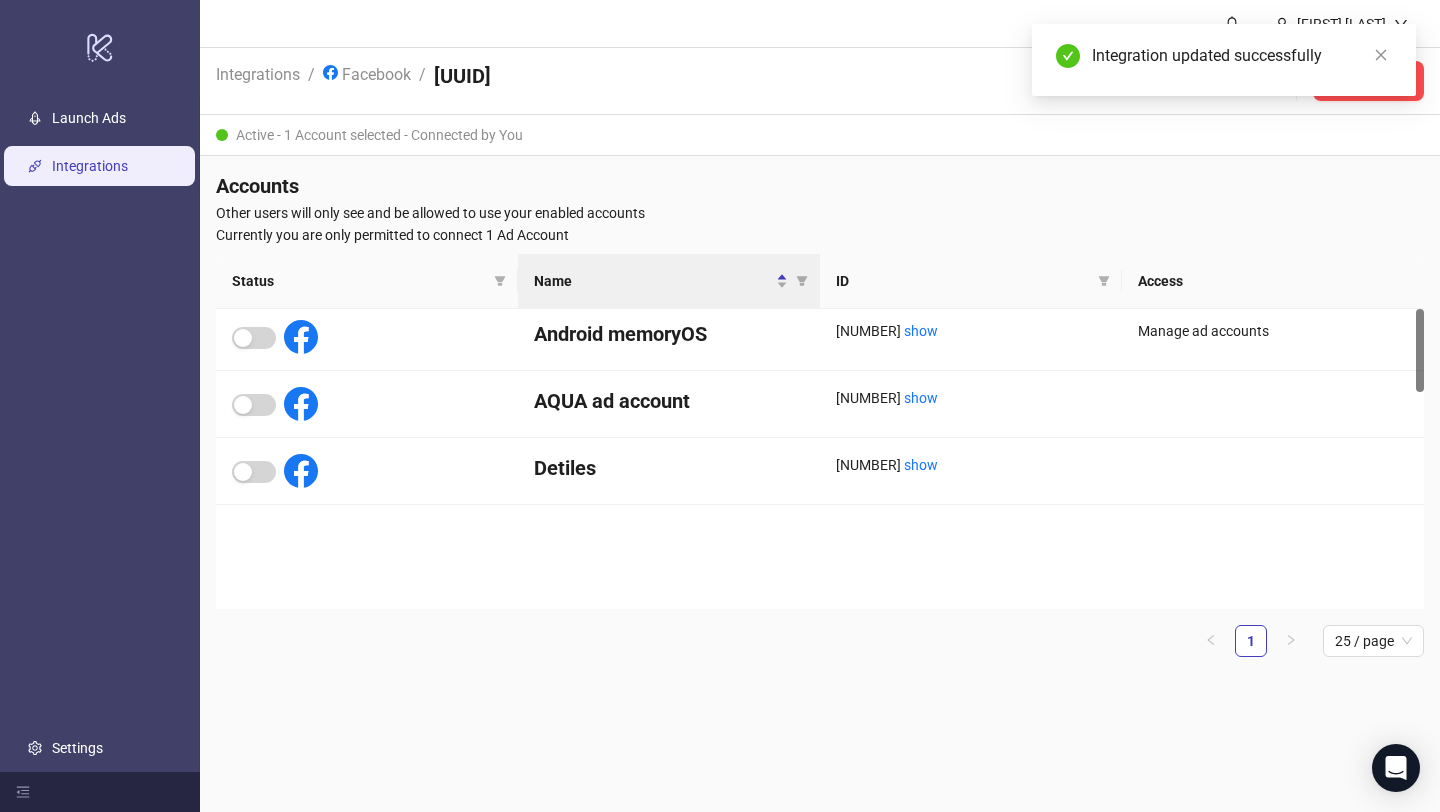 scroll, scrollTop: 0, scrollLeft: 0, axis: both 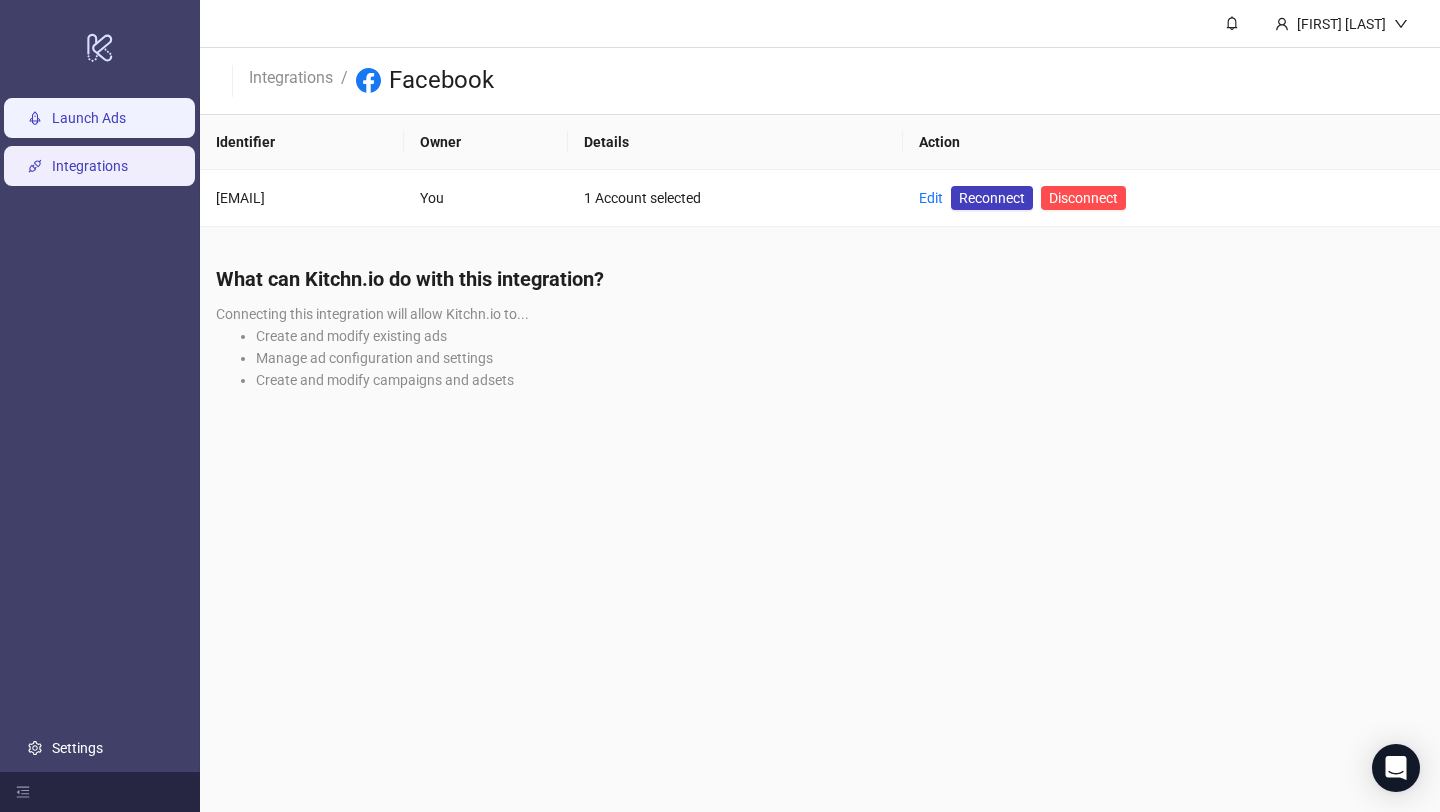 click on "Launch Ads" at bounding box center [89, 118] 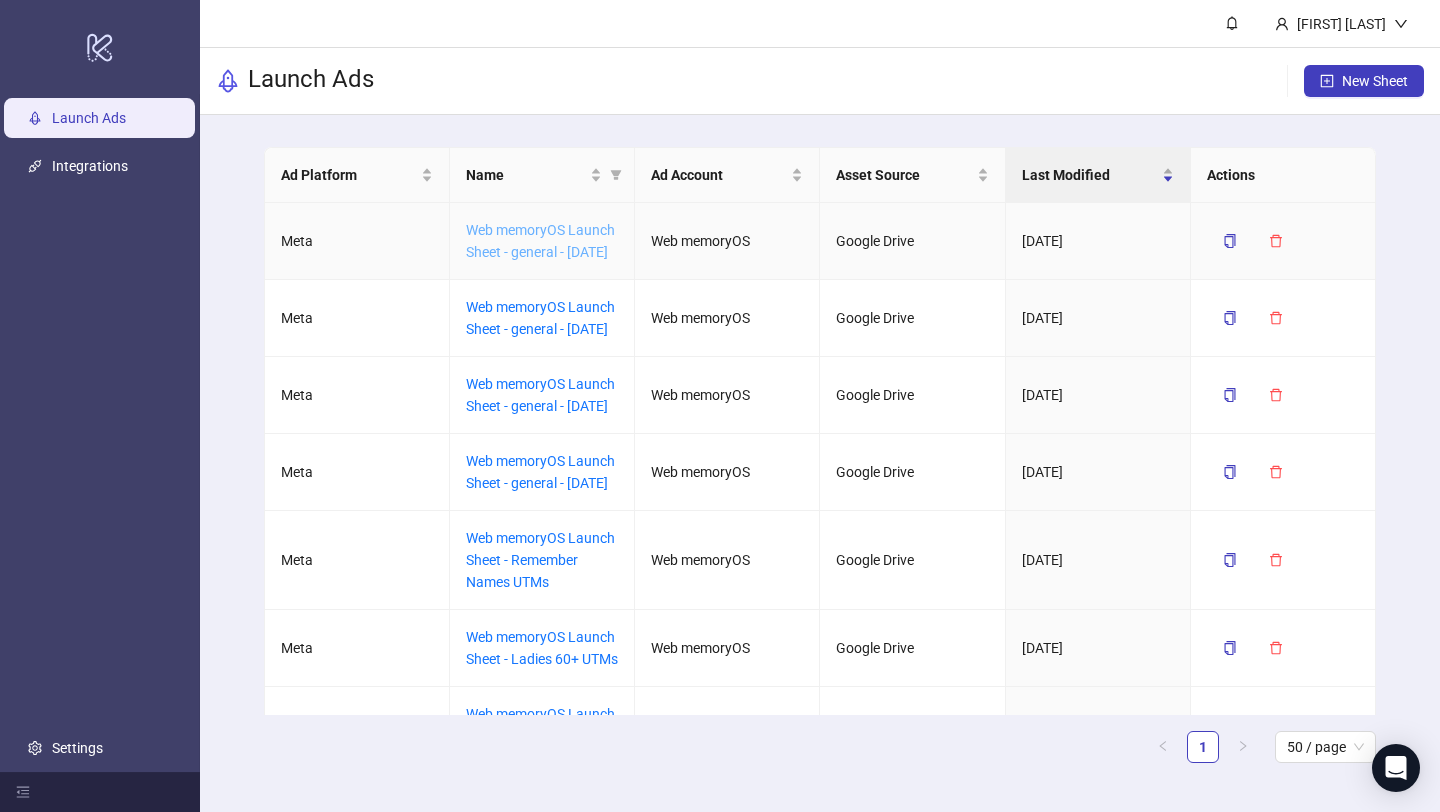 click on "[TEXT]_[TEXT]_[TEXT]_[TEXT]_[DATE]" at bounding box center [540, 241] 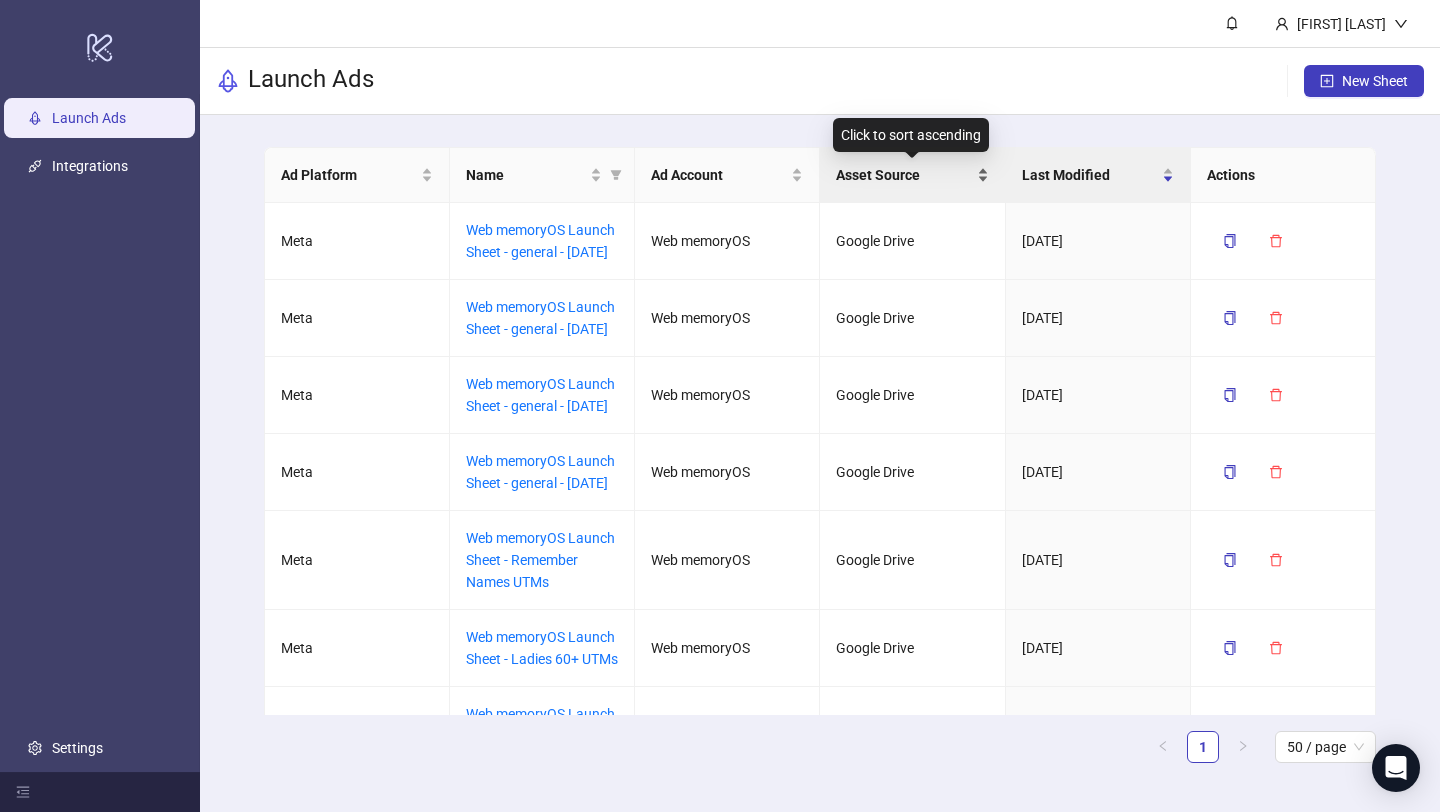 click on "Asset Source" at bounding box center [912, 175] 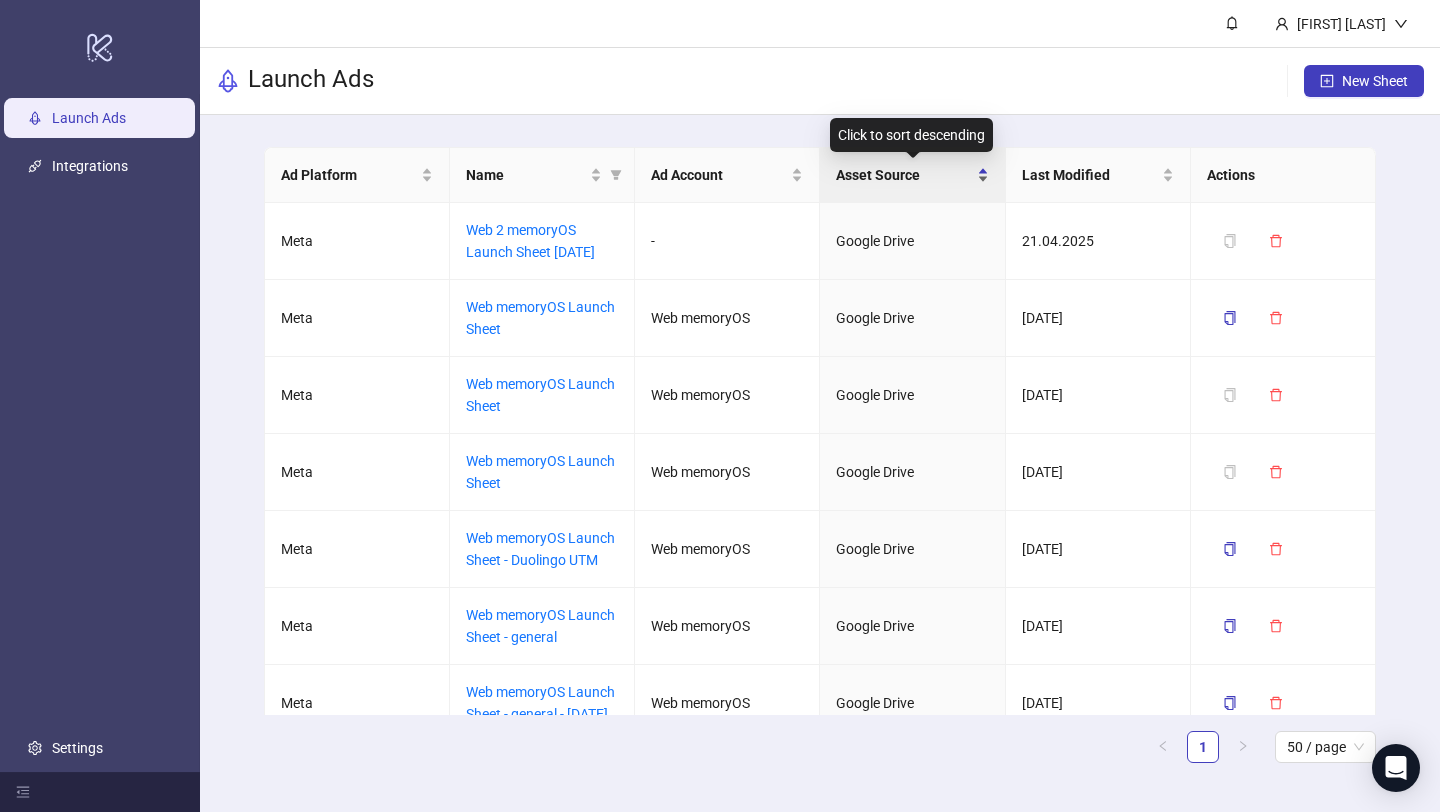 click on "Asset Source" at bounding box center [912, 175] 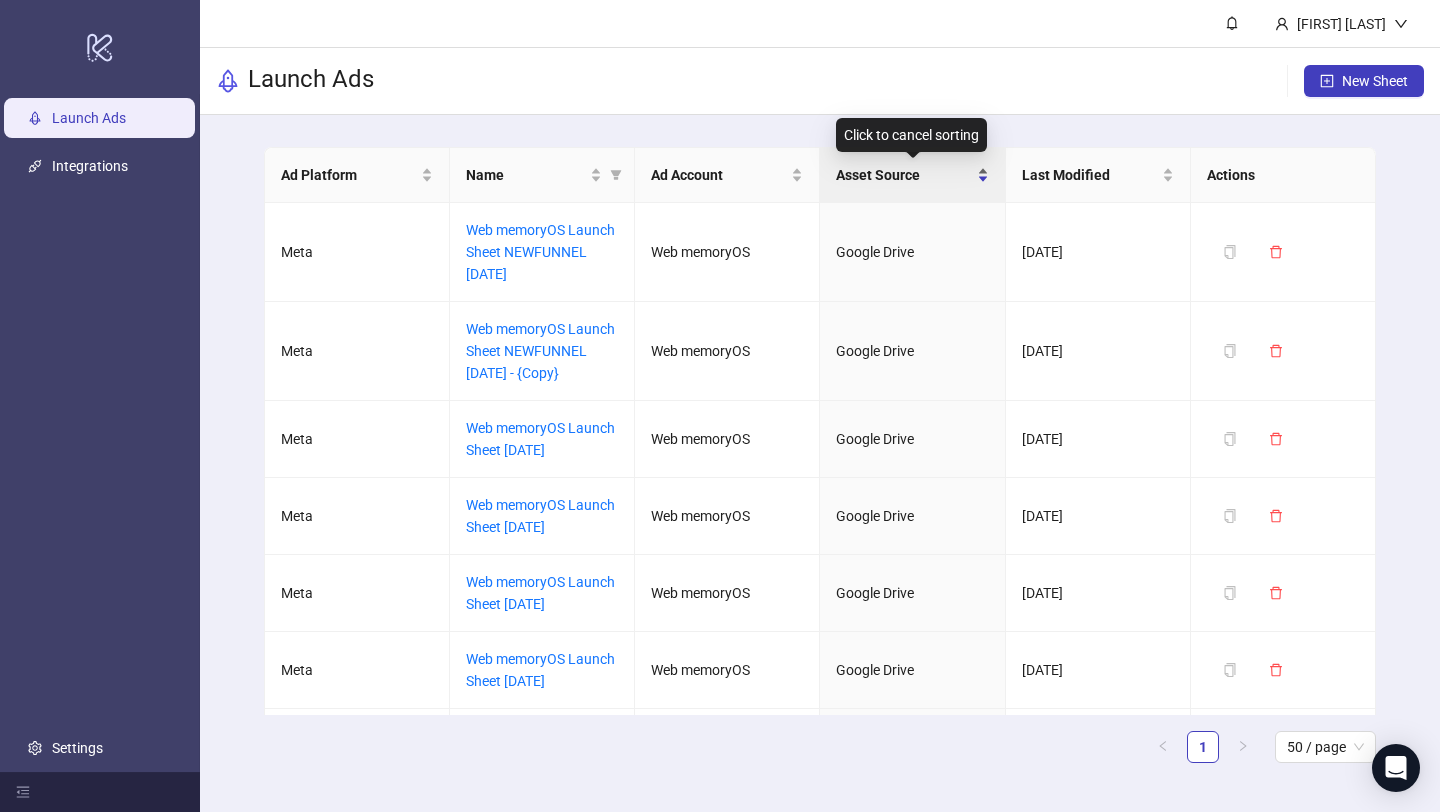 click on "Asset Source" at bounding box center (912, 175) 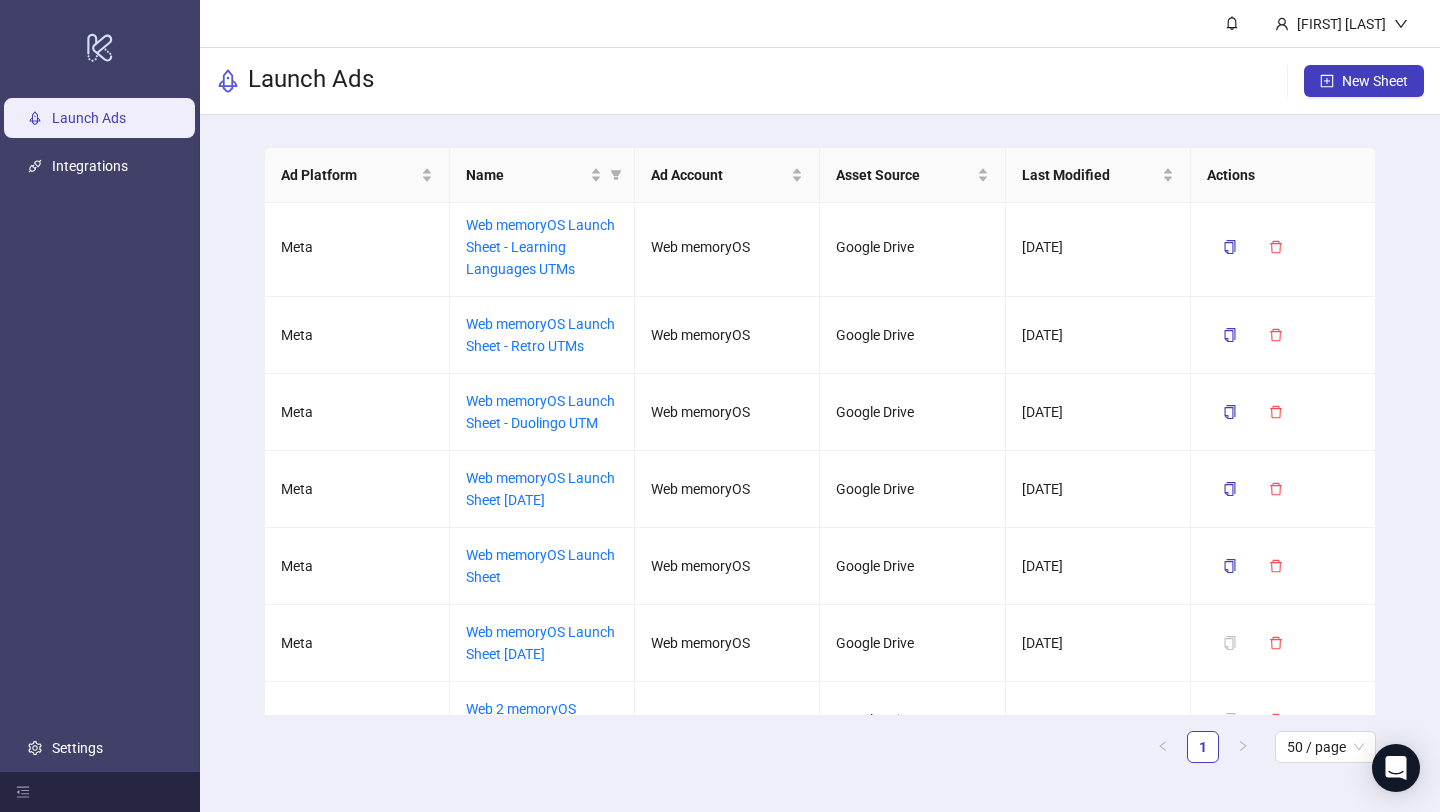 scroll, scrollTop: 0, scrollLeft: 0, axis: both 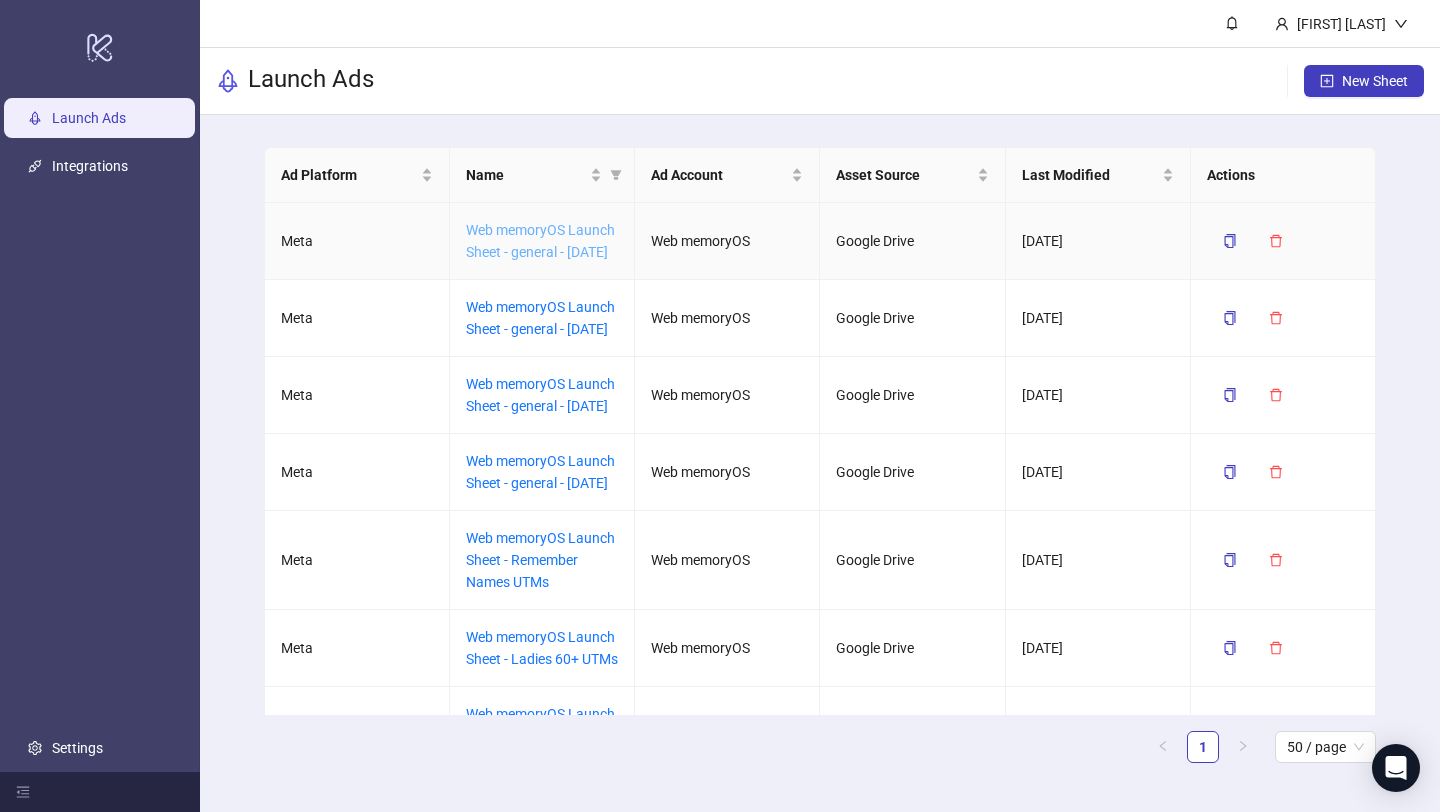 click on "[TEXT]_[TEXT]_[TEXT]_[TEXT]_[DATE]" at bounding box center [540, 241] 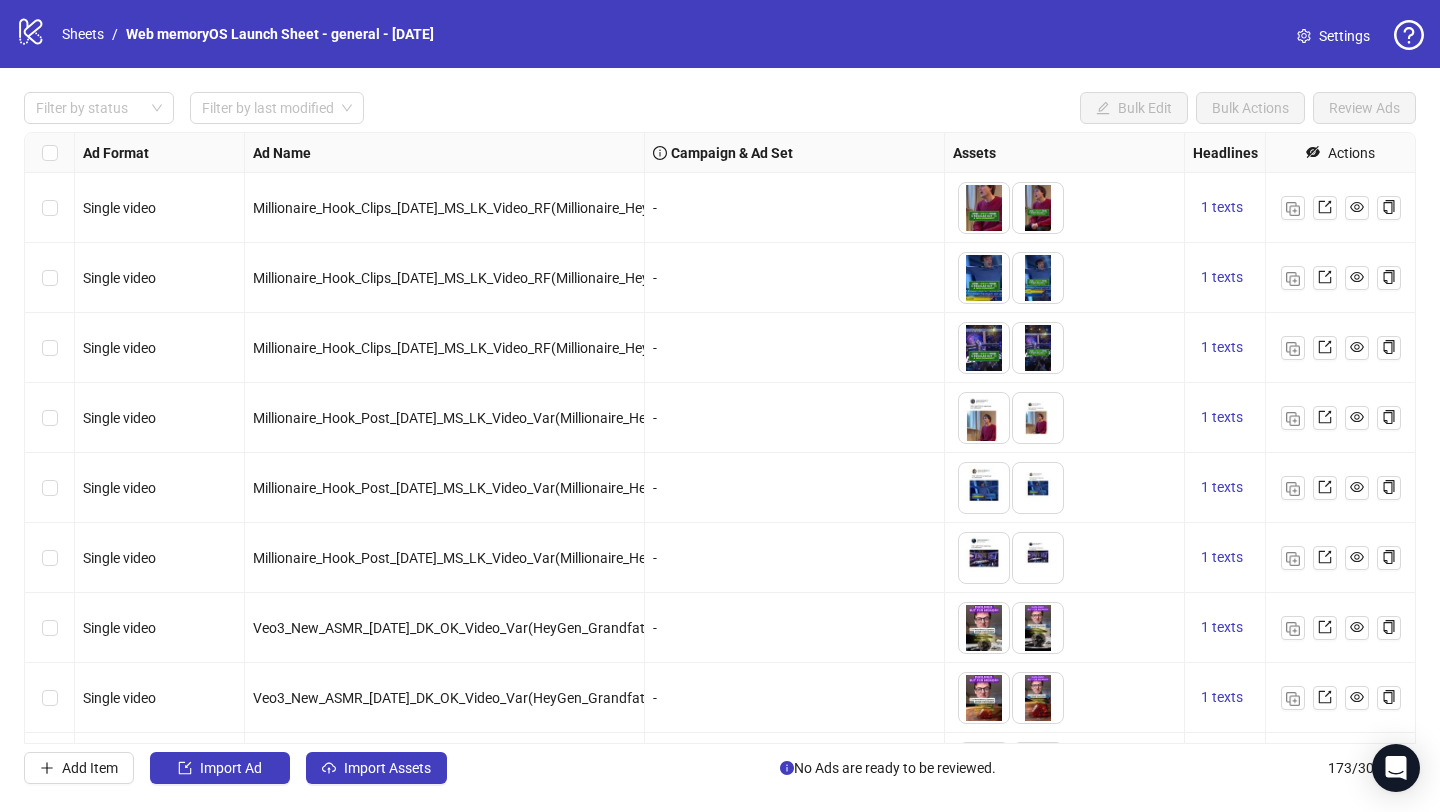 scroll, scrollTop: 0, scrollLeft: 0, axis: both 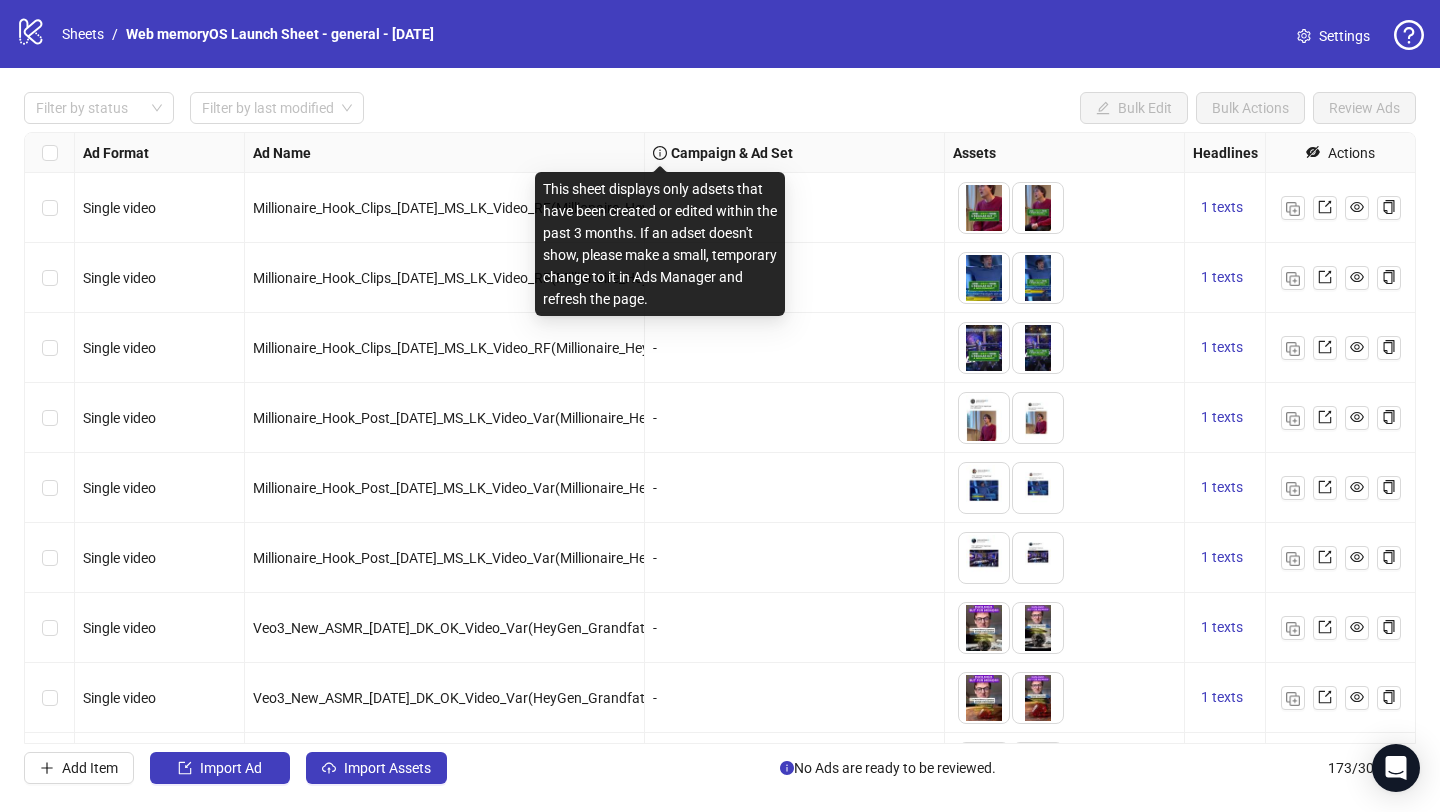 click at bounding box center (660, 153) 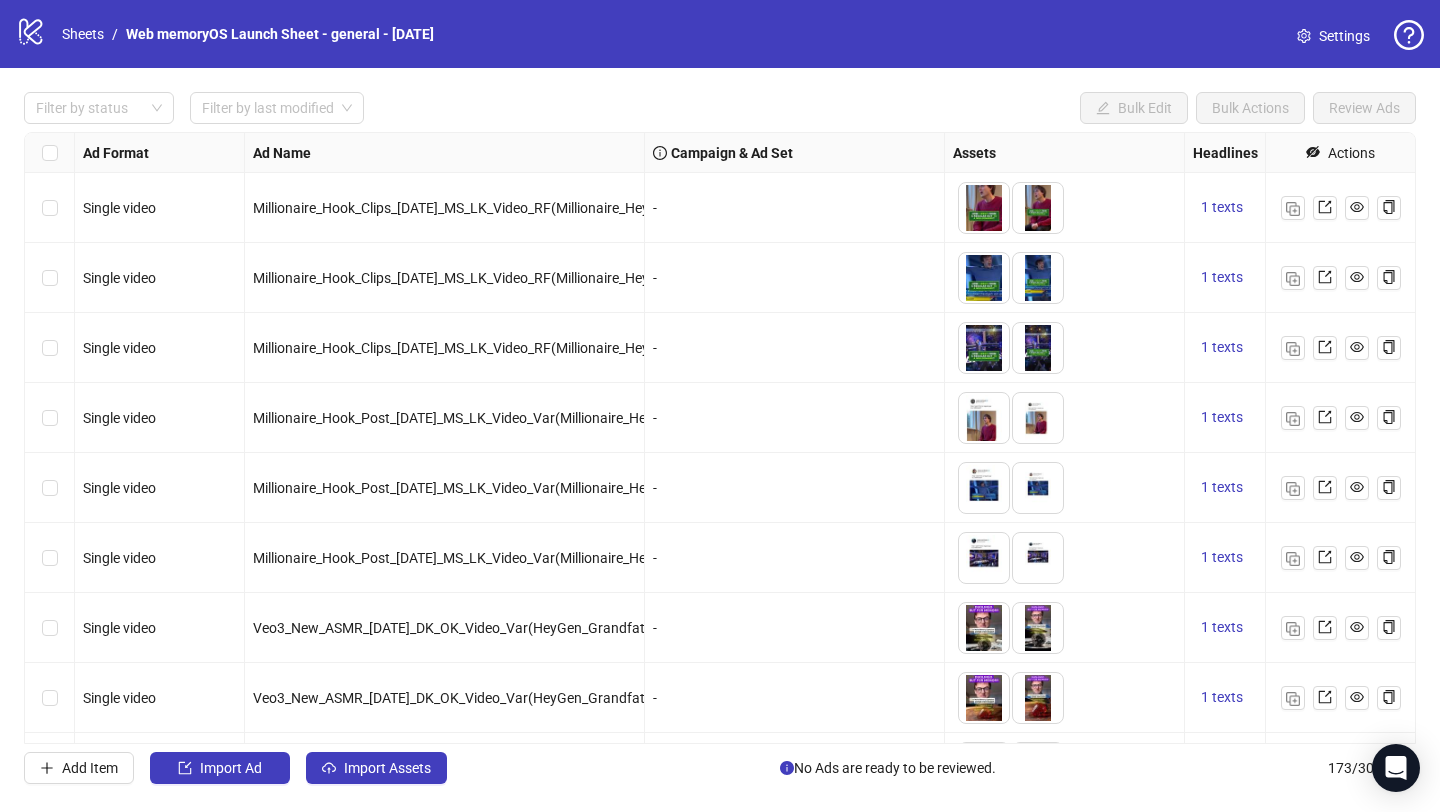 click on "Campaign & Ad Set" at bounding box center [732, 153] 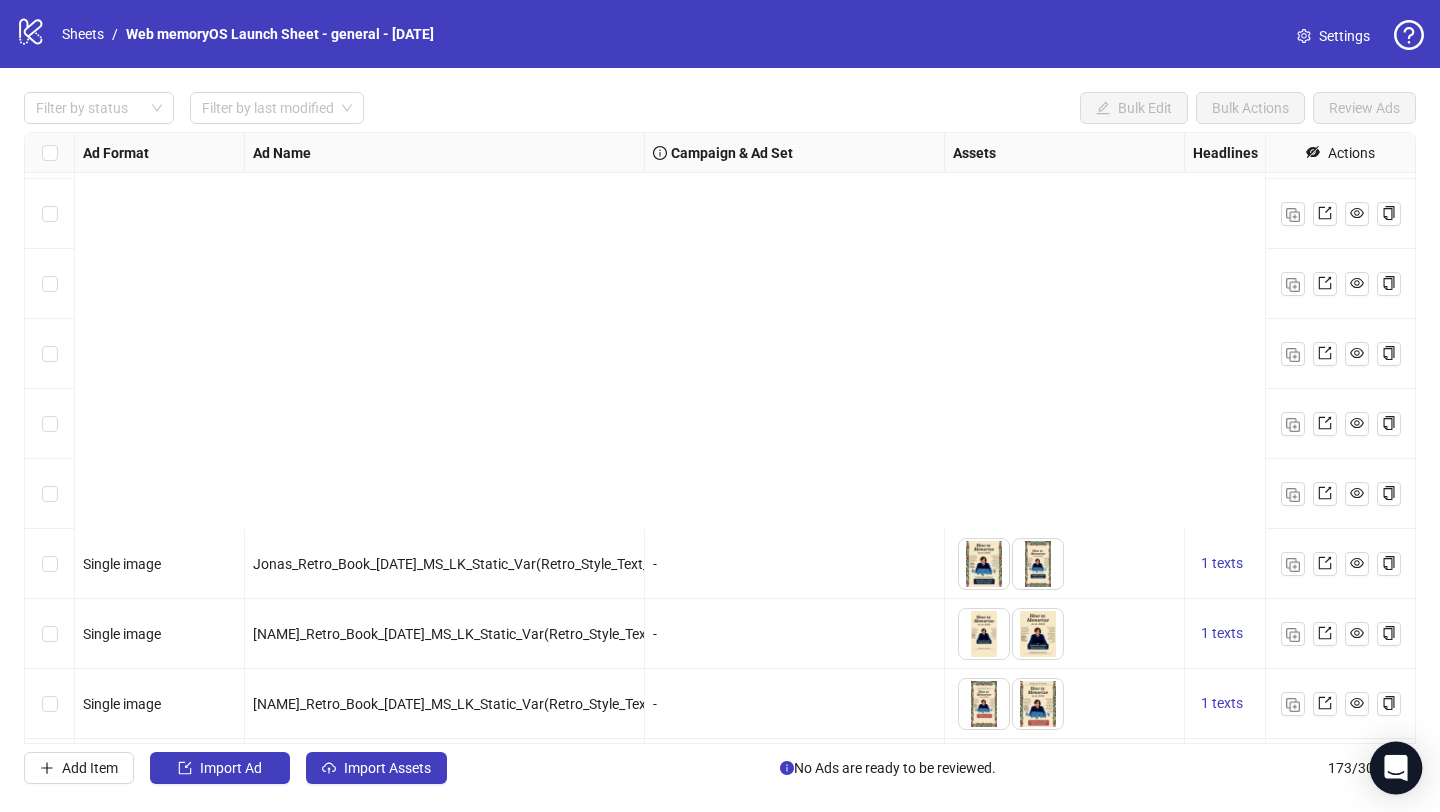 scroll, scrollTop: 7367, scrollLeft: 0, axis: vertical 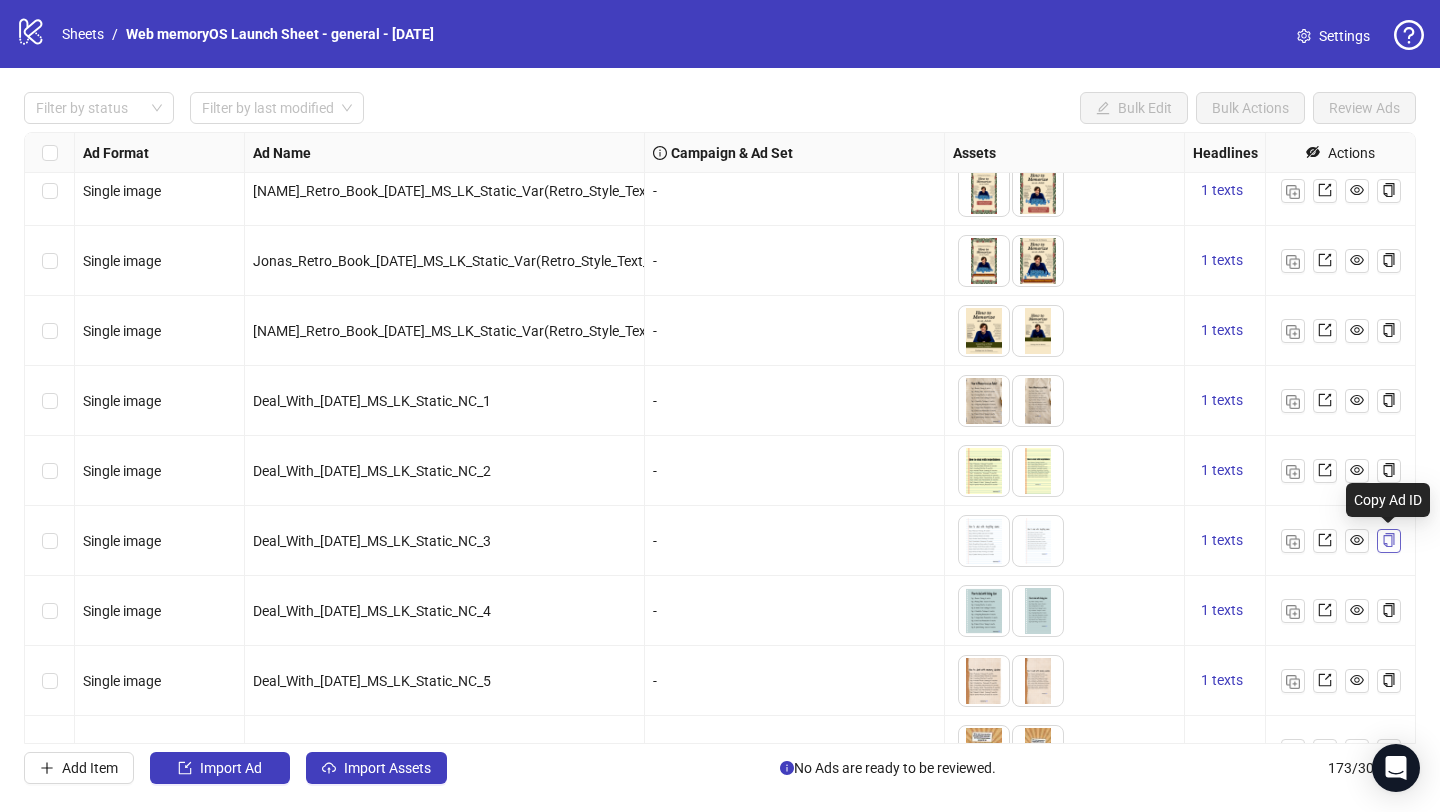 drag, startPoint x: 1401, startPoint y: 772, endPoint x: 1398, endPoint y: 549, distance: 223.02017 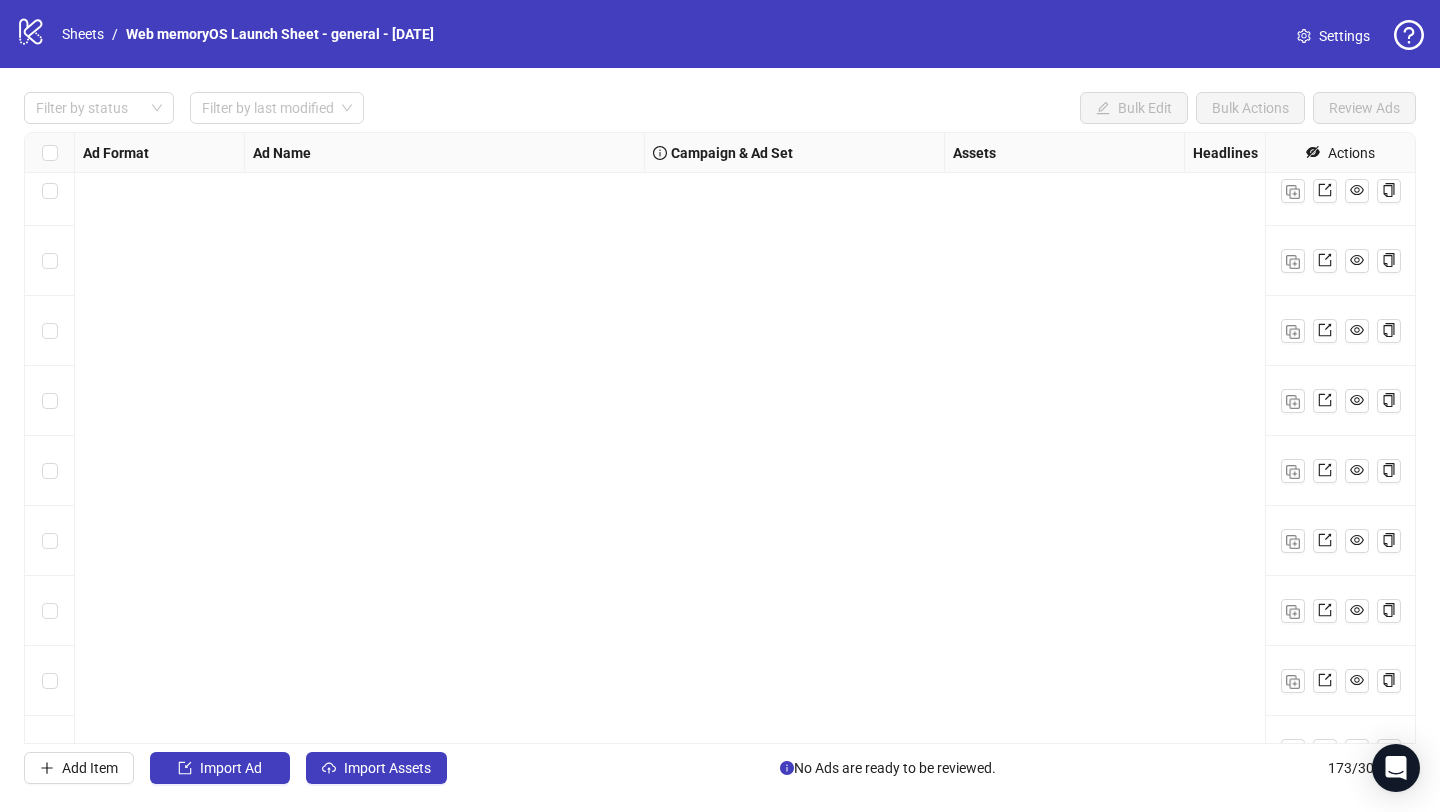 scroll, scrollTop: 11540, scrollLeft: 0, axis: vertical 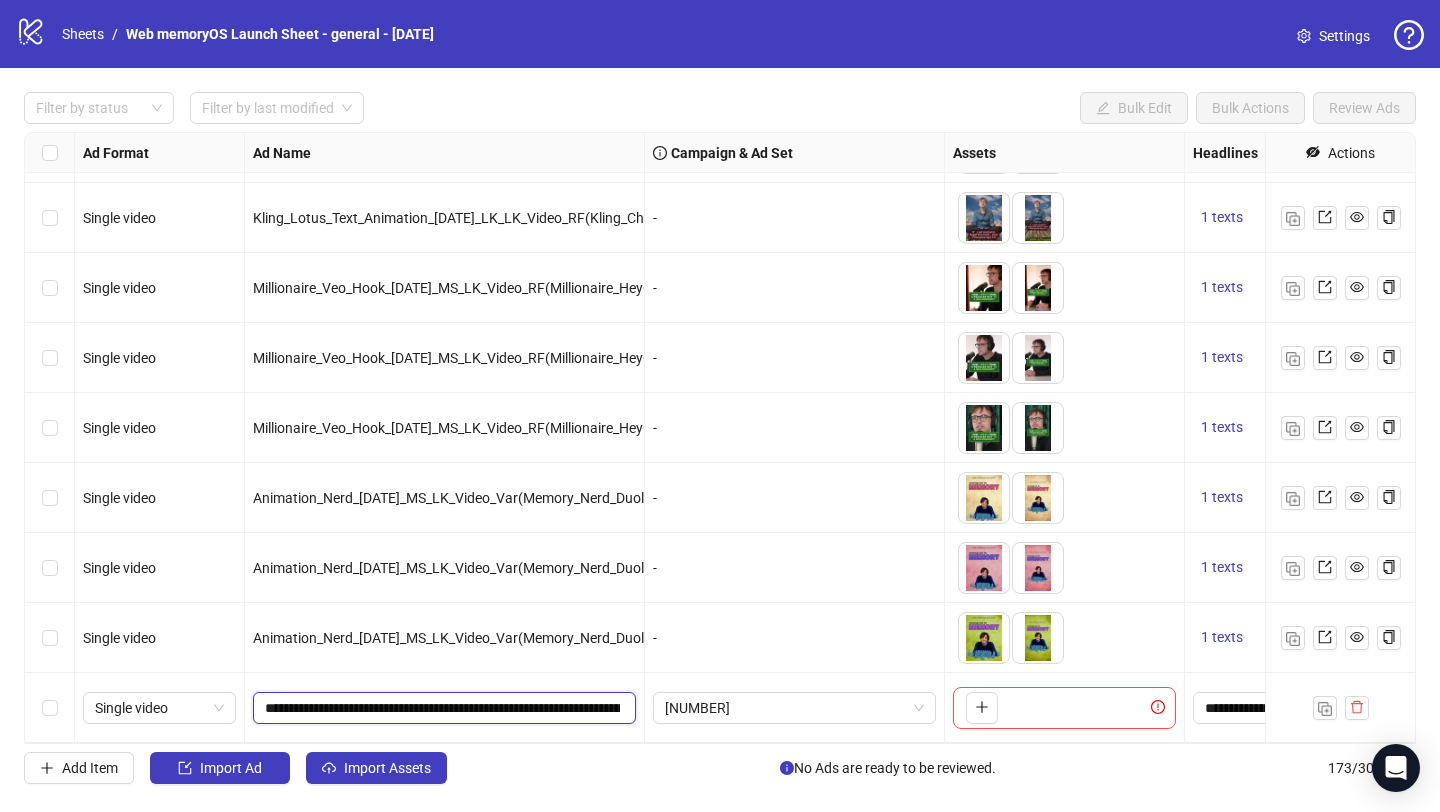 click on "**********" at bounding box center [442, 708] 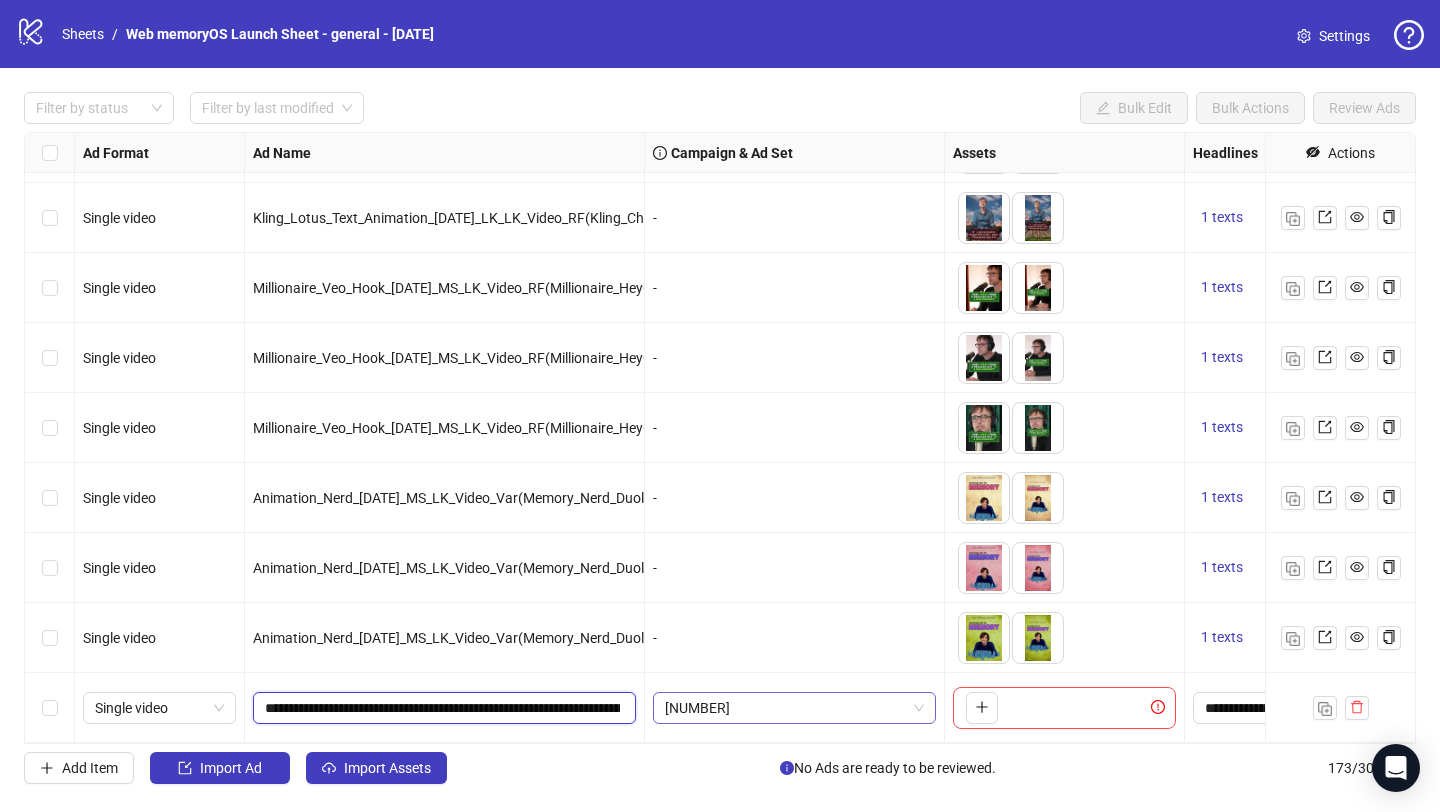 click on "[NUMBER]" at bounding box center (159, 708) 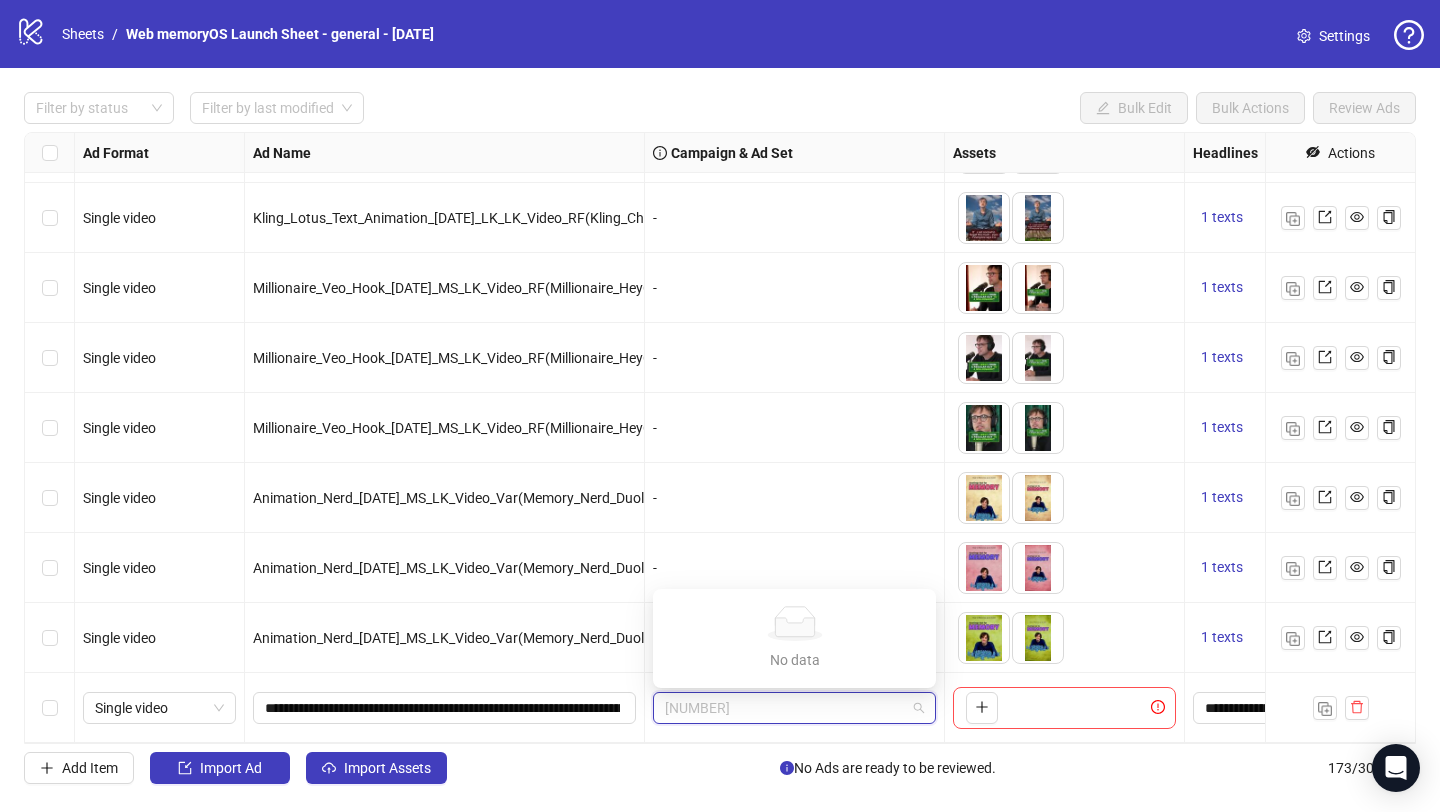 click on "-" at bounding box center [795, 498] 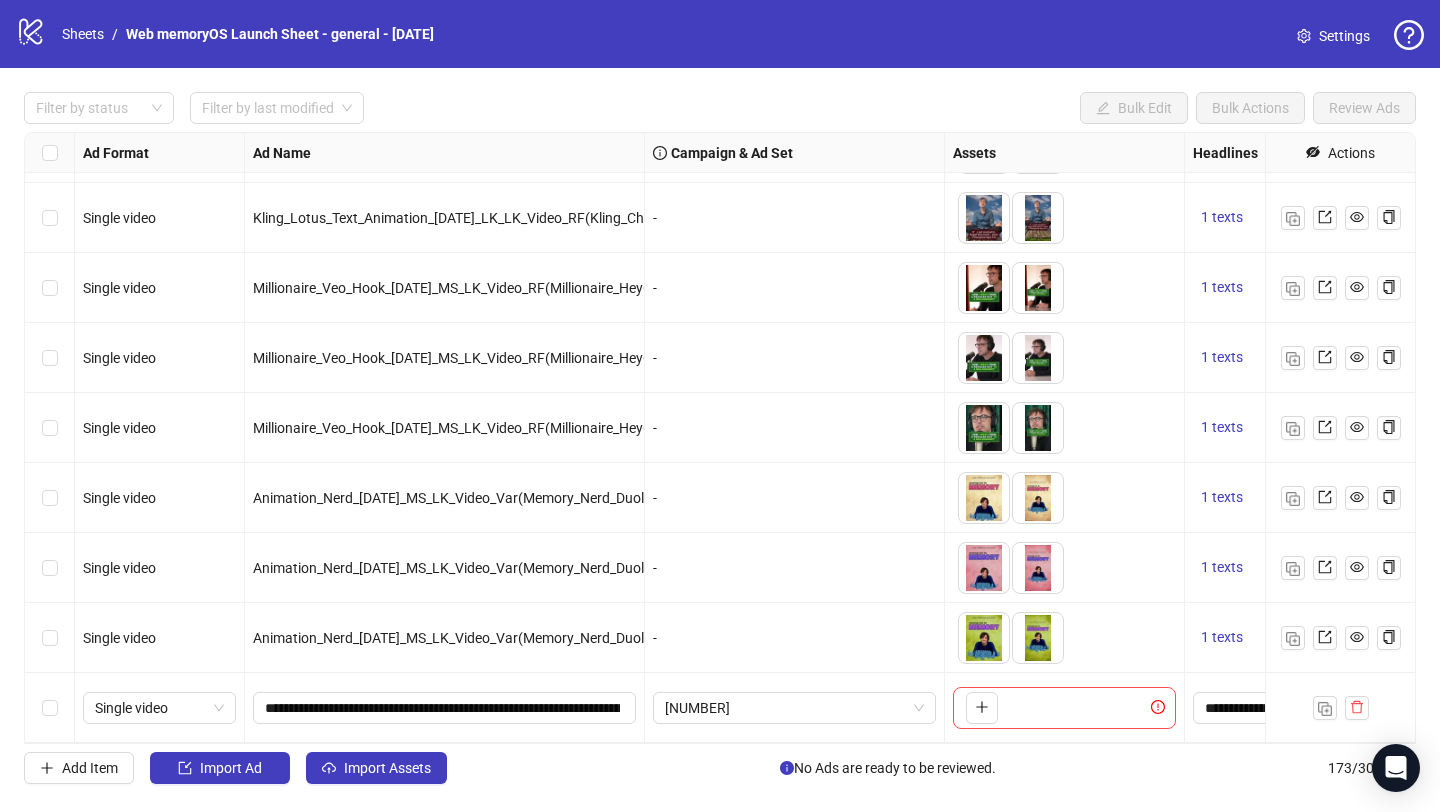 click on "-" at bounding box center (794, 78) 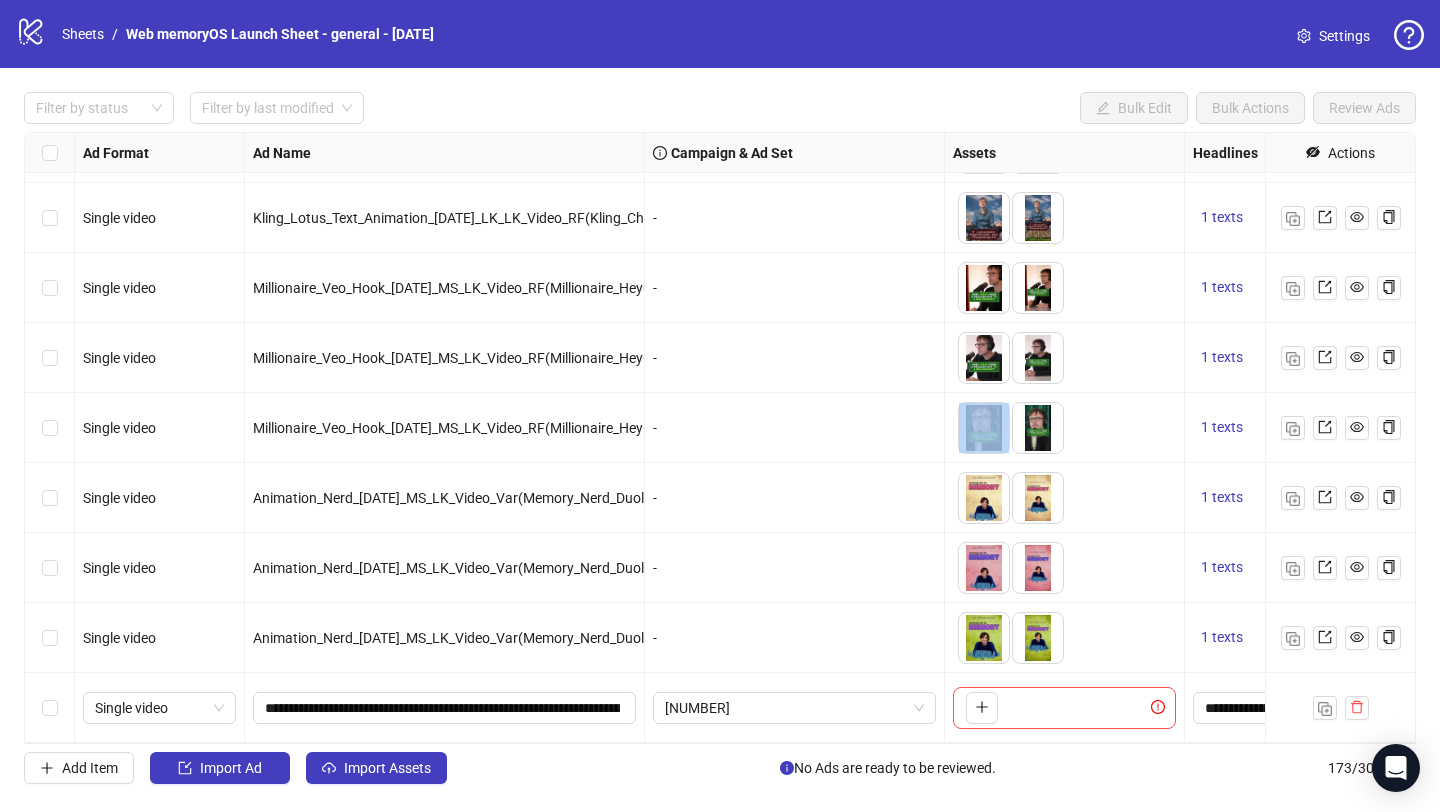 click on "-" at bounding box center (794, 78) 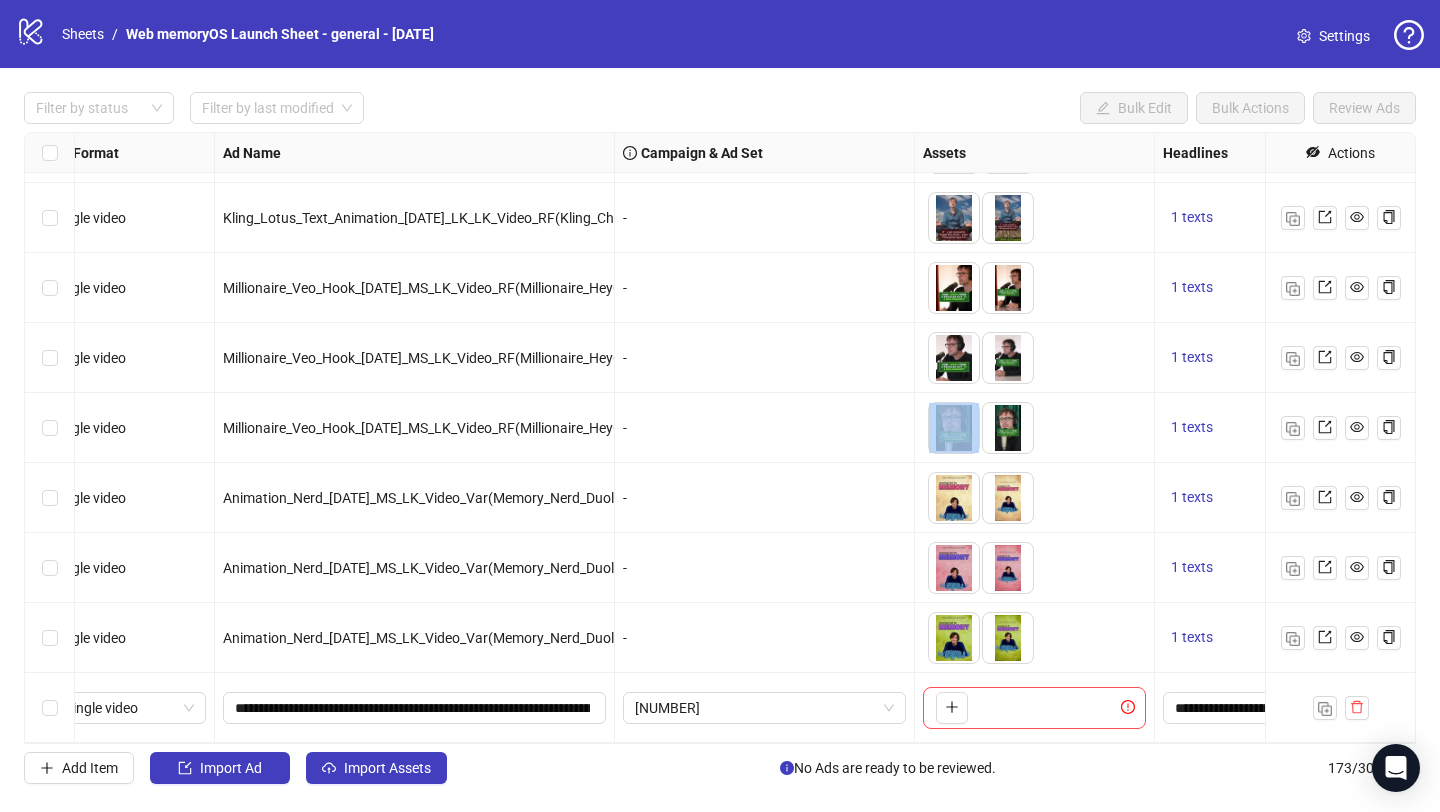 scroll, scrollTop: 11540, scrollLeft: 0, axis: vertical 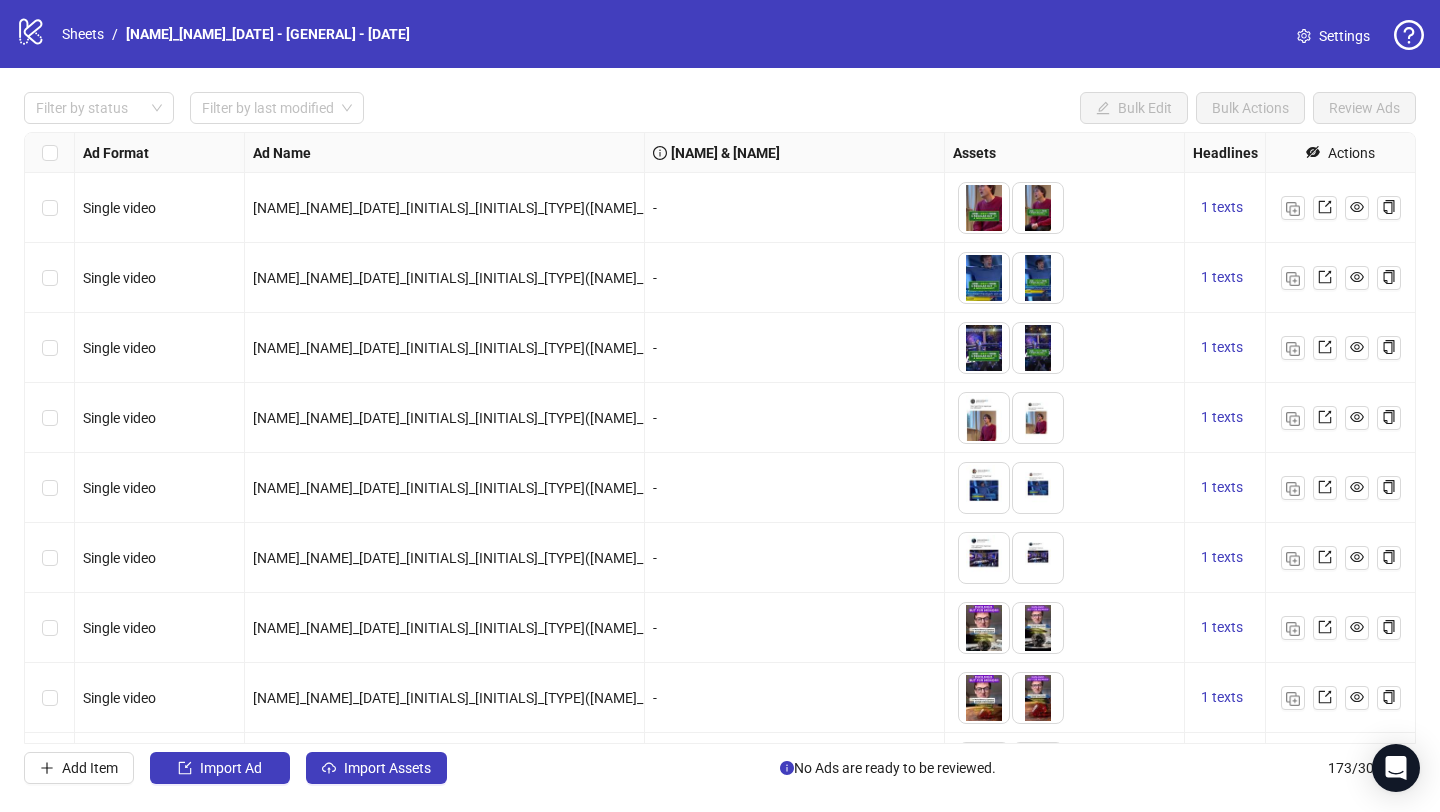 click on "Filter by status Filter by last modified Bulk Edit Bulk Actions Review Ads" at bounding box center (720, 34) 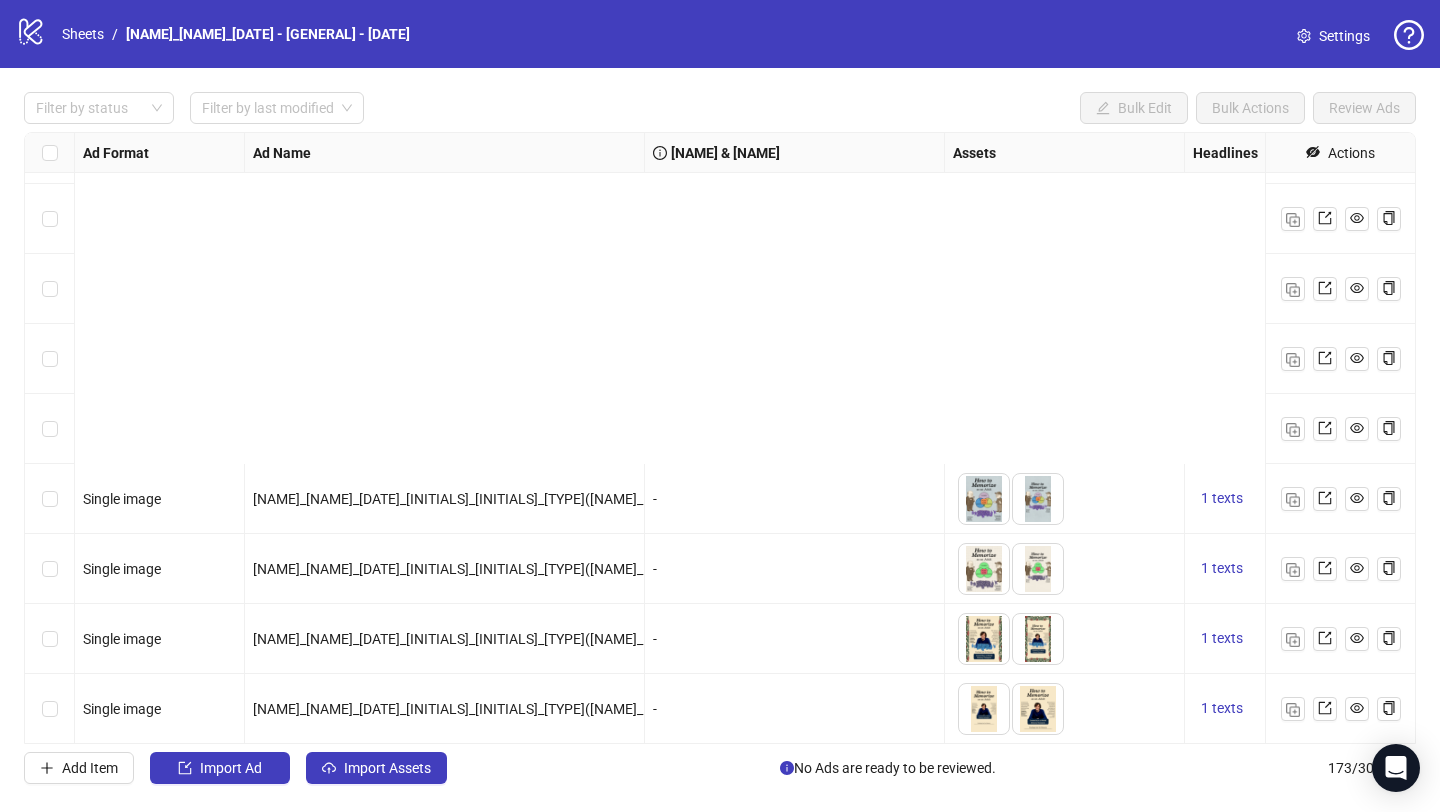 scroll, scrollTop: 7211, scrollLeft: 0, axis: vertical 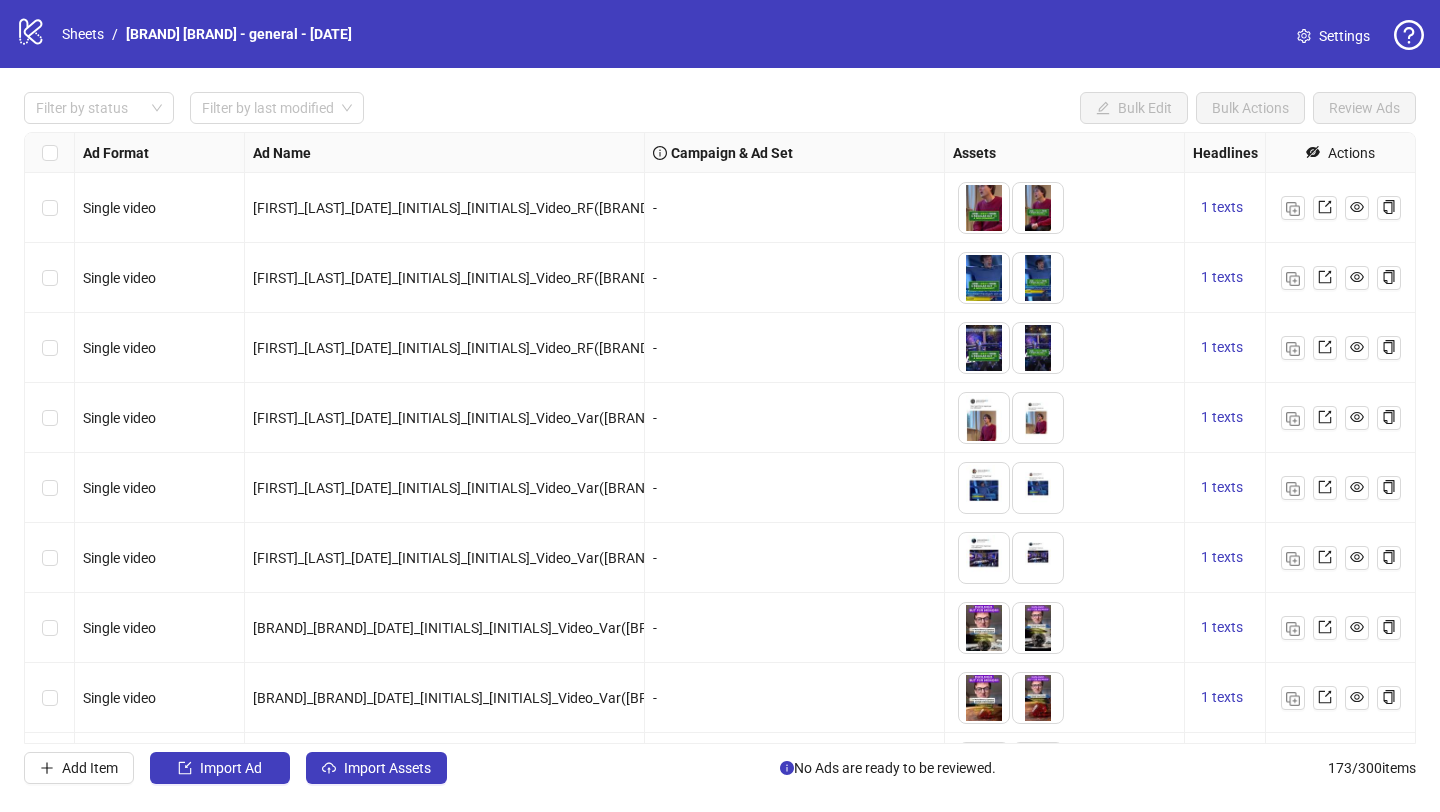click on "-" at bounding box center (794, 208) 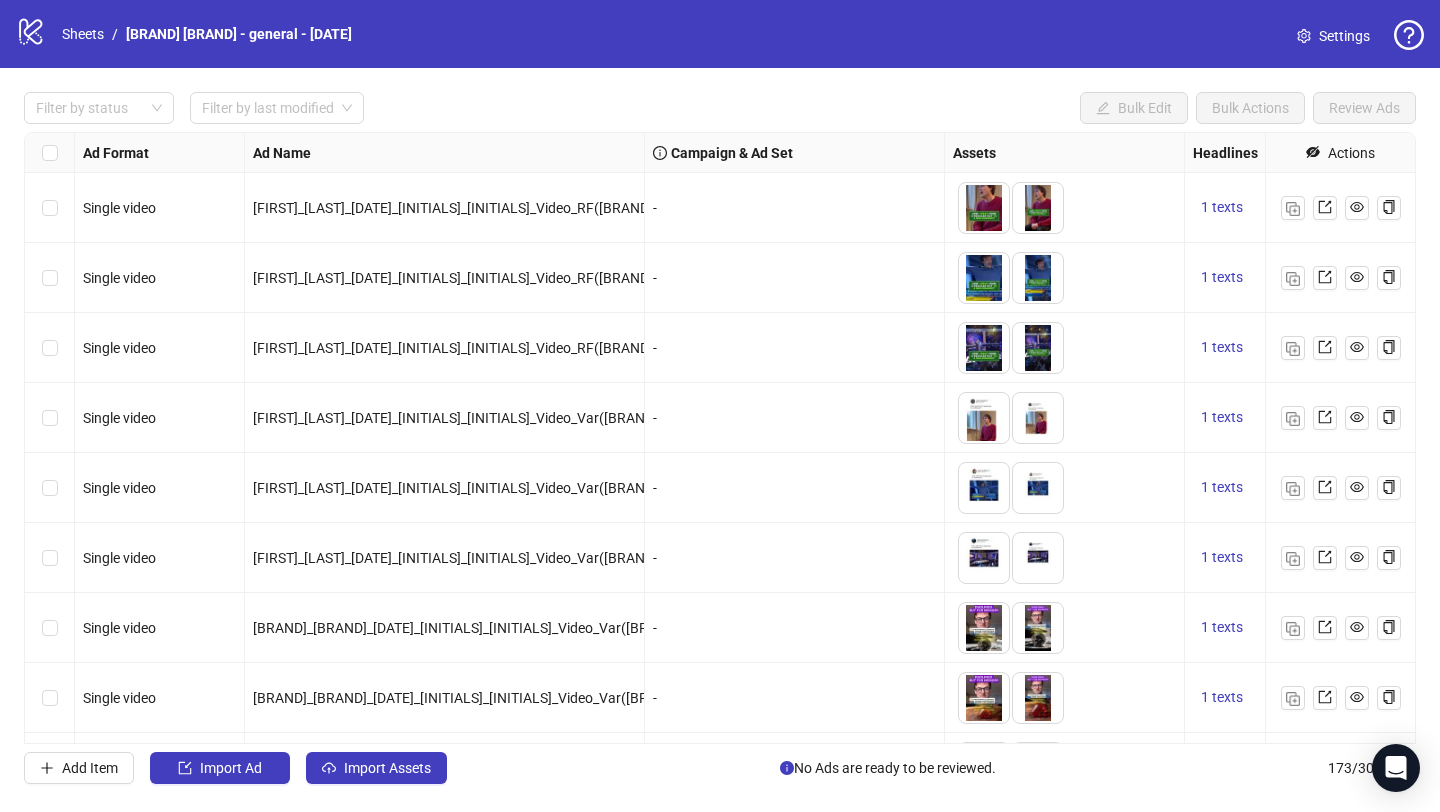 click on "Settings" at bounding box center (1344, 36) 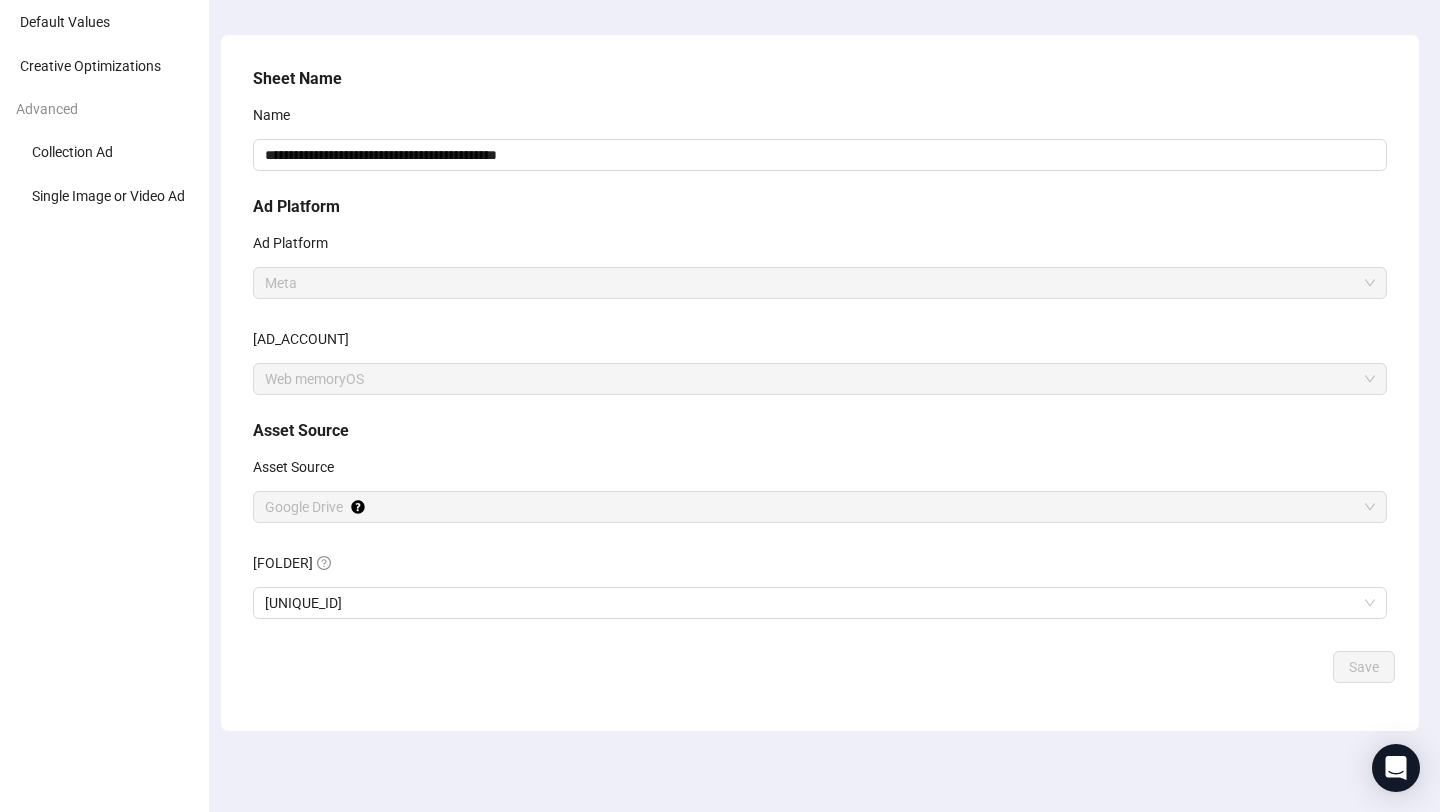 scroll, scrollTop: 0, scrollLeft: 0, axis: both 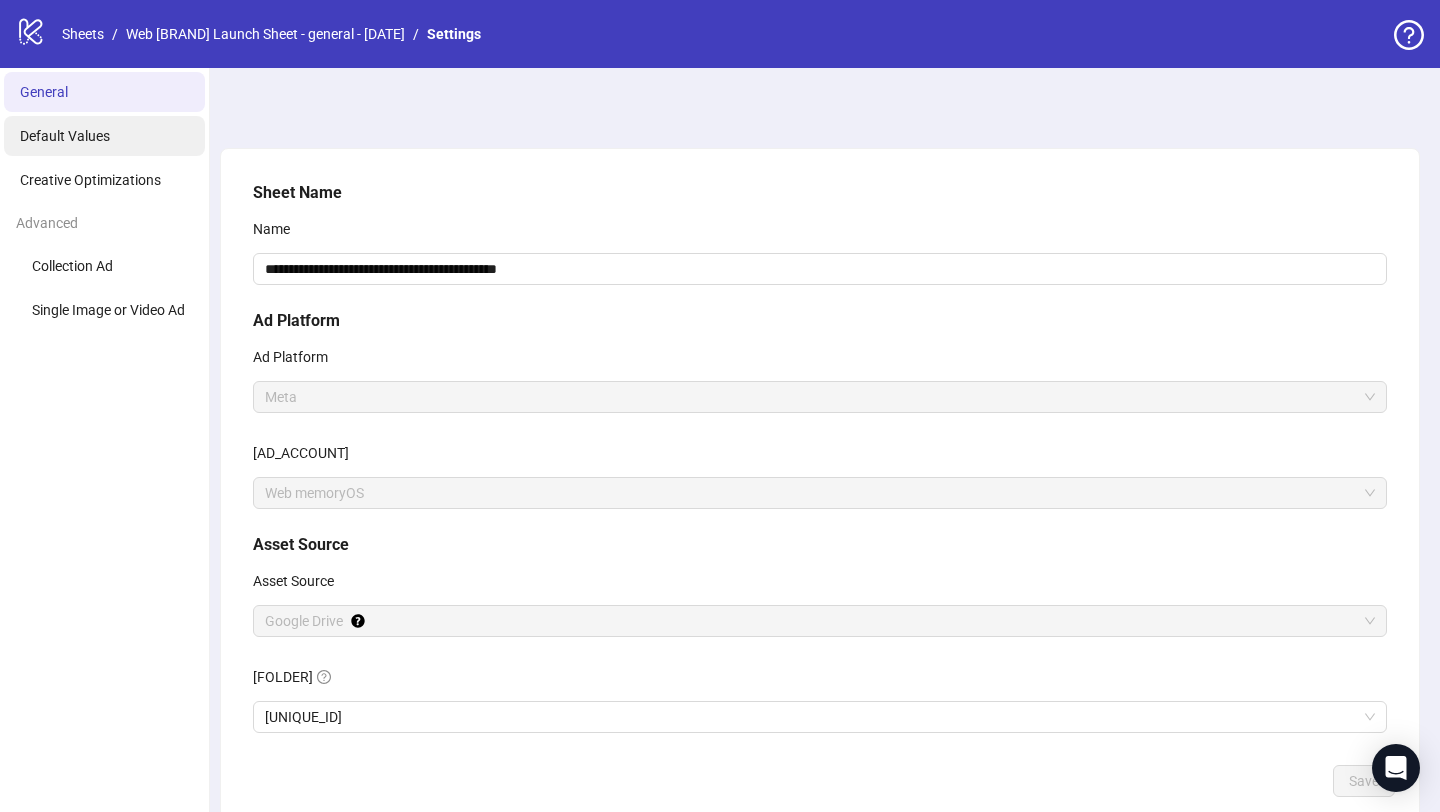 click on "Default Values" at bounding box center [65, 136] 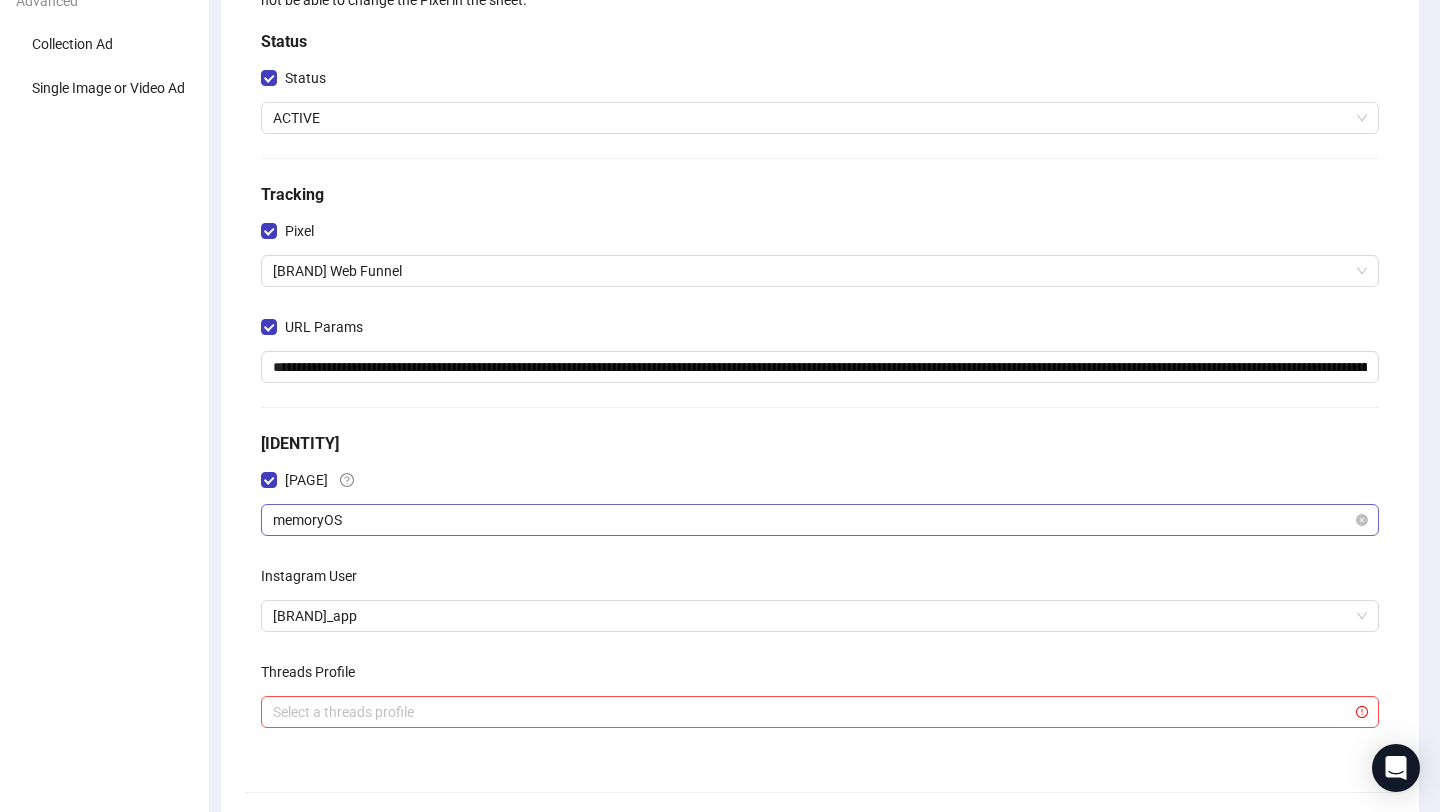scroll, scrollTop: 0, scrollLeft: 0, axis: both 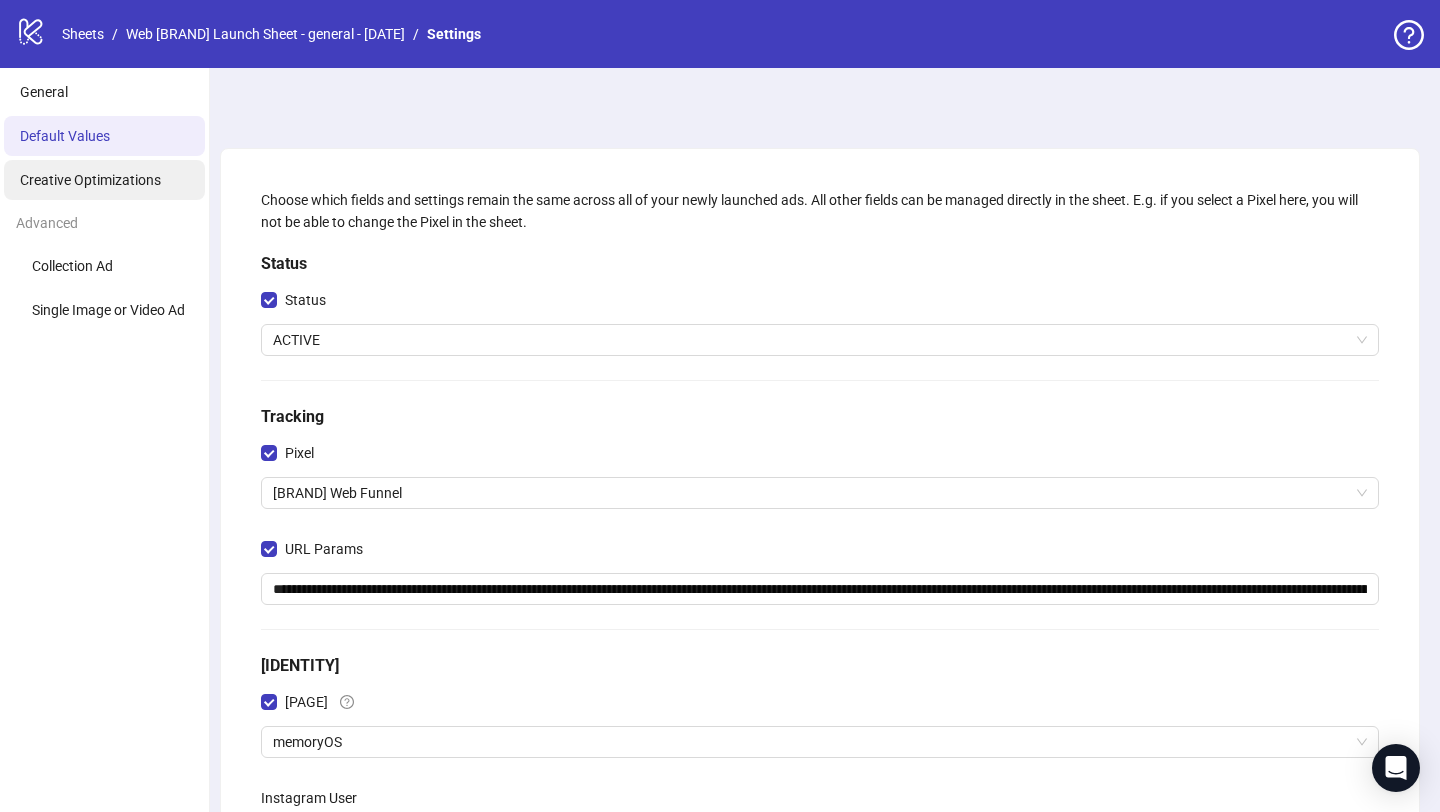 click on "Creative Optimizations" at bounding box center [90, 180] 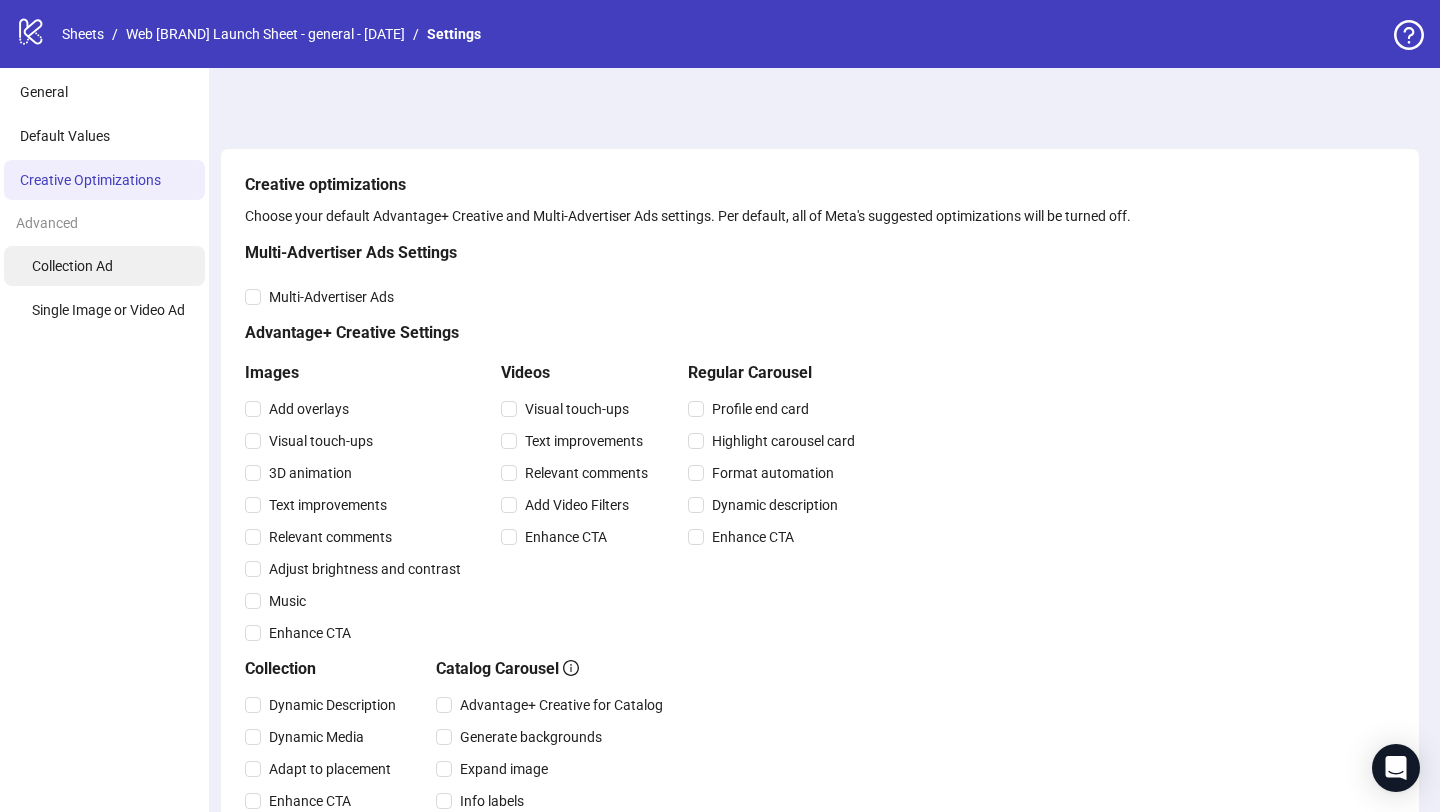 click on "Collection Ad" at bounding box center [72, 266] 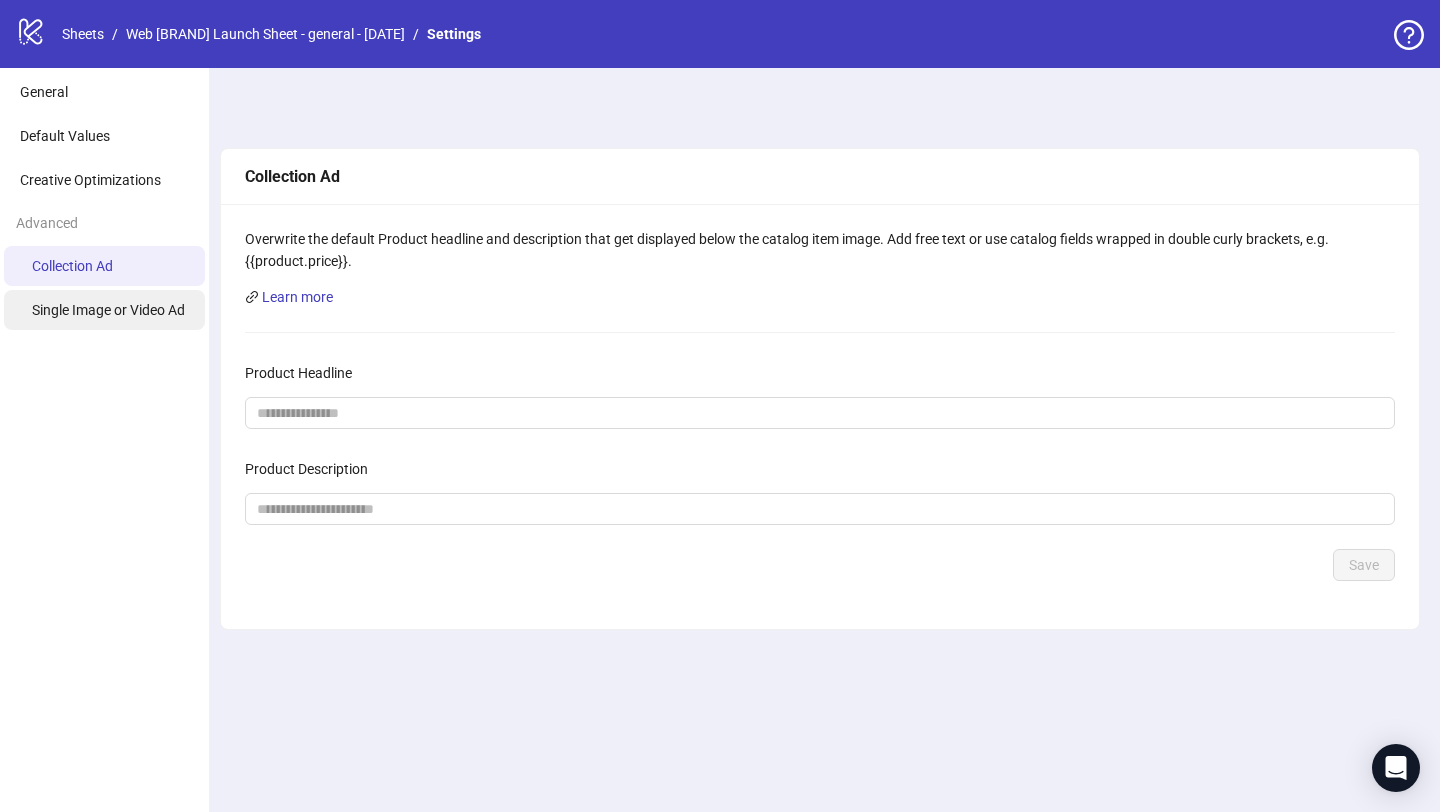 click on "Single Image or Video Ad" at bounding box center [108, 310] 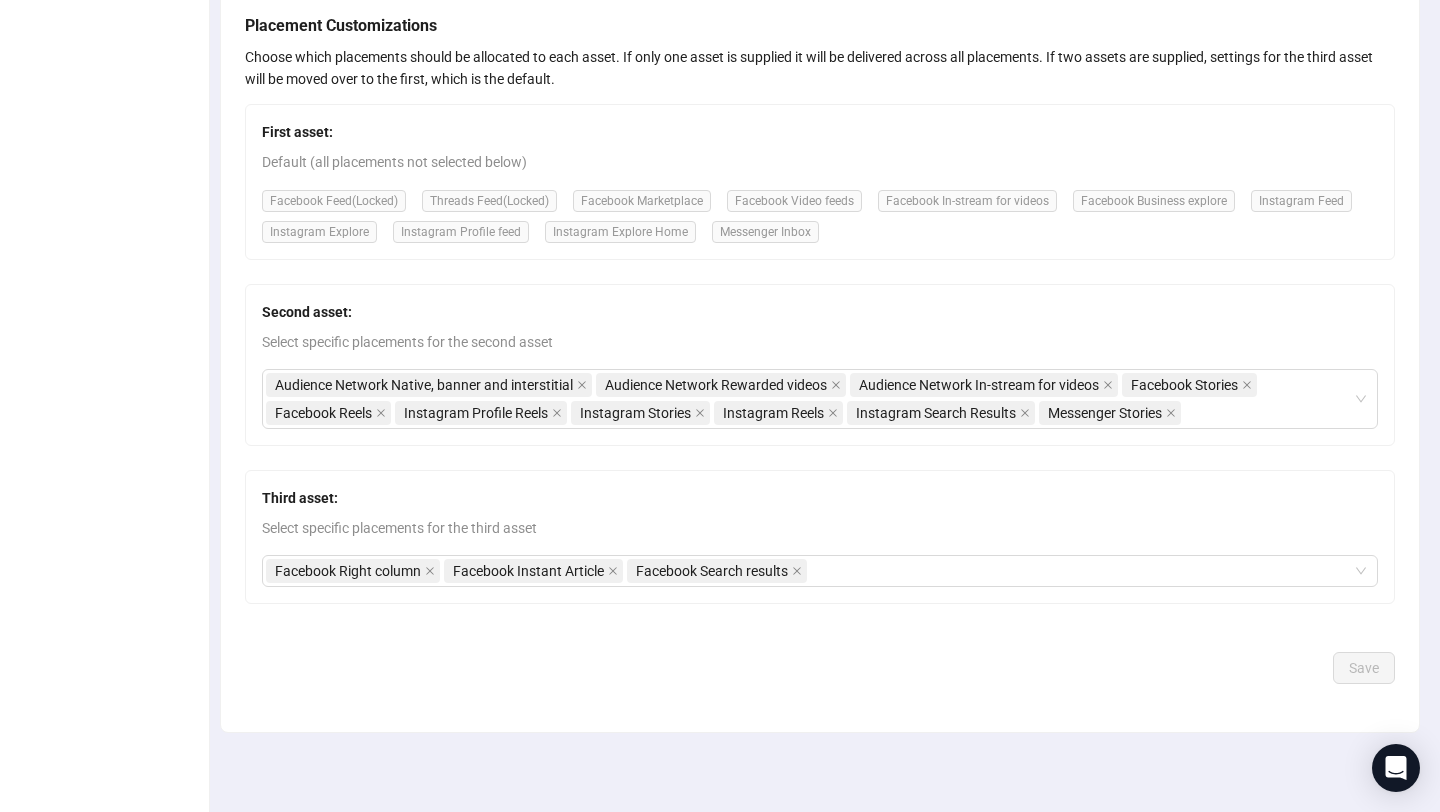 scroll, scrollTop: 0, scrollLeft: 0, axis: both 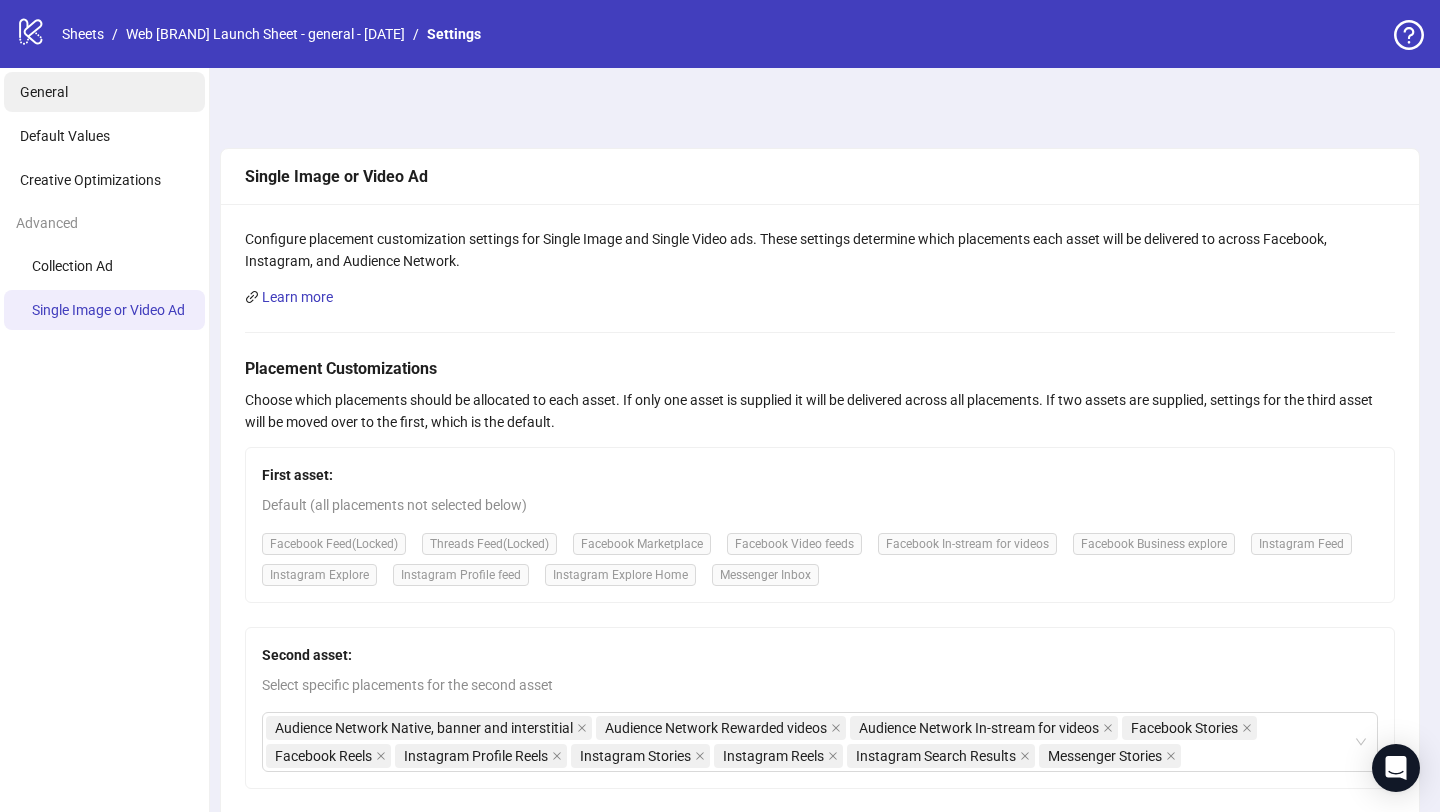 click on "General" at bounding box center [104, 92] 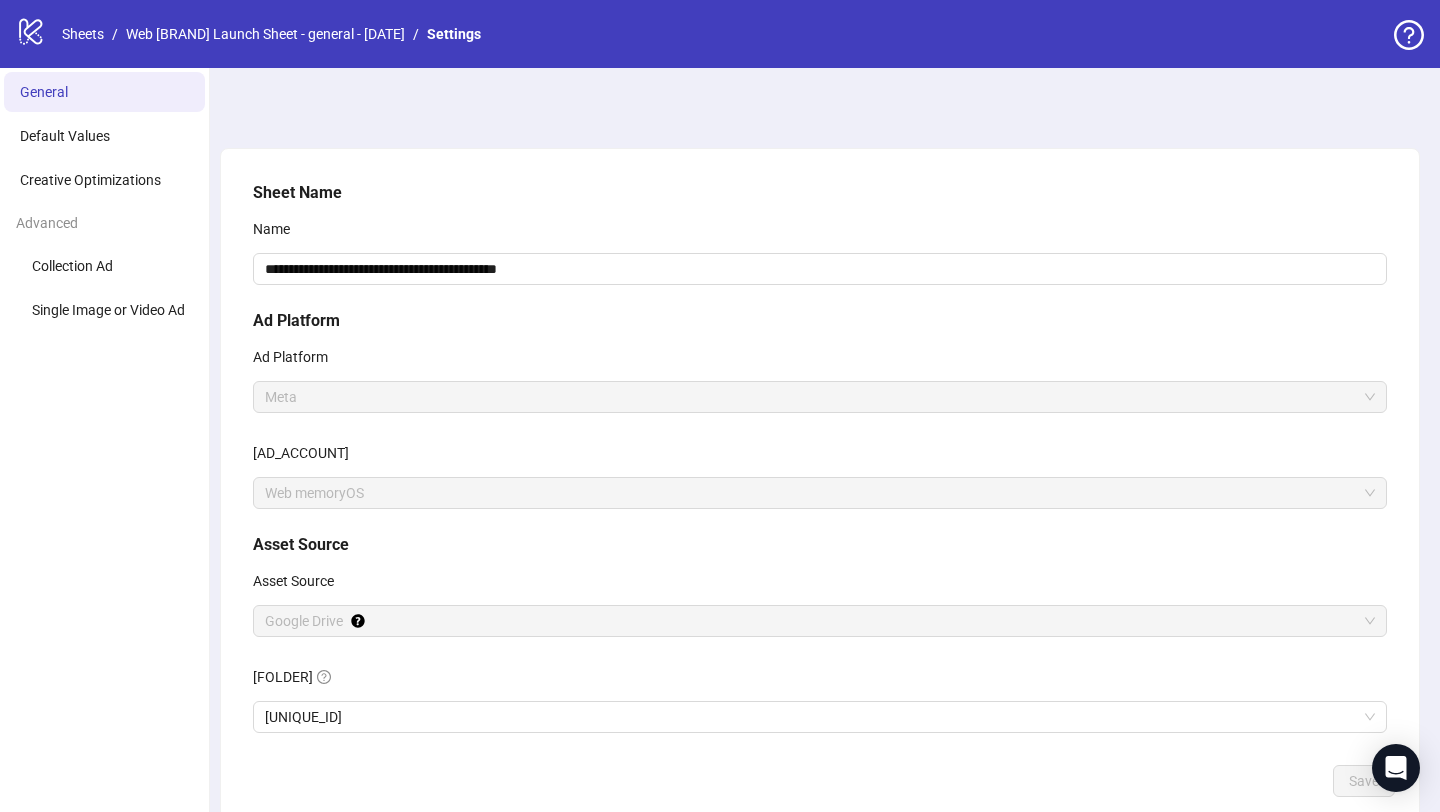 click on "Meta" at bounding box center [820, 397] 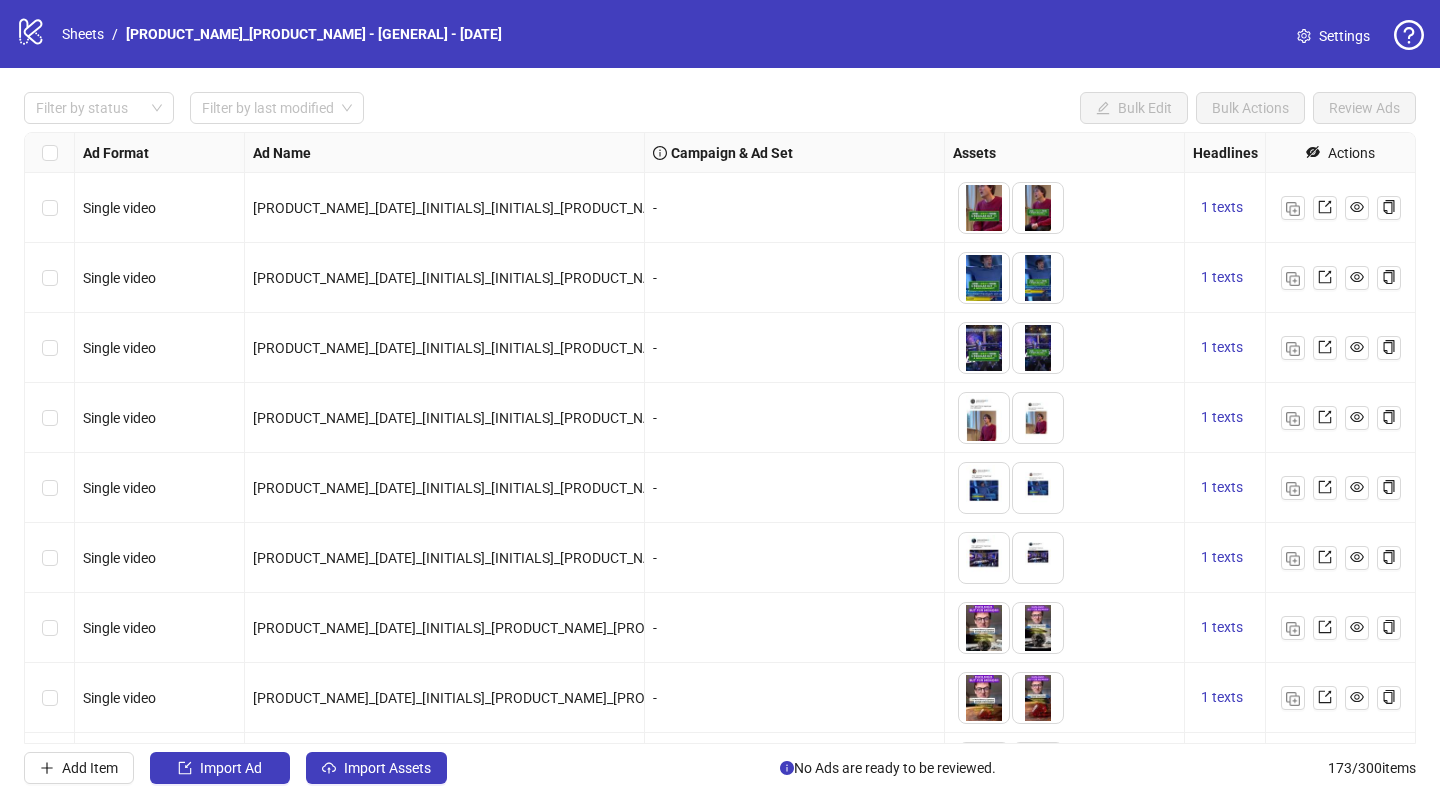 scroll, scrollTop: 0, scrollLeft: 0, axis: both 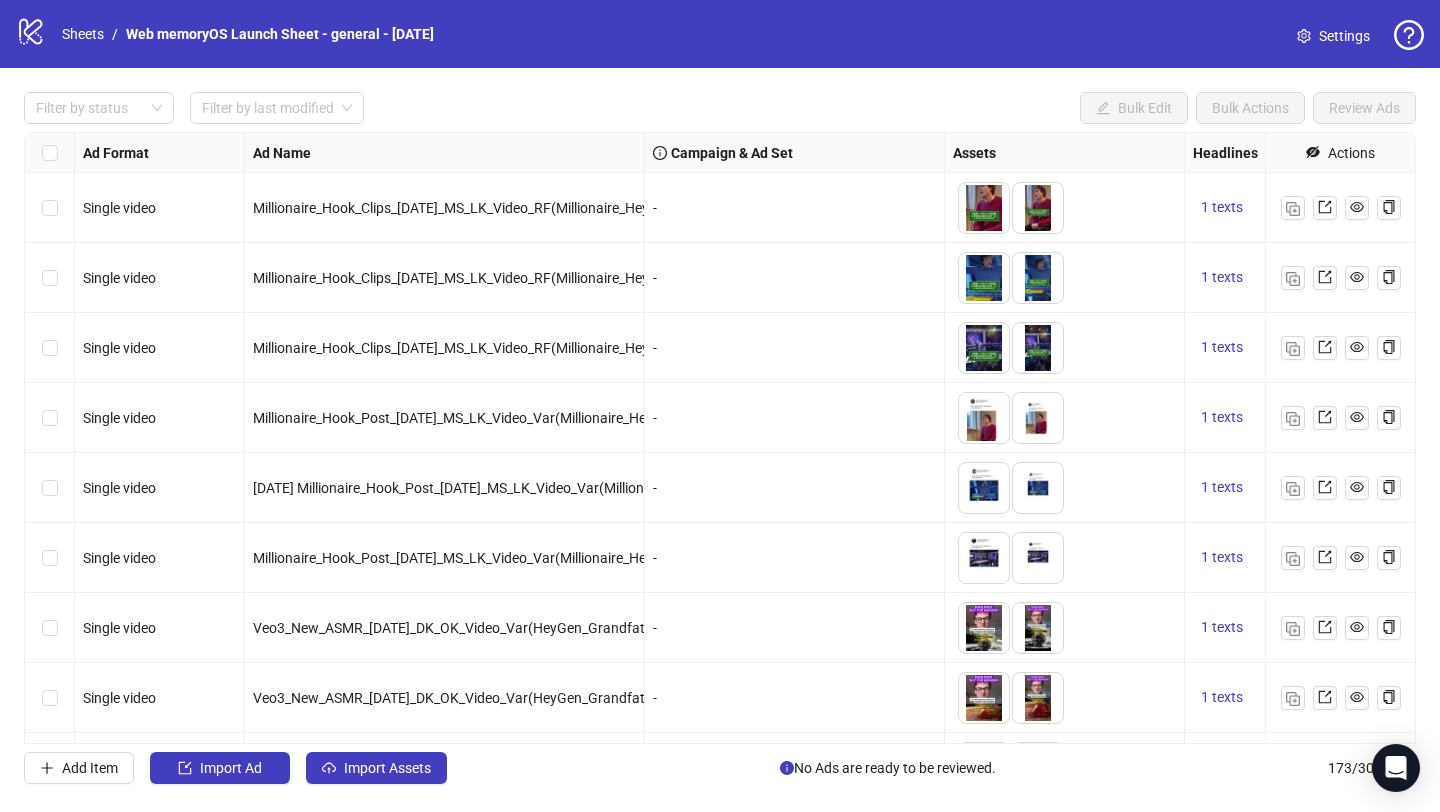 click on "Ad Format Ad Name Campaign & Ad Set Assets Headlines Primary Texts Descriptions Destination URL App Product Page ID Display URL Leadgen Form Product Set ID Call to Action Actions Single video Millionaire_Hook_Clips_12.06.2025_MS_LK_Video_RF(Millionaire_HeyGen_Two)_AI_1 -
To pick up a draggable item, press the space bar.
While dragging, use the arrow keys to move the item.
Press space again to drop the item in its new position, or press escape to cancel.
1 texts 5 texts Single video Millionaire_Hook_Clips_12.06.2025_MS_LK_Video_RF(Millionaire_HeyGen_Two)_AI_2 -
To pick up a draggable item, press the space bar.
While dragging, use the arrow keys to move the item.
Press space again to drop the item in its new position, or press escape to cancel.
1 texts 5 texts Single video Millionaire_Hook_Clips_12.06.2025_MS_LK_Video_RF(Millionaire_HeyGen_Two)_AI_3 - 1 texts 5 texts Single video Millionaire_Hook_Post_12.06.2025_MS_LK_Video_Var(Millionaire_HeyGen_Two)_AI_1 - 1 texts 5 texts - - -" at bounding box center [720, 438] 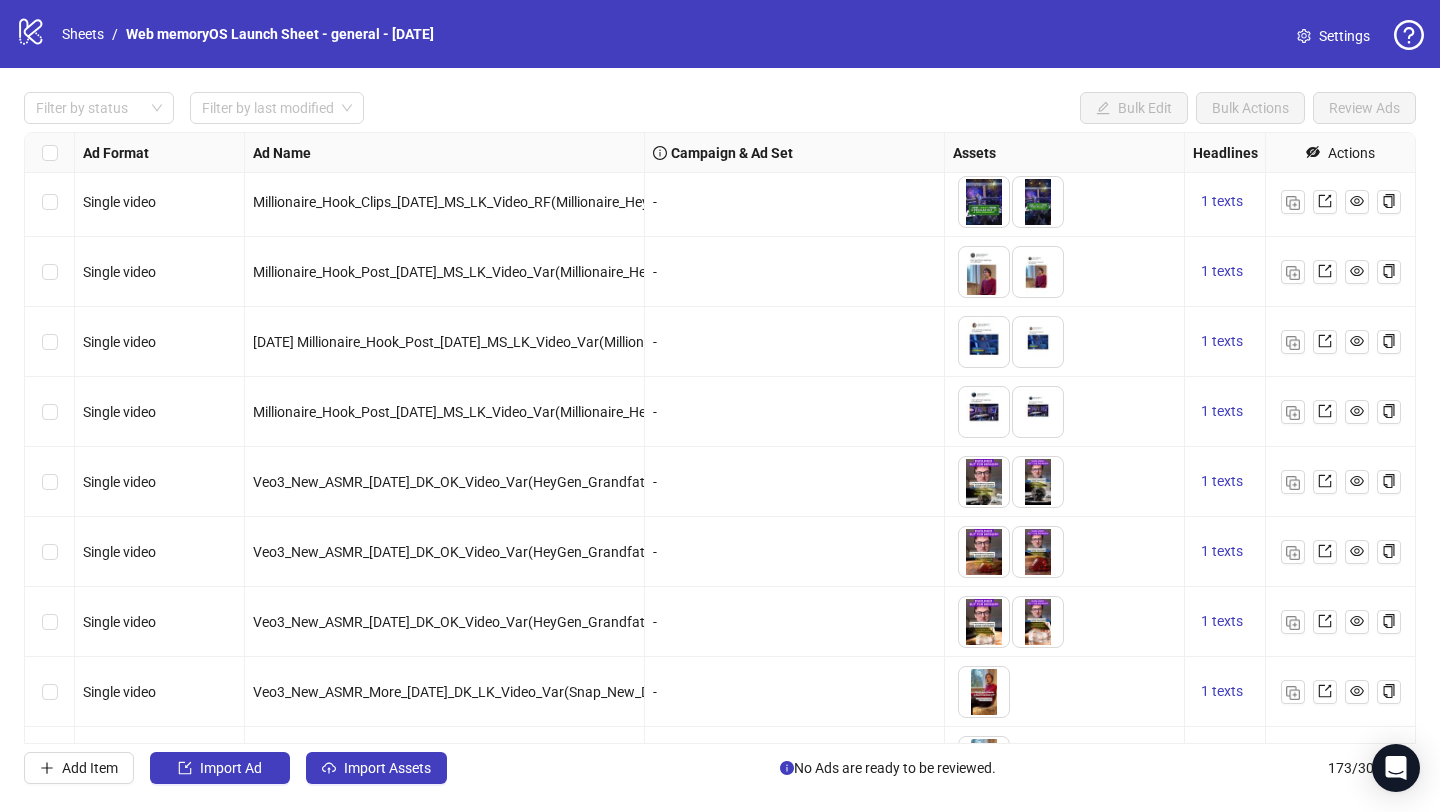 click at bounding box center [660, 153] 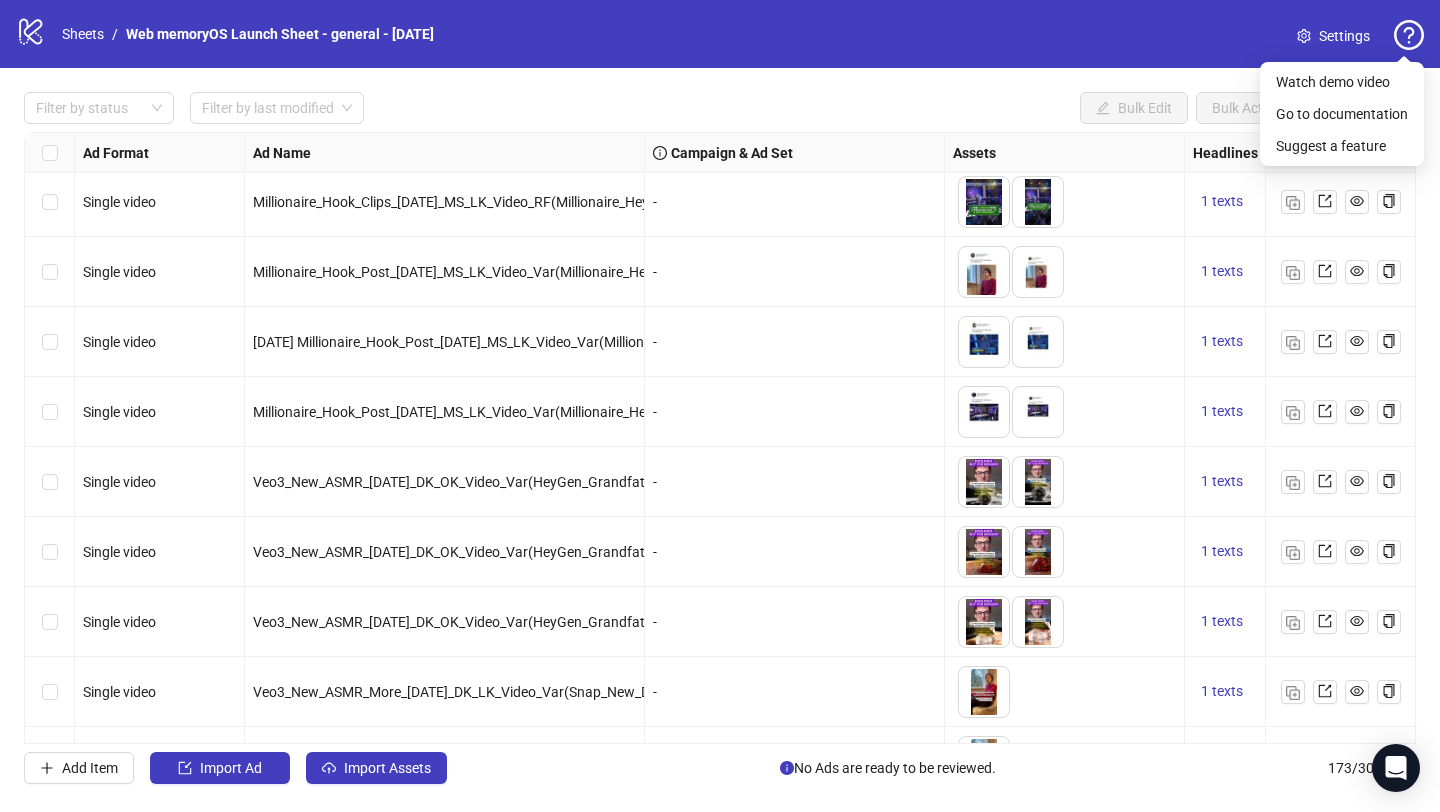 click on "-" at bounding box center (795, 272) 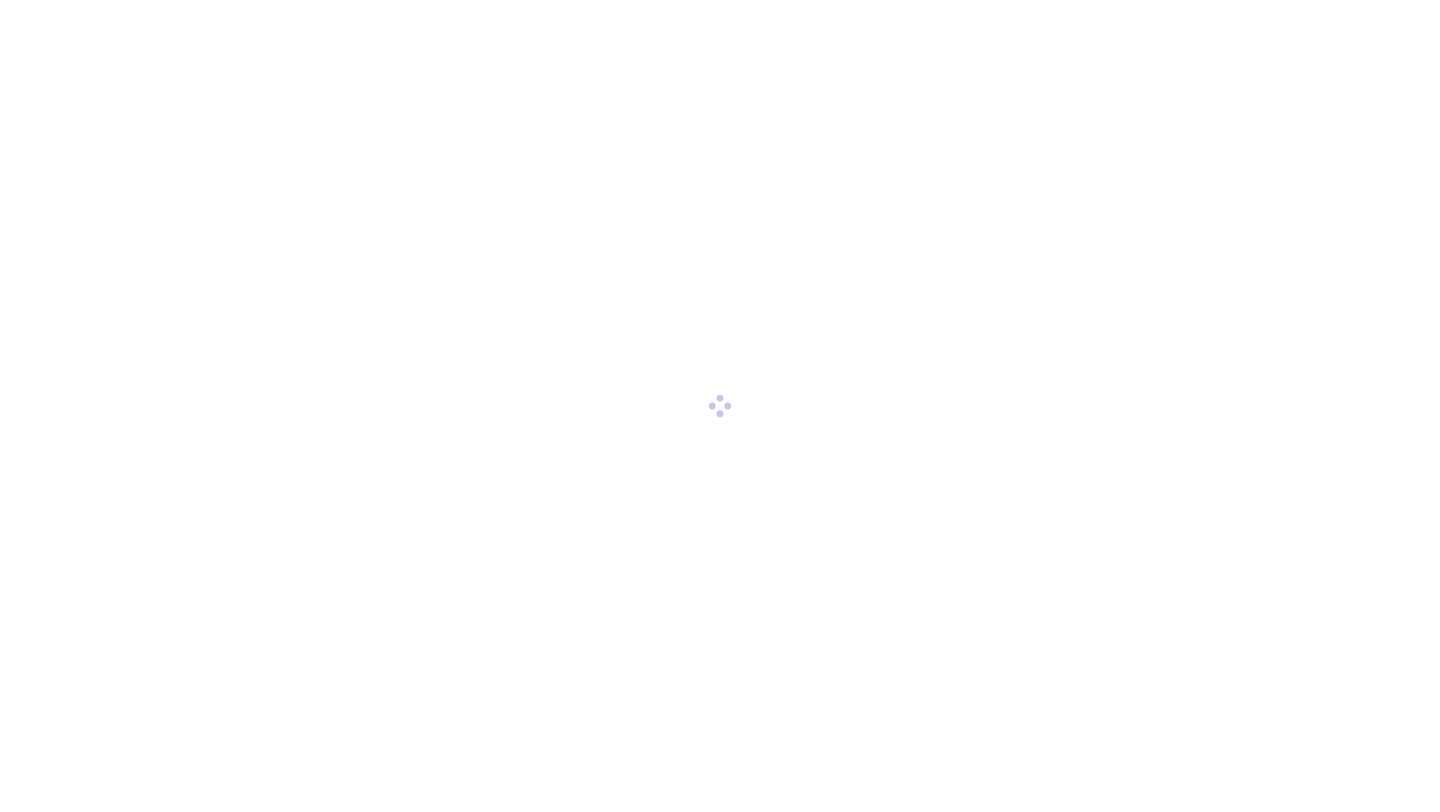 scroll, scrollTop: 0, scrollLeft: 0, axis: both 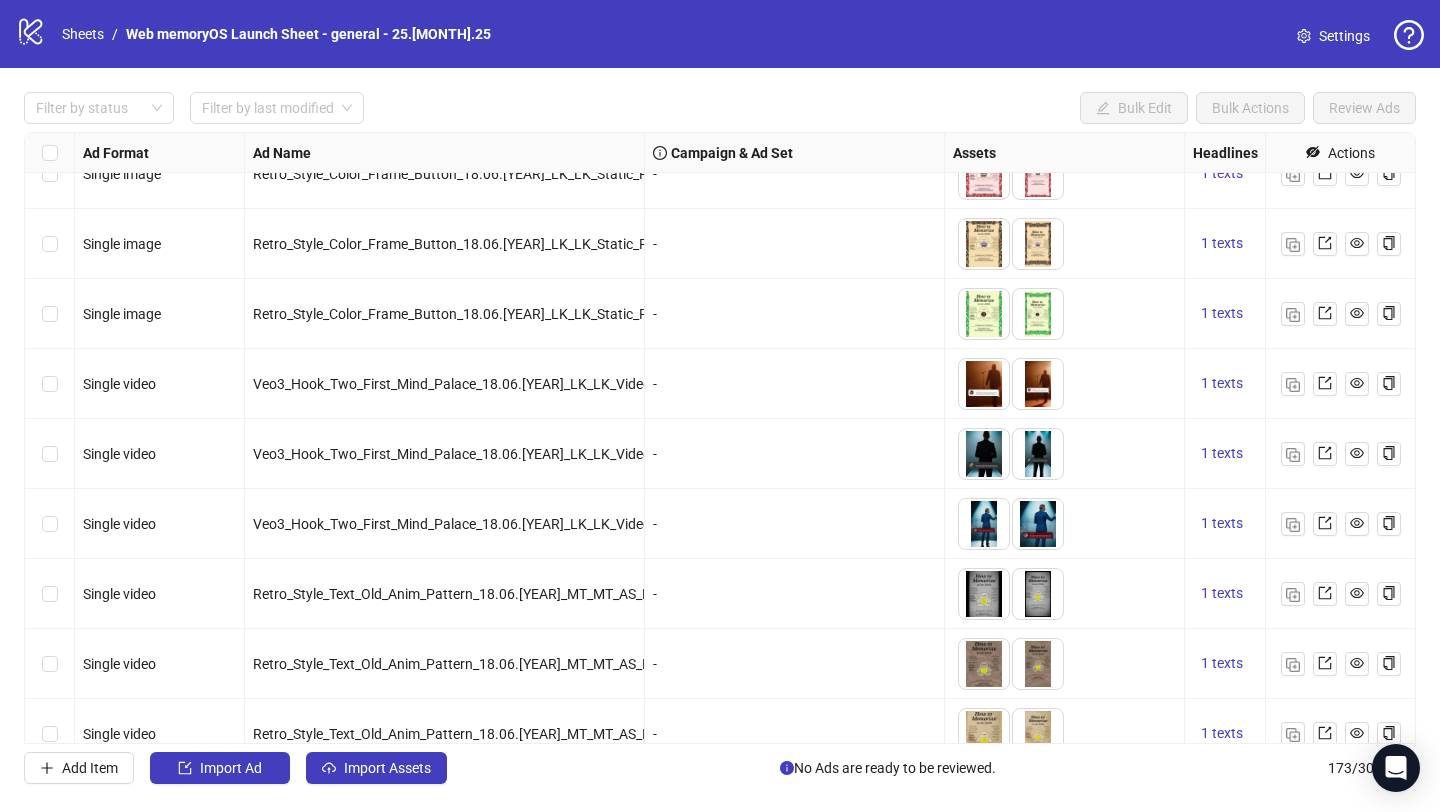 click on "-" at bounding box center [795, 314] 